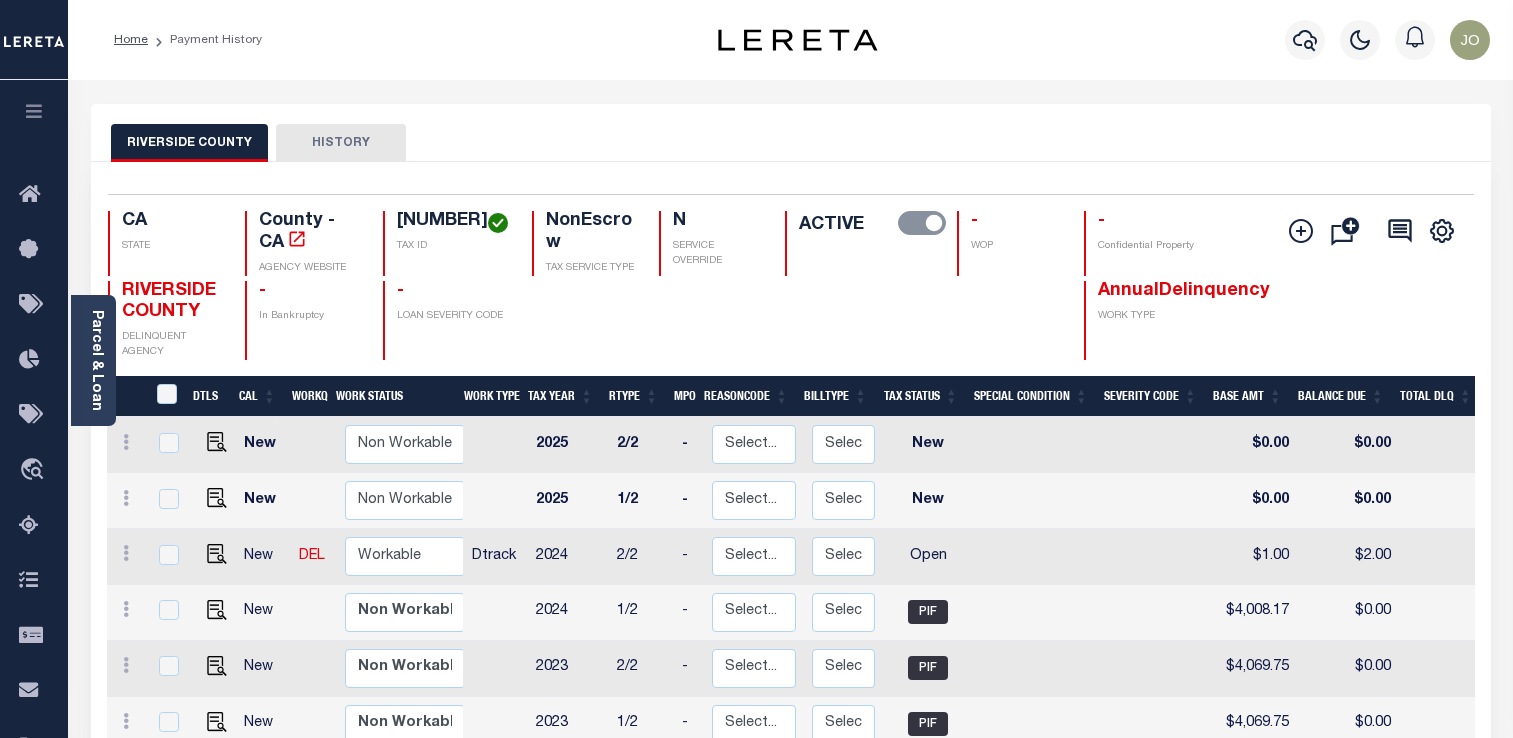 scroll, scrollTop: 284, scrollLeft: 0, axis: vertical 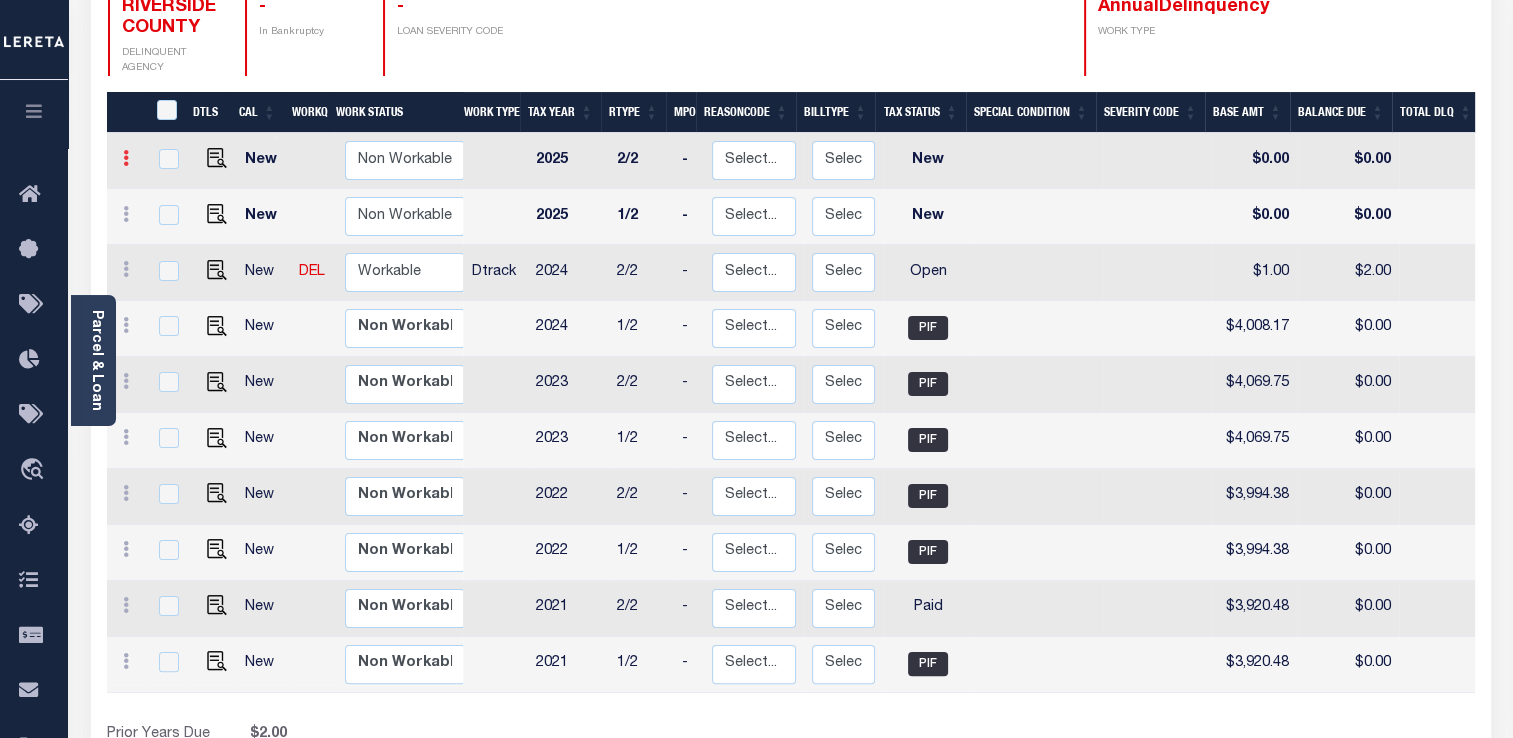 click at bounding box center [126, 161] 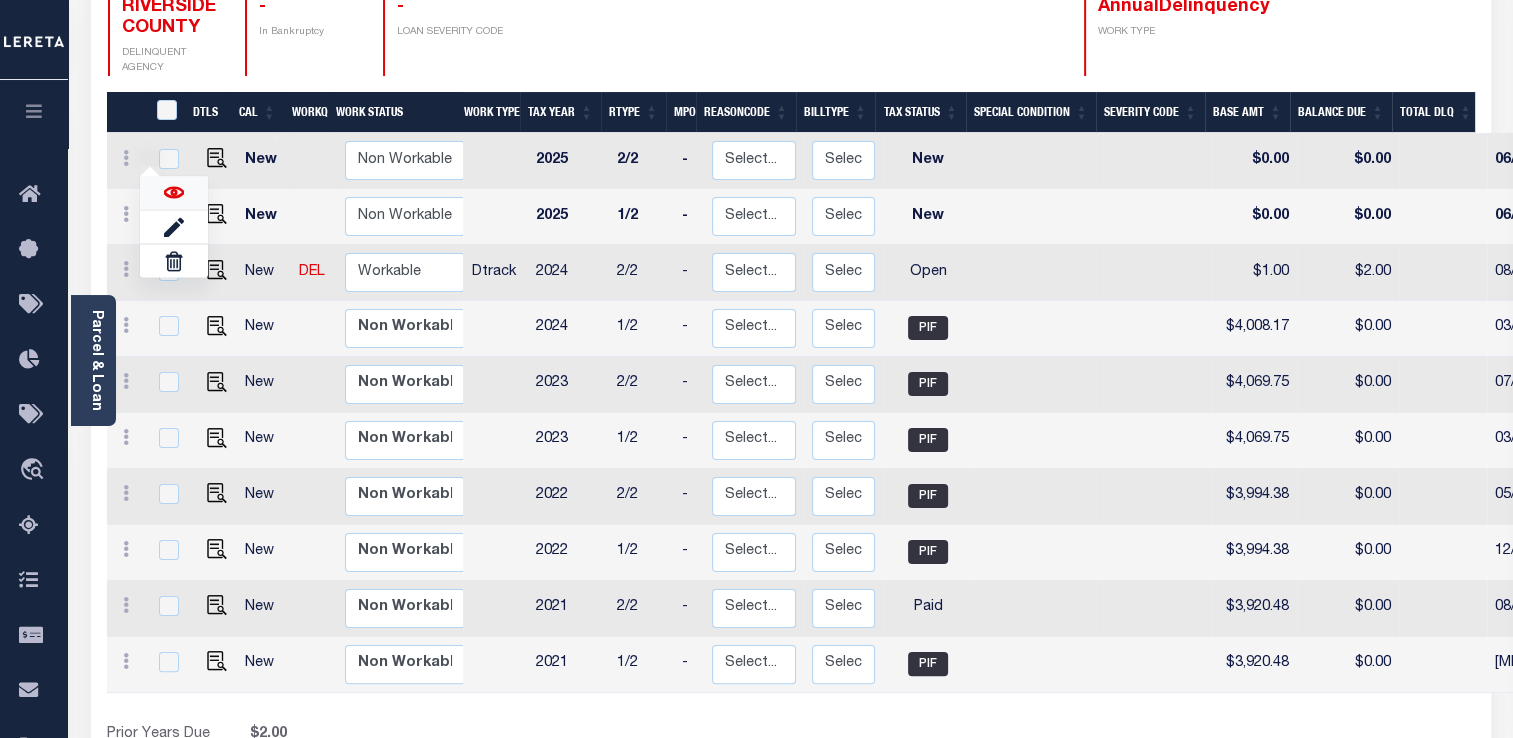 click at bounding box center (174, 193) 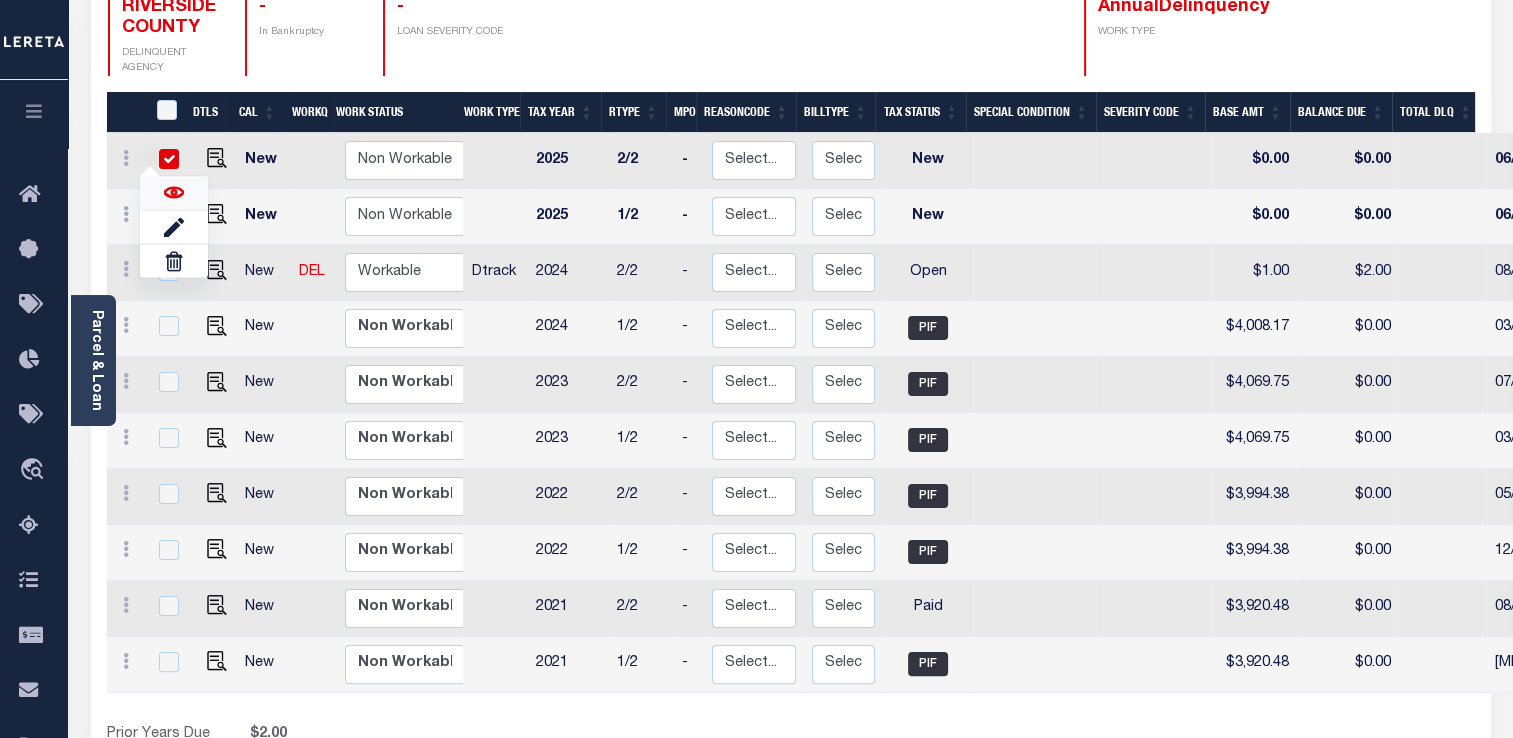 checkbox on "true" 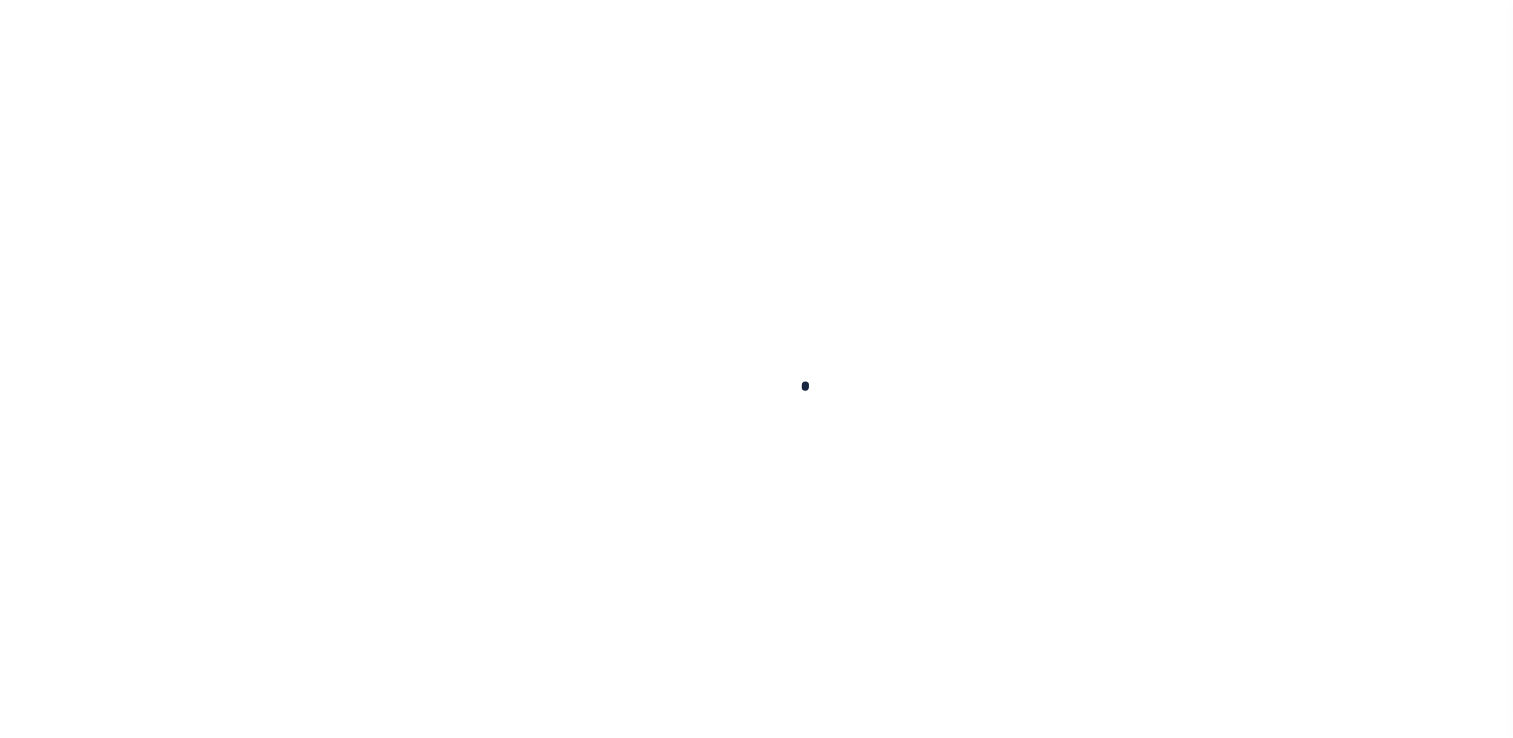 scroll, scrollTop: 0, scrollLeft: 0, axis: both 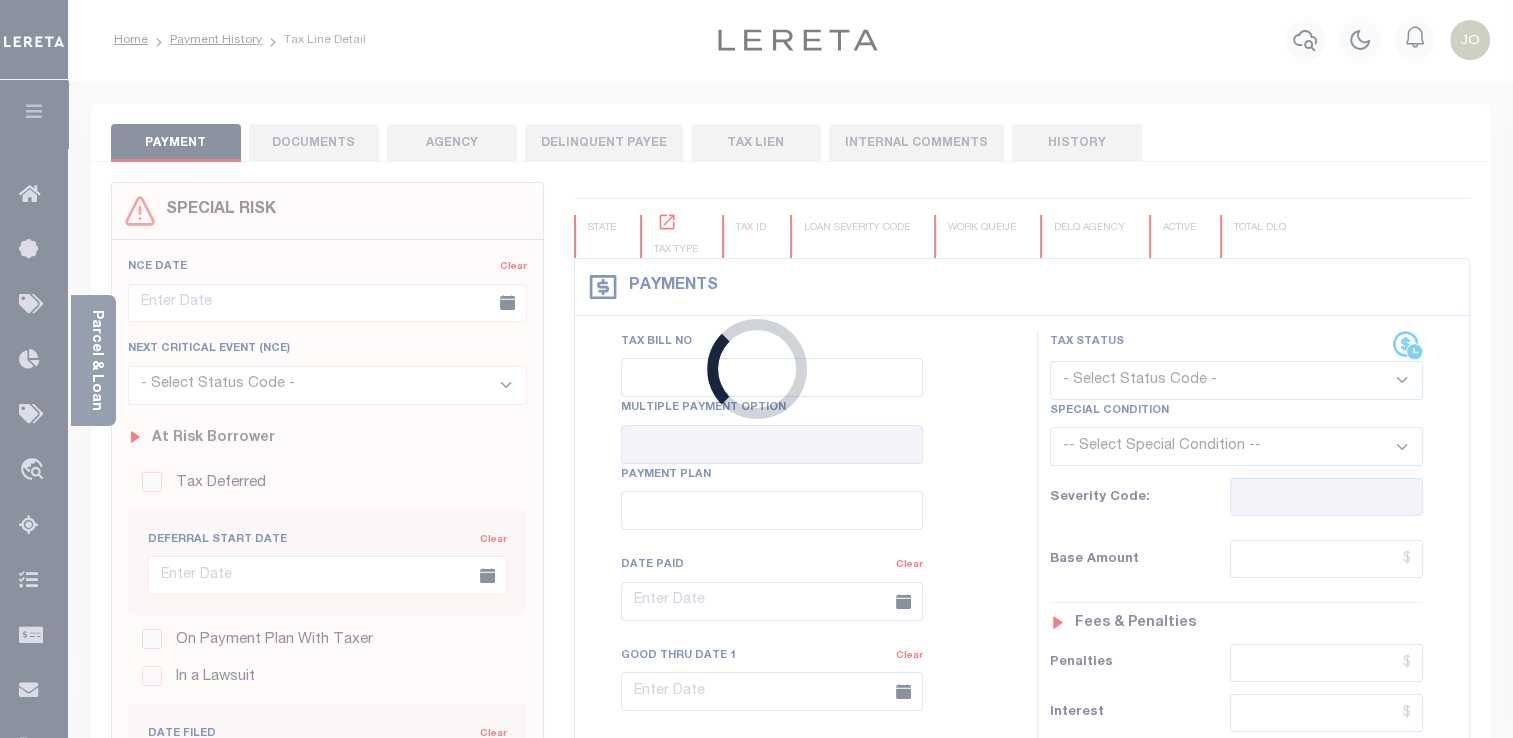 checkbox on "false" 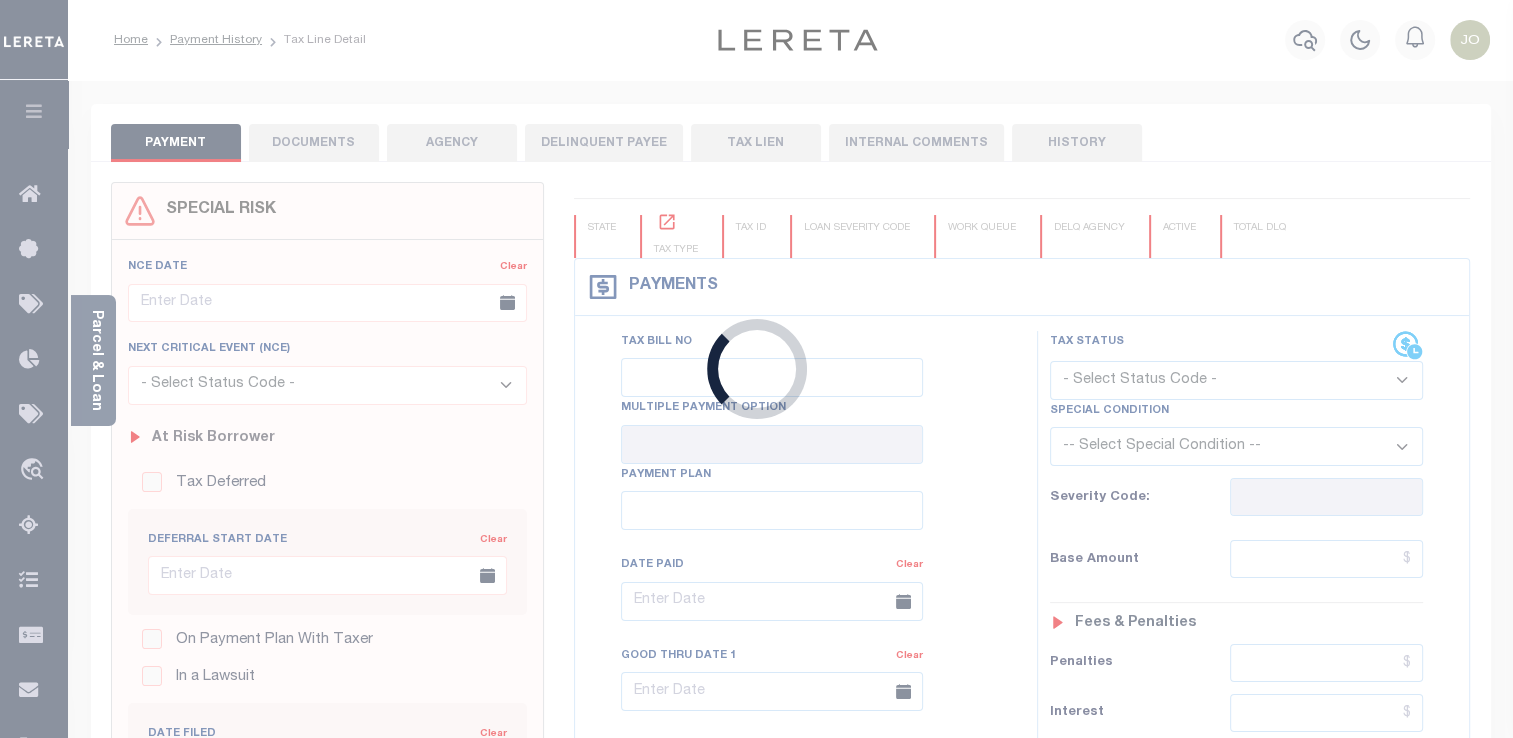 type on "06/06/2025" 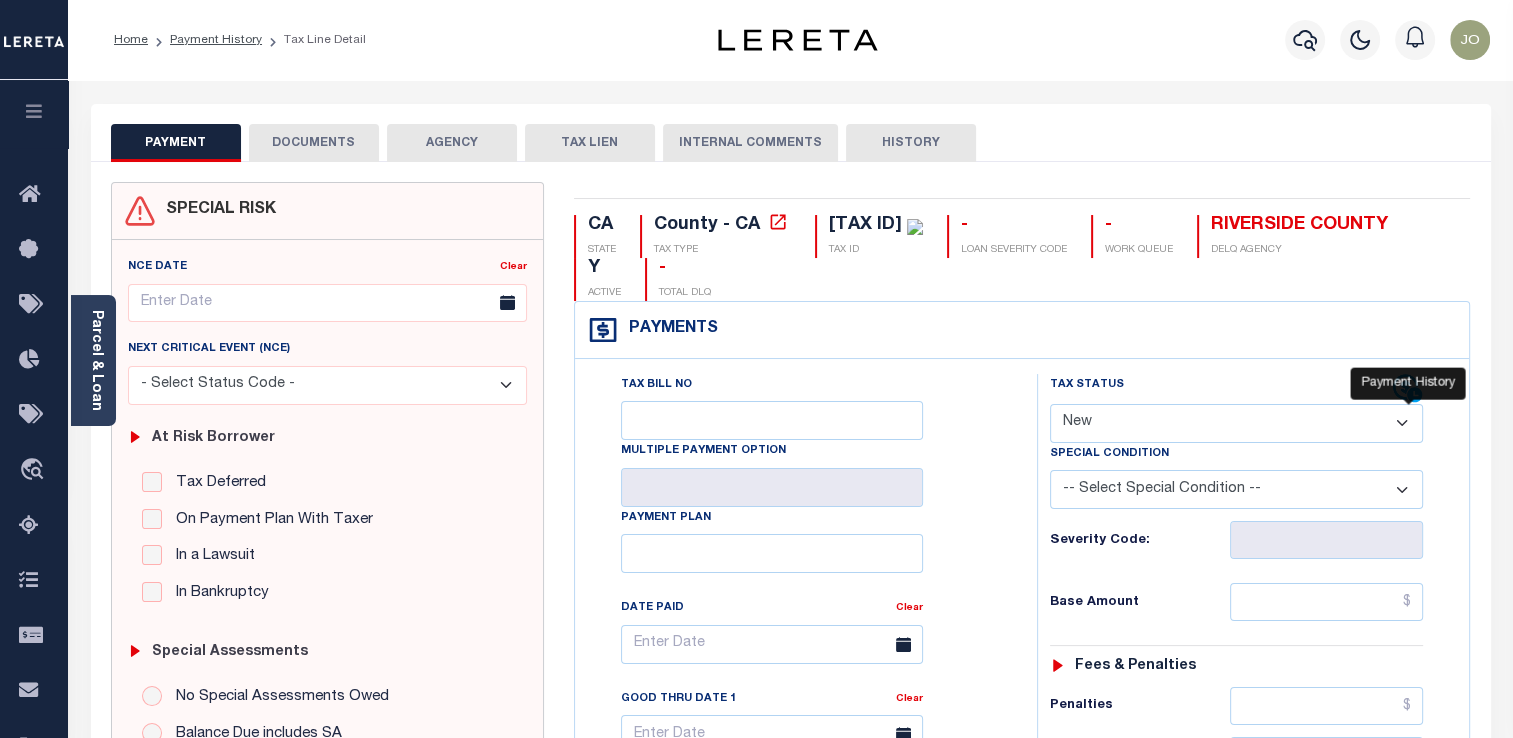 click 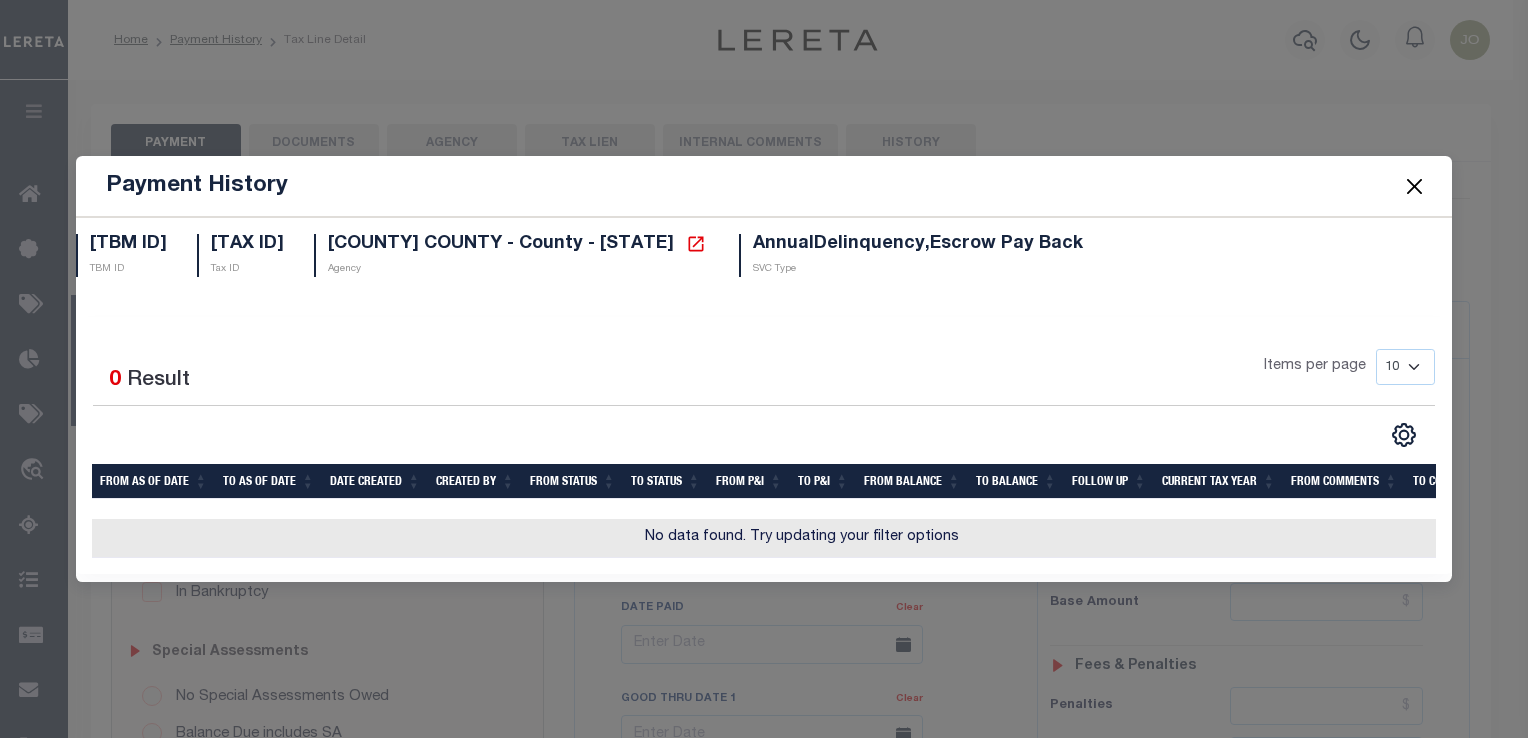 click at bounding box center [1414, 186] 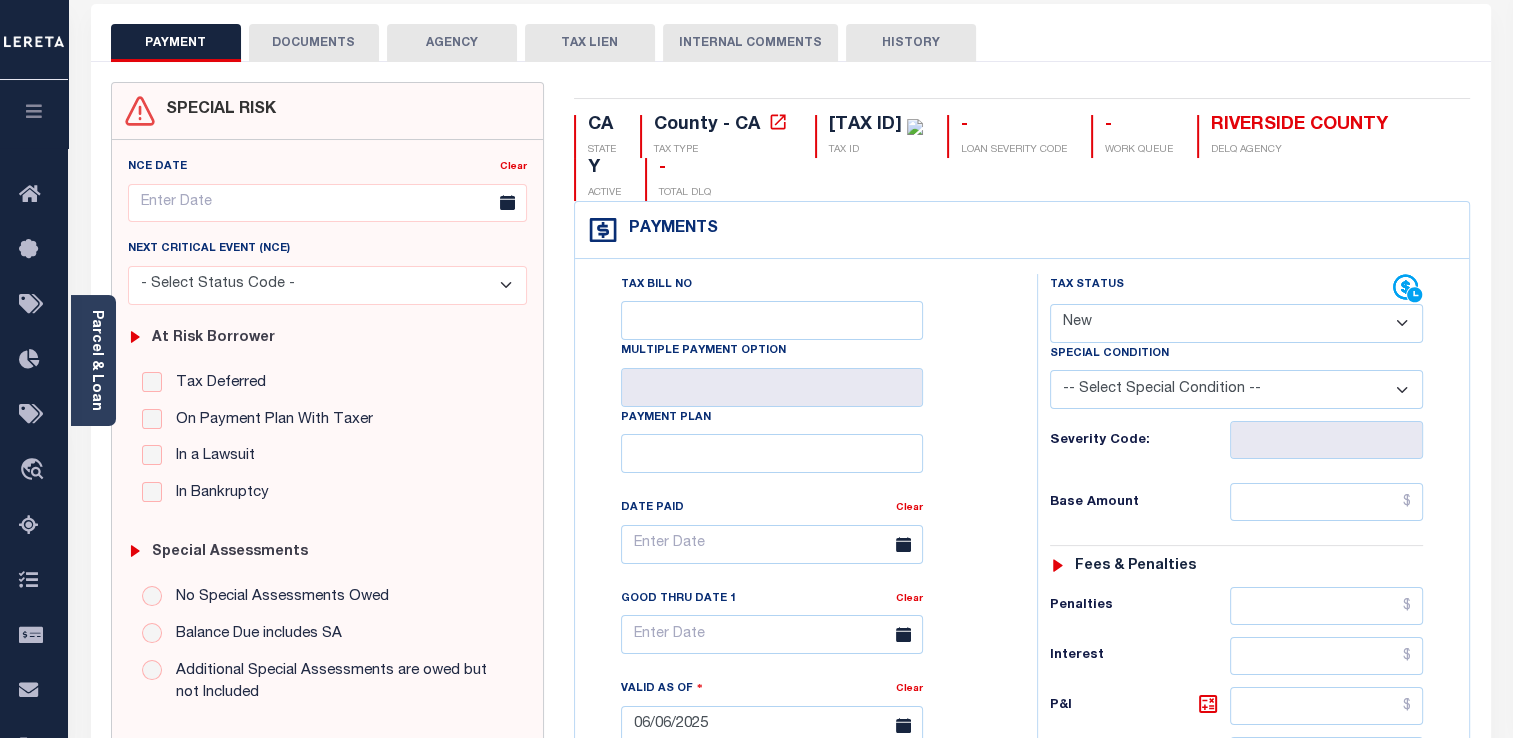 scroll, scrollTop: 200, scrollLeft: 0, axis: vertical 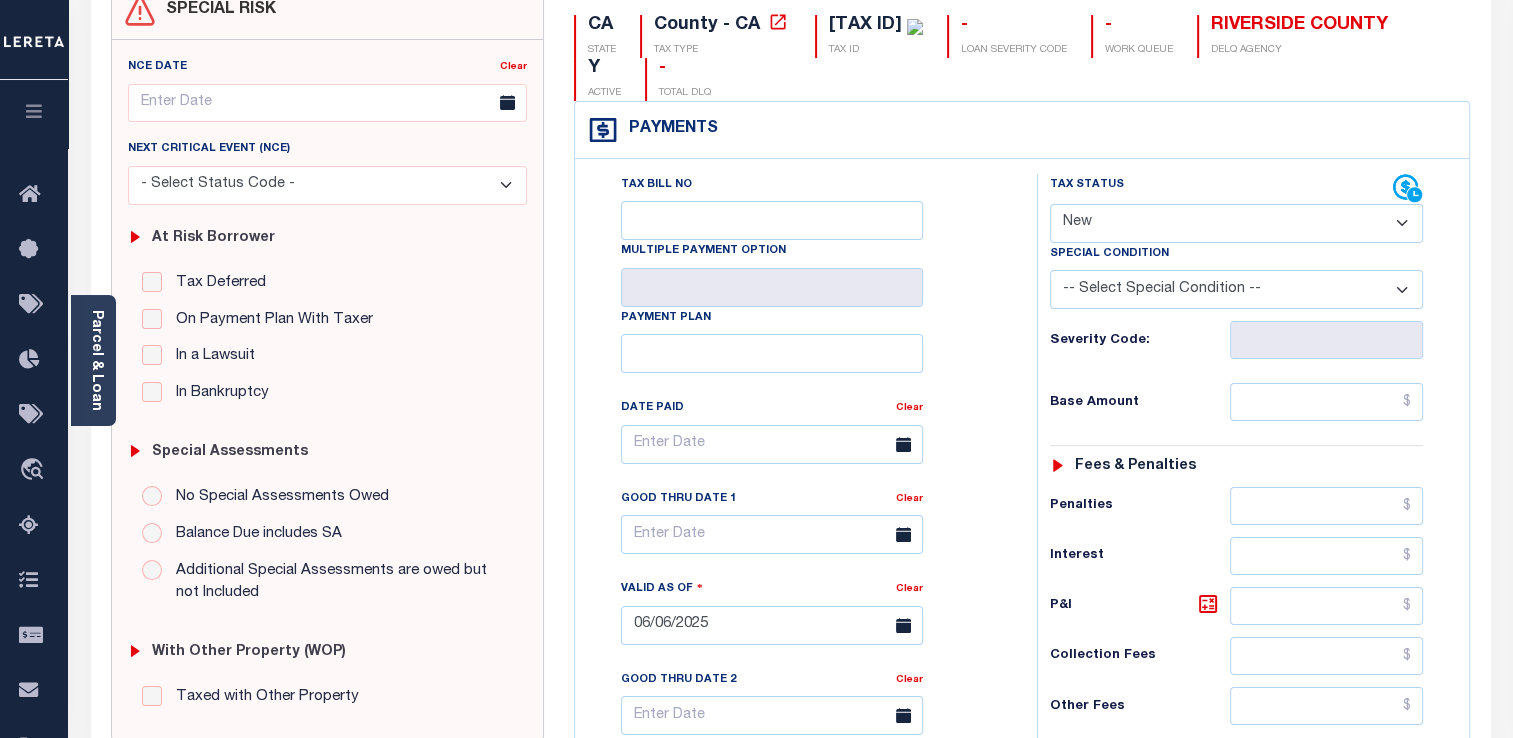 click on "- Select Status Code -
Open
Due/Unpaid
Paid
Incomplete
No Tax Due
Internal Refund Processed
New" at bounding box center [1236, 223] 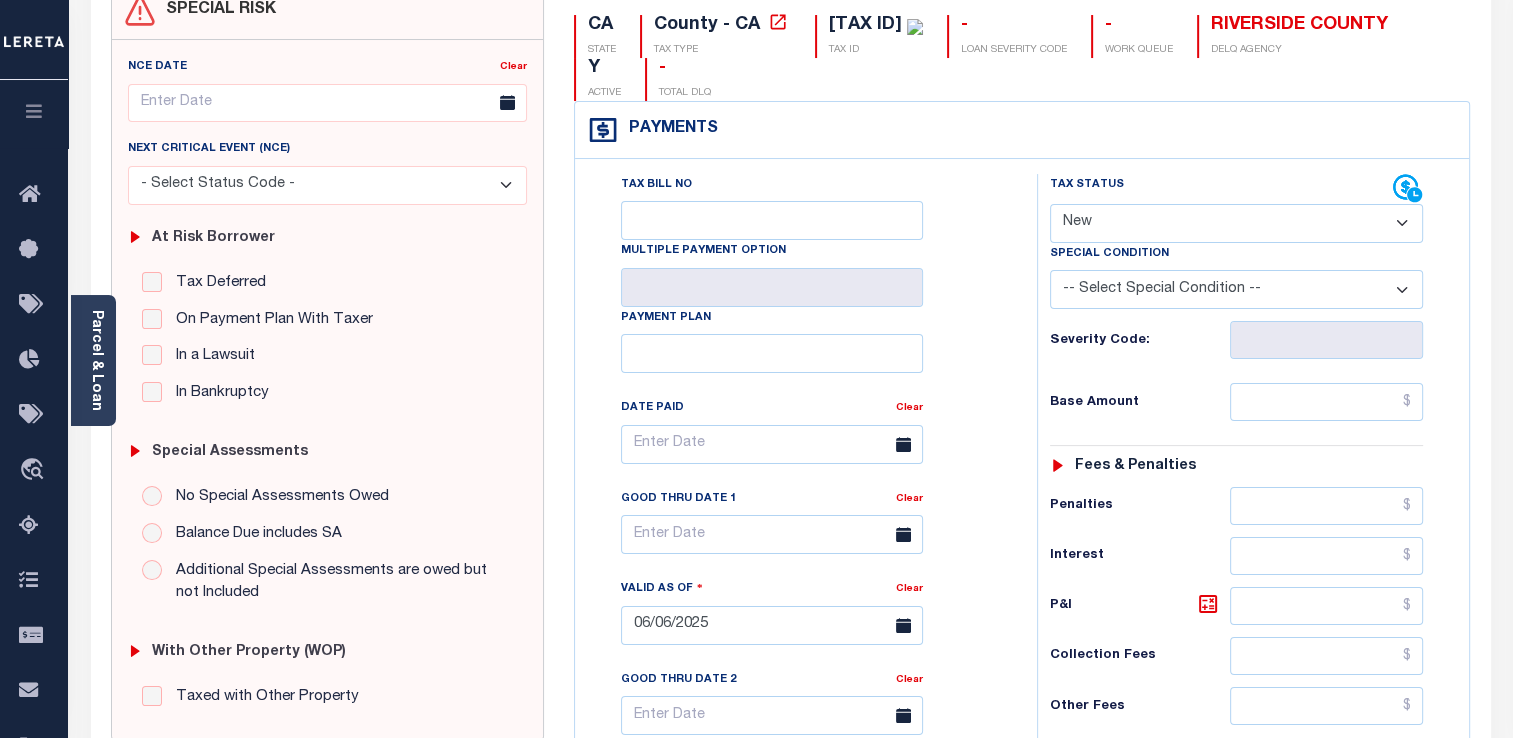 select on "INC" 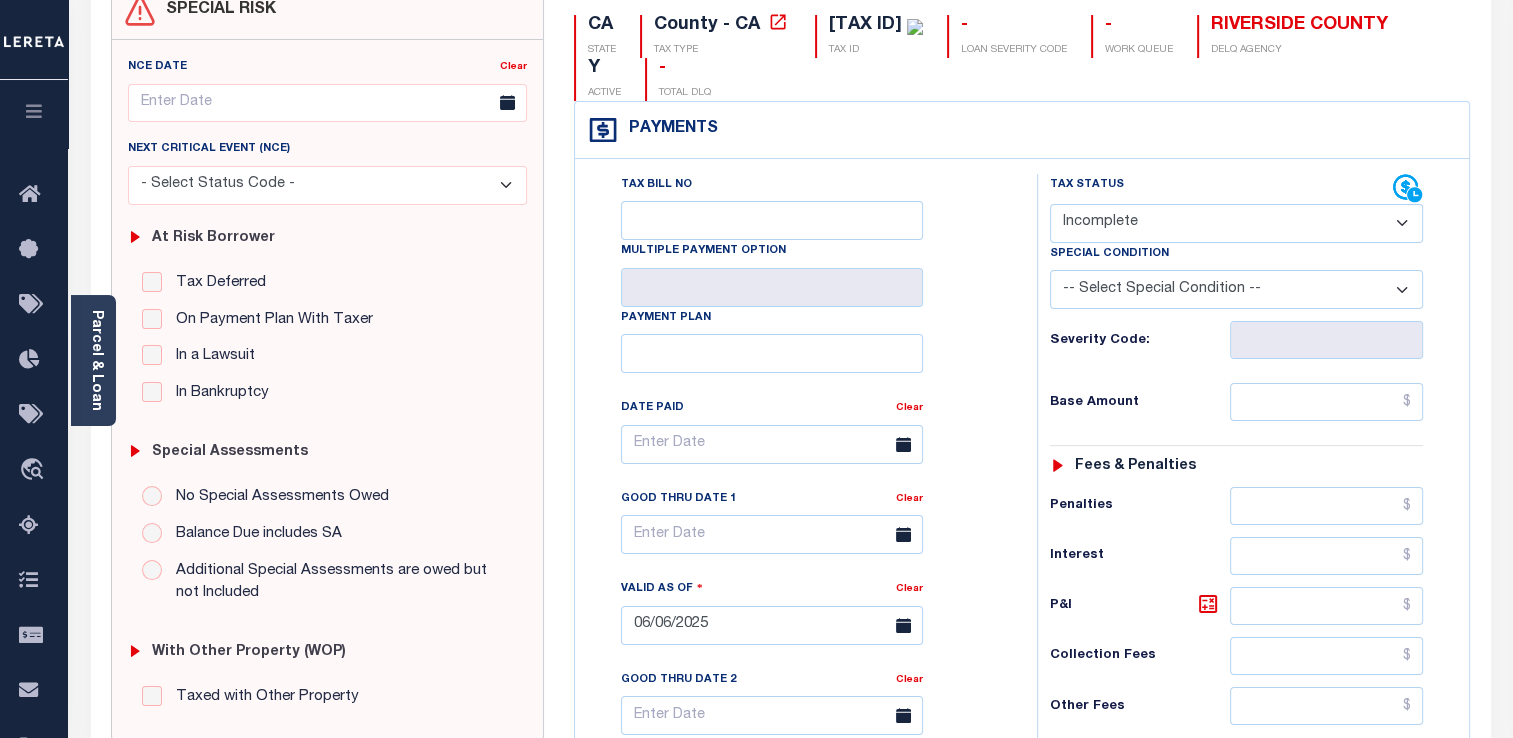 click on "- Select Status Code -
Open
Due/Unpaid
Paid
Incomplete
No Tax Due
Internal Refund Processed
New" at bounding box center (1236, 223) 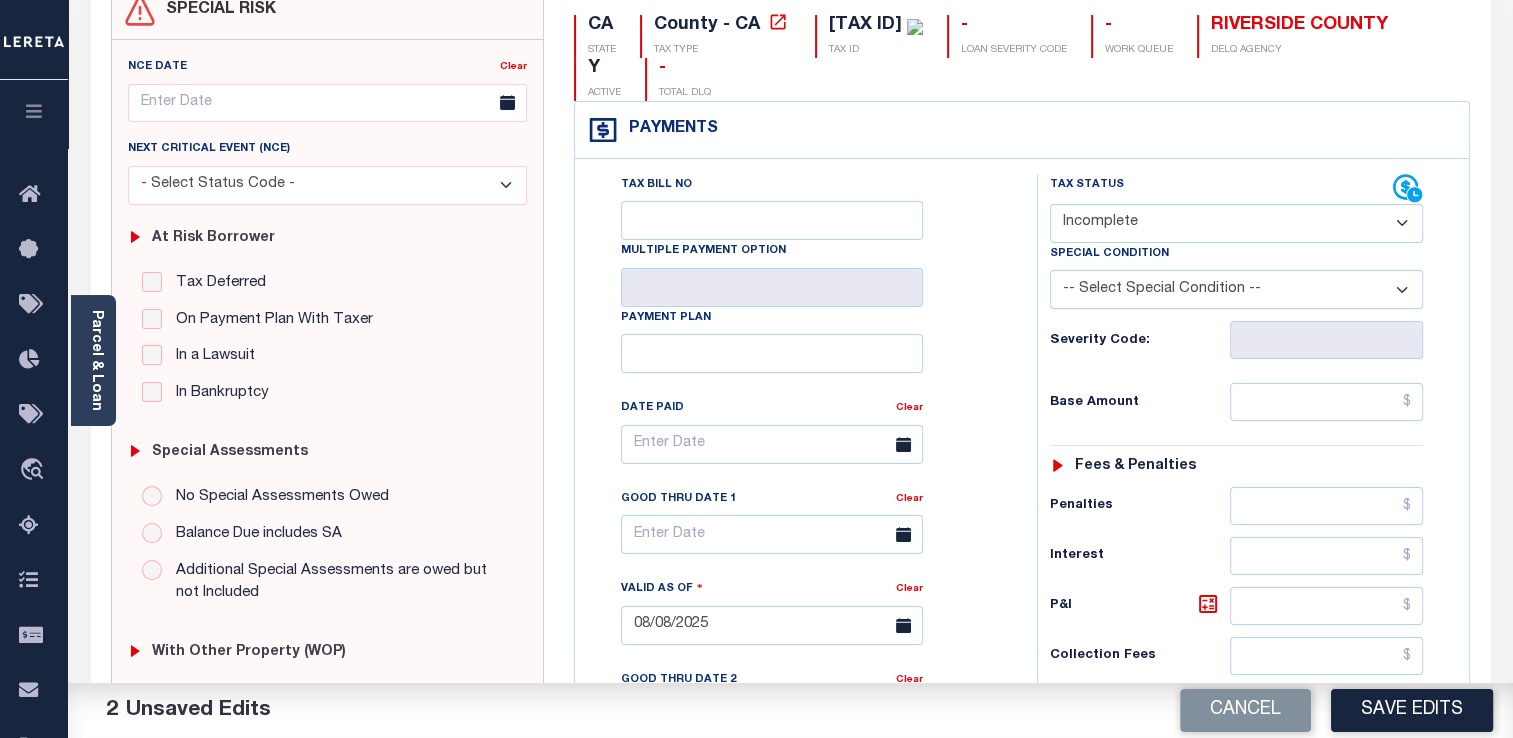 click on "-- Select Special Condition --
3RD PARTY TAX LIEN
AGENCY TAX LIEN (A.K.A Inside Lien)
BALANCE FORWARD
BANKRUPTCY
BILL W/ OTHER PARCEL
CONFIDENTIAL ACCOUNT
DEFERRED
DELAYED BILLING
DELQ CURRENT TAX YEAR INSTALLMENT(S) EXIST
DELQ PRIOR YEAR(S) EXIST
EXEMPT
HOMEOWNER AUTHORIZATION
IN DISPUTE/UNDER PROTEST
INCLUDES PRIOR UNPAID
INCLUDES RE-LEVIED TAX
INSTALLMENT PLAN
LITIGATION
LOST PROPERTY (FORECLOSED/DEEDED)
LOW ASSESSMENT
LOW TAX THRESHOLD
MULTIPLE TAXIDS
NEW PROPERTY
NOT ASSESSED
NOT CERTIFIED
OTHER FEES INVOLVED
OVERPAYMENT - POSSIBLE REFUND DUE
PARTIAL PAYMENT MAY EXIST
Pay Plan
RE-LEVIED TO ANOTHER AGENCY
REDEMP AMTS NOT AVAILABLE
REPORTED ON LEGACY RTYPE
SUBJECT TO FORECLOSURE
TAX LIEN RELEASED
TAX SALE-SUBJECT TO POWER TO SELL" at bounding box center [1236, 289] 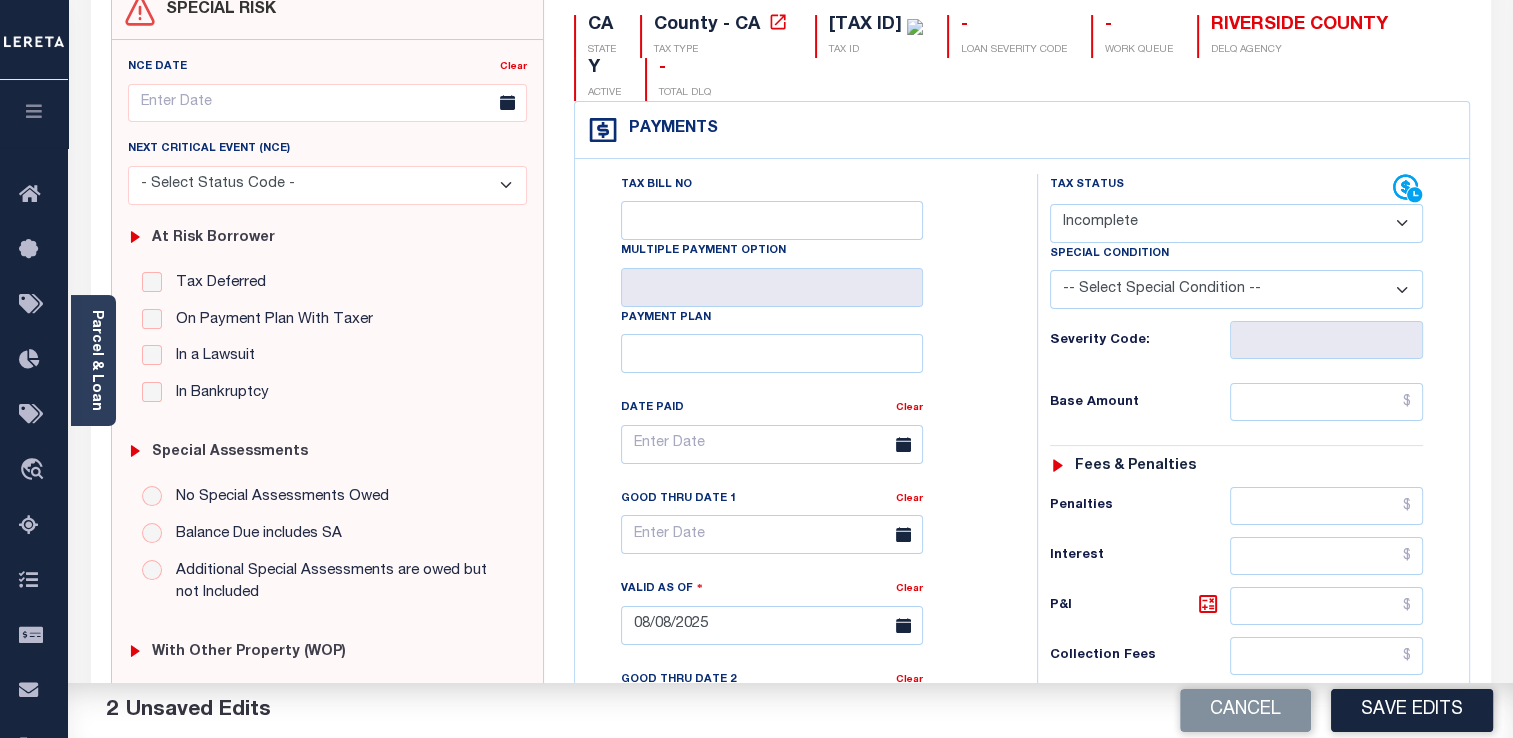 click on "-- Select Special Condition --
3RD PARTY TAX LIEN
AGENCY TAX LIEN (A.K.A Inside Lien)
BALANCE FORWARD
BANKRUPTCY
BILL W/ OTHER PARCEL
CONFIDENTIAL ACCOUNT
DEFERRED
DELAYED BILLING
DELQ CURRENT TAX YEAR INSTALLMENT(S) EXIST
DELQ PRIOR YEAR(S) EXIST
EXEMPT
HOMEOWNER AUTHORIZATION
IN DISPUTE/UNDER PROTEST
INCLUDES PRIOR UNPAID
INCLUDES RE-LEVIED TAX
INSTALLMENT PLAN
LITIGATION
LOST PROPERTY (FORECLOSED/DEEDED)
LOW ASSESSMENT
LOW TAX THRESHOLD
MULTIPLE TAXIDS
NEW PROPERTY
NOT ASSESSED
NOT CERTIFIED
OTHER FEES INVOLVED
OVERPAYMENT - POSSIBLE REFUND DUE
PARTIAL PAYMENT MAY EXIST
Pay Plan
RE-LEVIED TO ANOTHER AGENCY
REDEMP AMTS NOT AVAILABLE
REPORTED ON LEGACY RTYPE
SUBJECT TO FORECLOSURE
TAX LIEN RELEASED
TAX SALE-SUBJECT TO POWER TO SELL" at bounding box center [1236, 289] 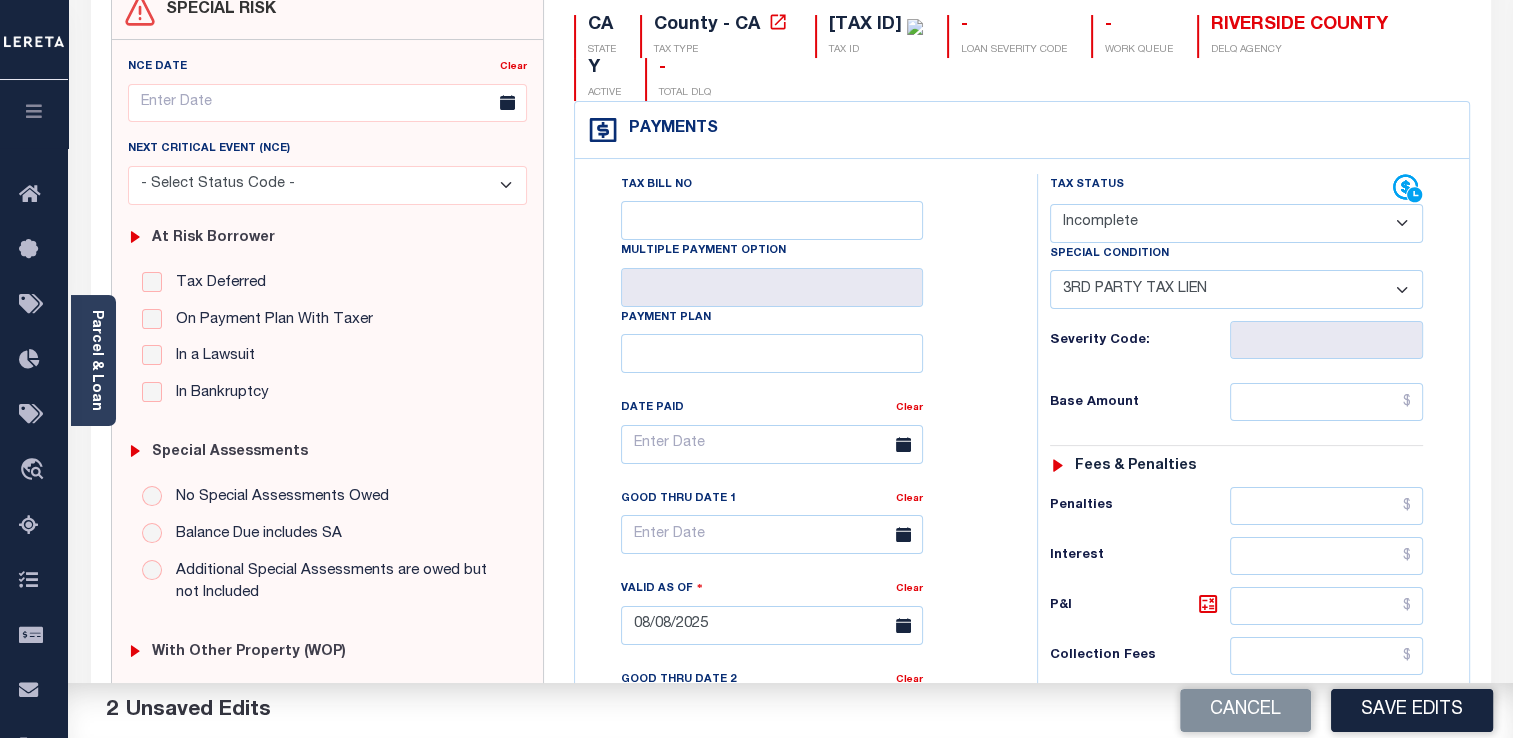 click on "-- Select Special Condition --
3RD PARTY TAX LIEN
AGENCY TAX LIEN (A.K.A Inside Lien)
BALANCE FORWARD
BANKRUPTCY
BILL W/ OTHER PARCEL
CONFIDENTIAL ACCOUNT
DEFERRED
DELAYED BILLING
DELQ CURRENT TAX YEAR INSTALLMENT(S) EXIST
DELQ PRIOR YEAR(S) EXIST
EXEMPT
HOMEOWNER AUTHORIZATION
IN DISPUTE/UNDER PROTEST
INCLUDES PRIOR UNPAID
INCLUDES RE-LEVIED TAX
INSTALLMENT PLAN
LITIGATION
LOST PROPERTY (FORECLOSED/DEEDED)
LOW ASSESSMENT
LOW TAX THRESHOLD
MULTIPLE TAXIDS
NEW PROPERTY
NOT ASSESSED
NOT CERTIFIED
OTHER FEES INVOLVED
OVERPAYMENT - POSSIBLE REFUND DUE
PARTIAL PAYMENT MAY EXIST
Pay Plan
RE-LEVIED TO ANOTHER AGENCY
REDEMP AMTS NOT AVAILABLE
REPORTED ON LEGACY RTYPE
SUBJECT TO FORECLOSURE
TAX LIEN RELEASED
TAX SALE-SUBJECT TO POWER TO SELL" at bounding box center (1236, 289) 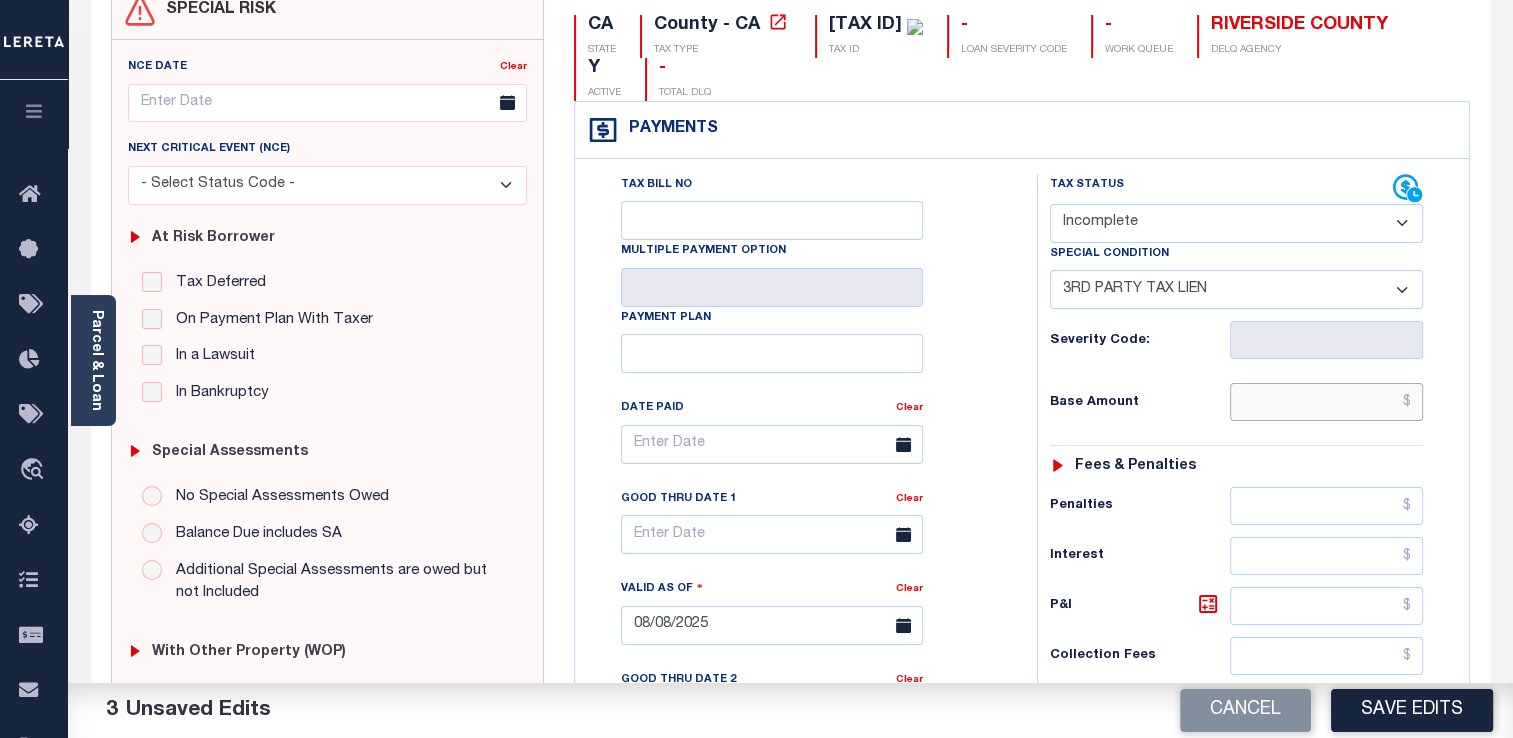 click at bounding box center (1326, 402) 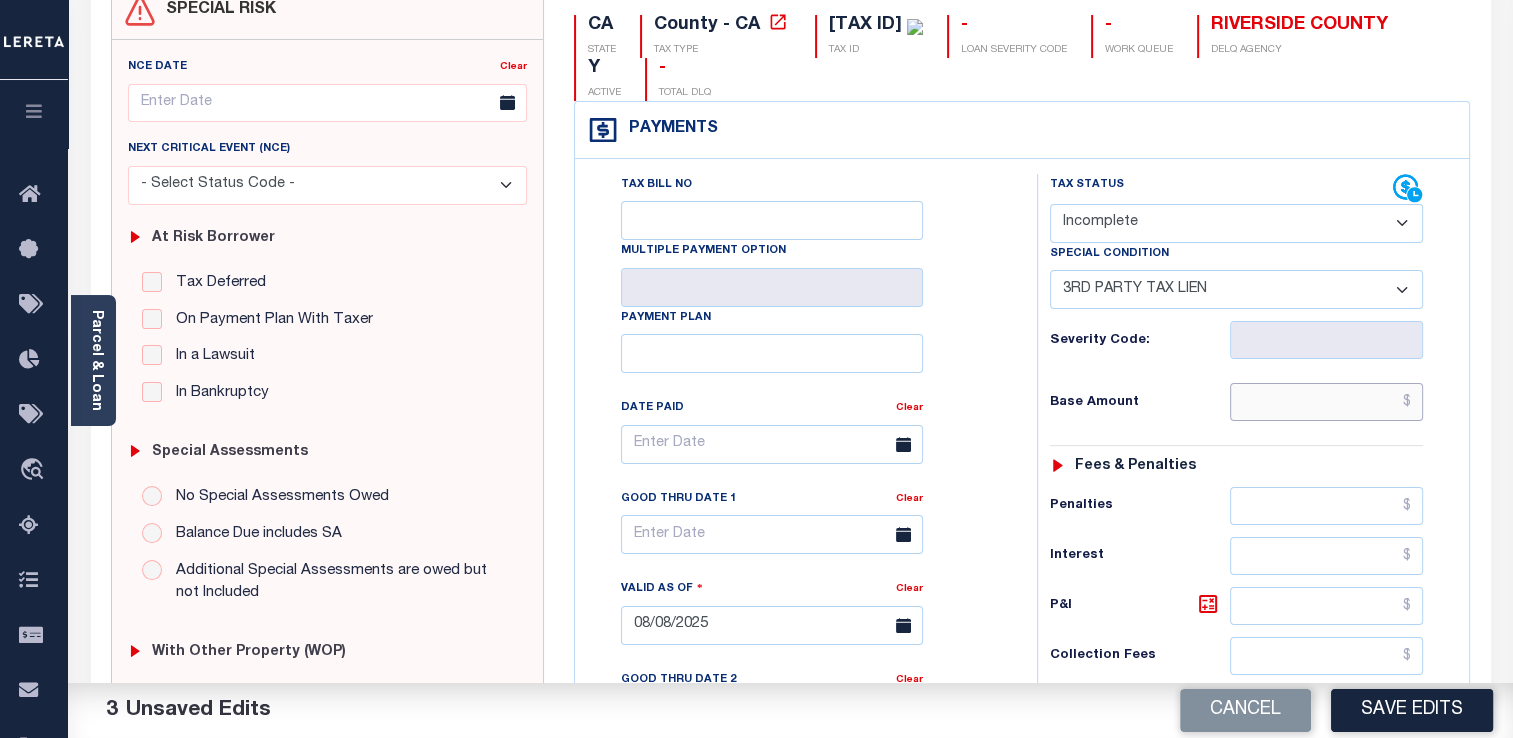 click at bounding box center (1326, 402) 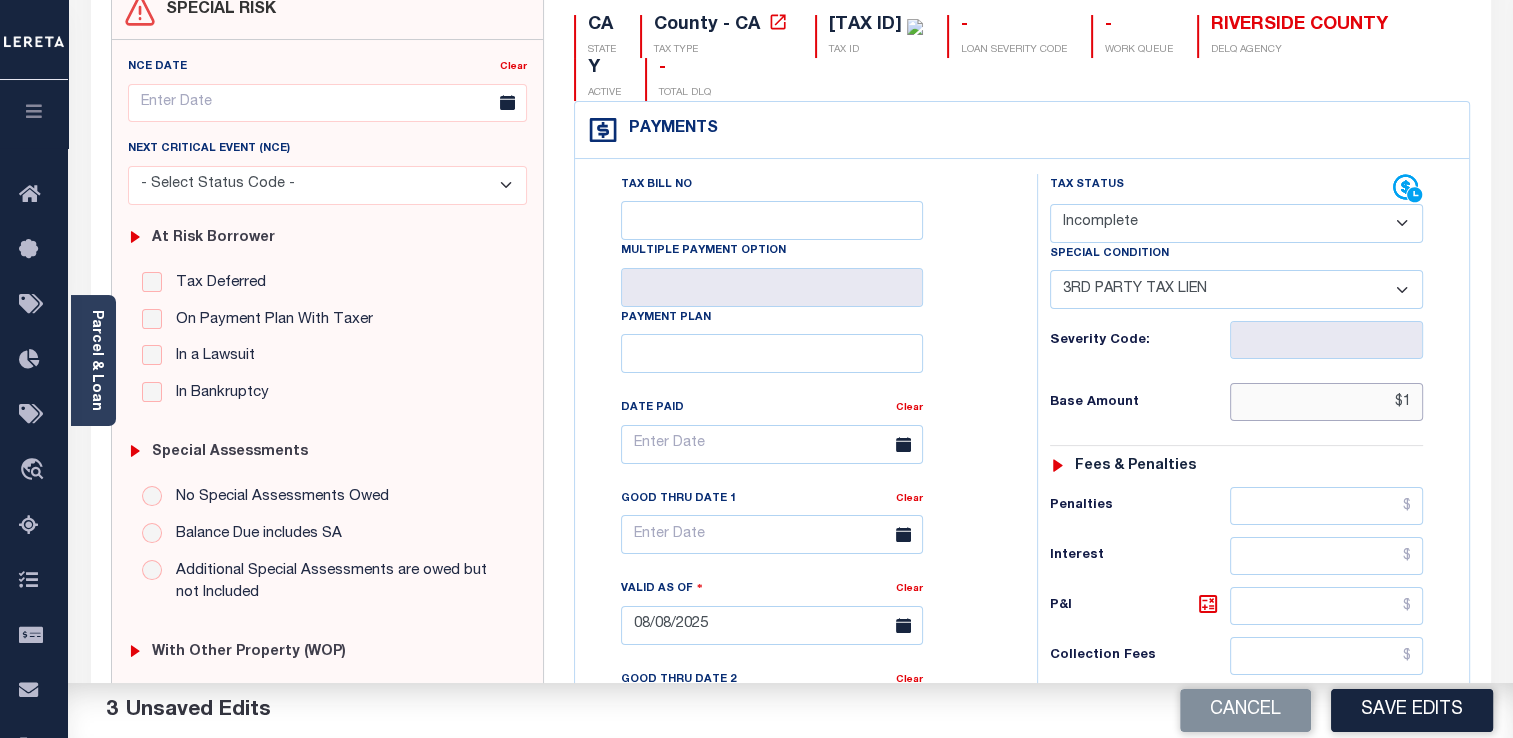 scroll, scrollTop: 300, scrollLeft: 0, axis: vertical 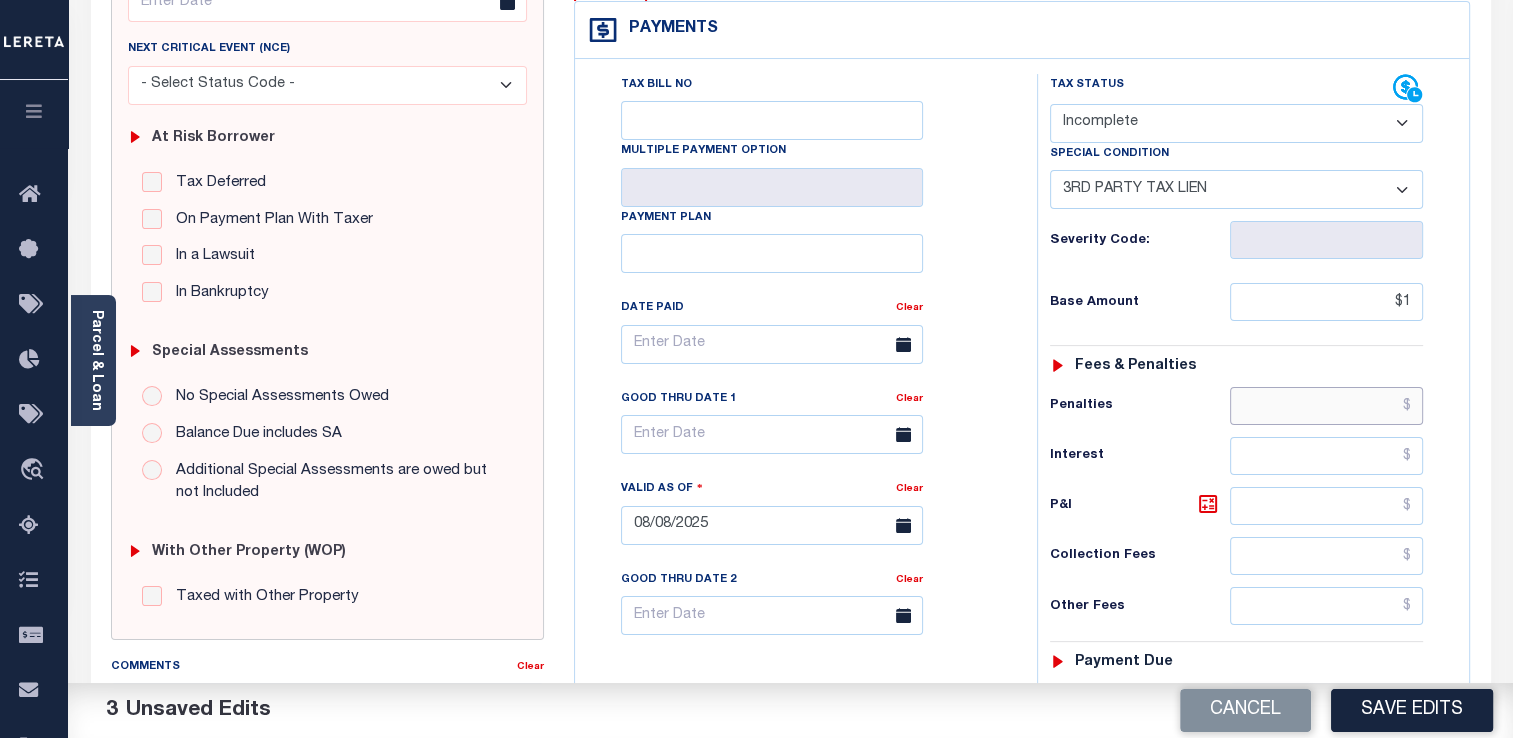 type on "$1.00" 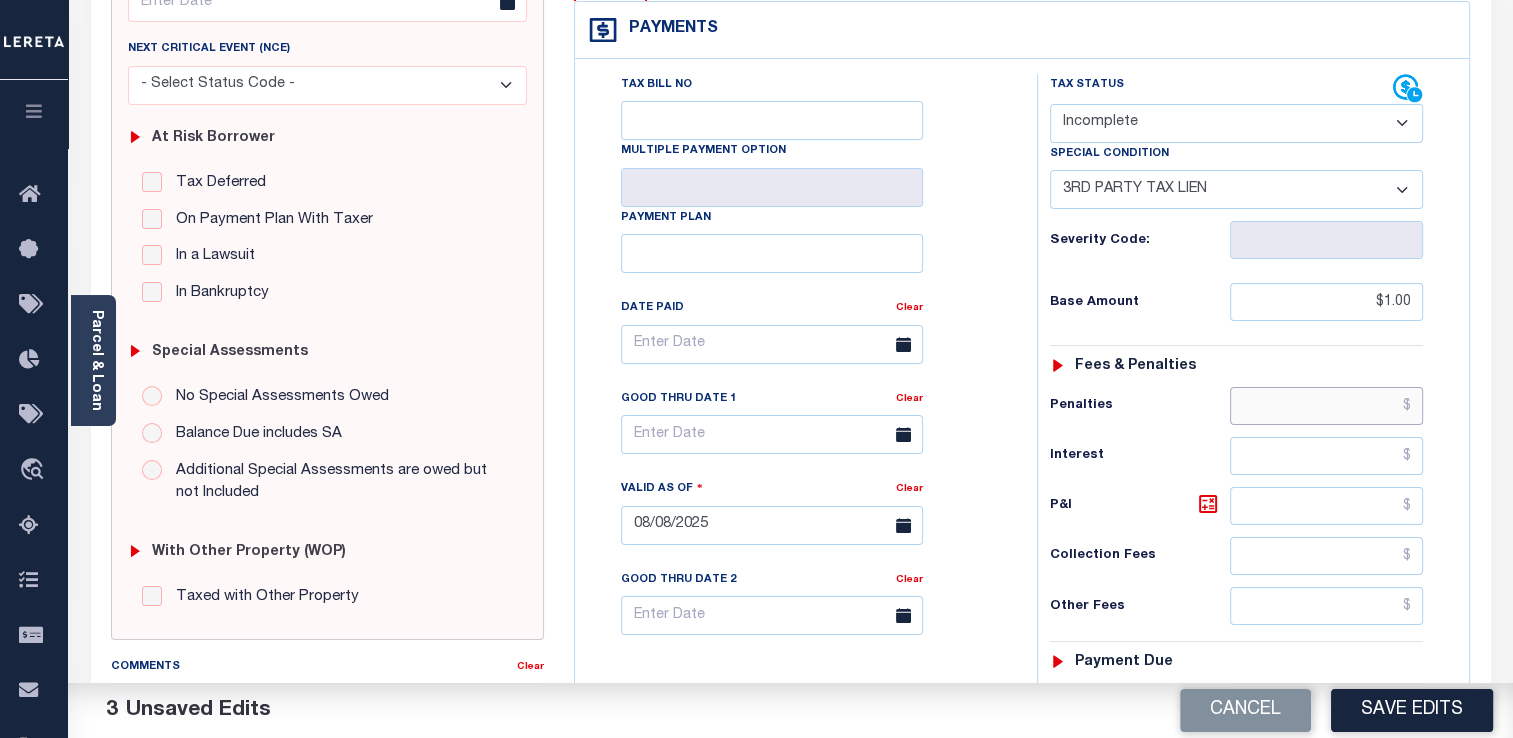 click at bounding box center [1326, 406] 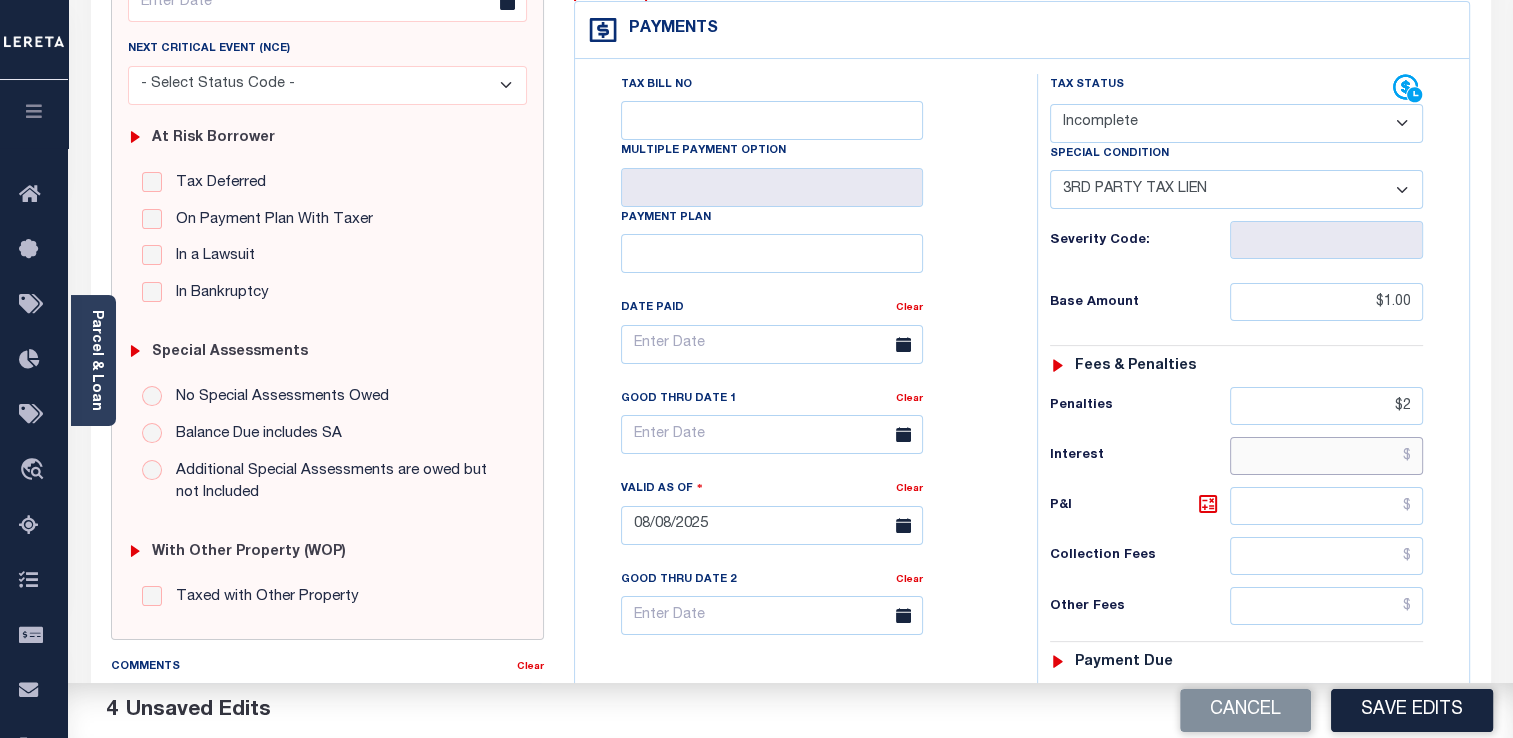 type on "$2.00" 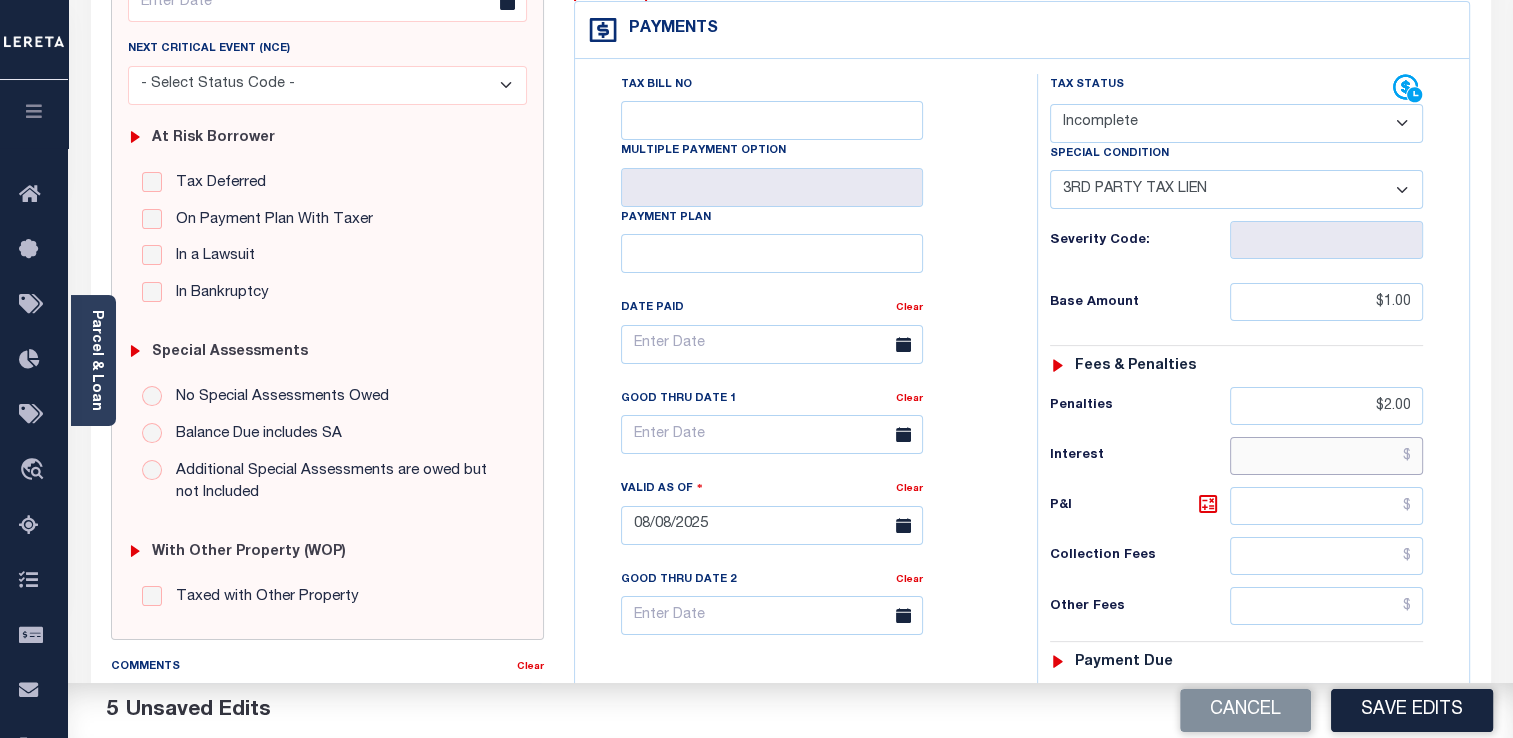 click at bounding box center (1326, 456) 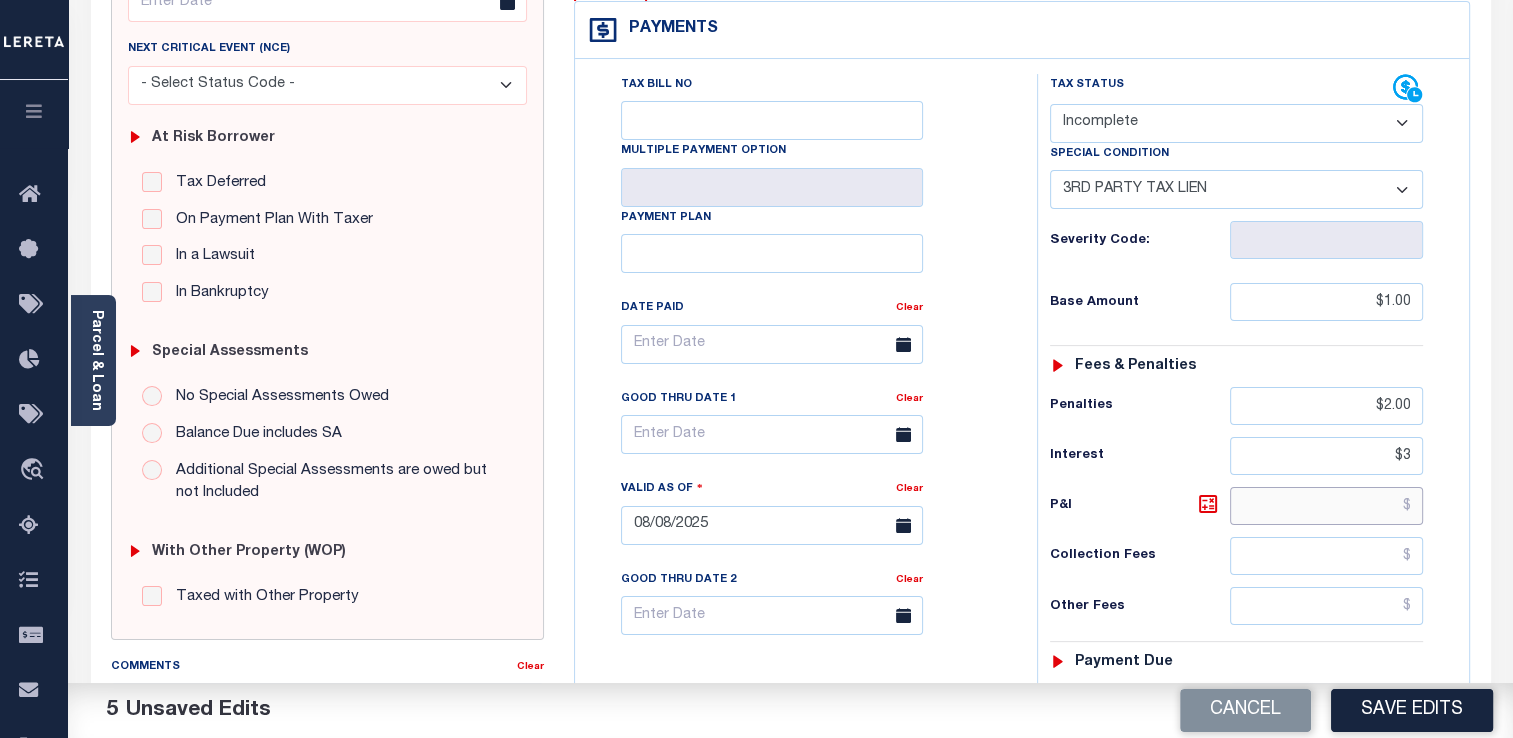 type on "$3.00" 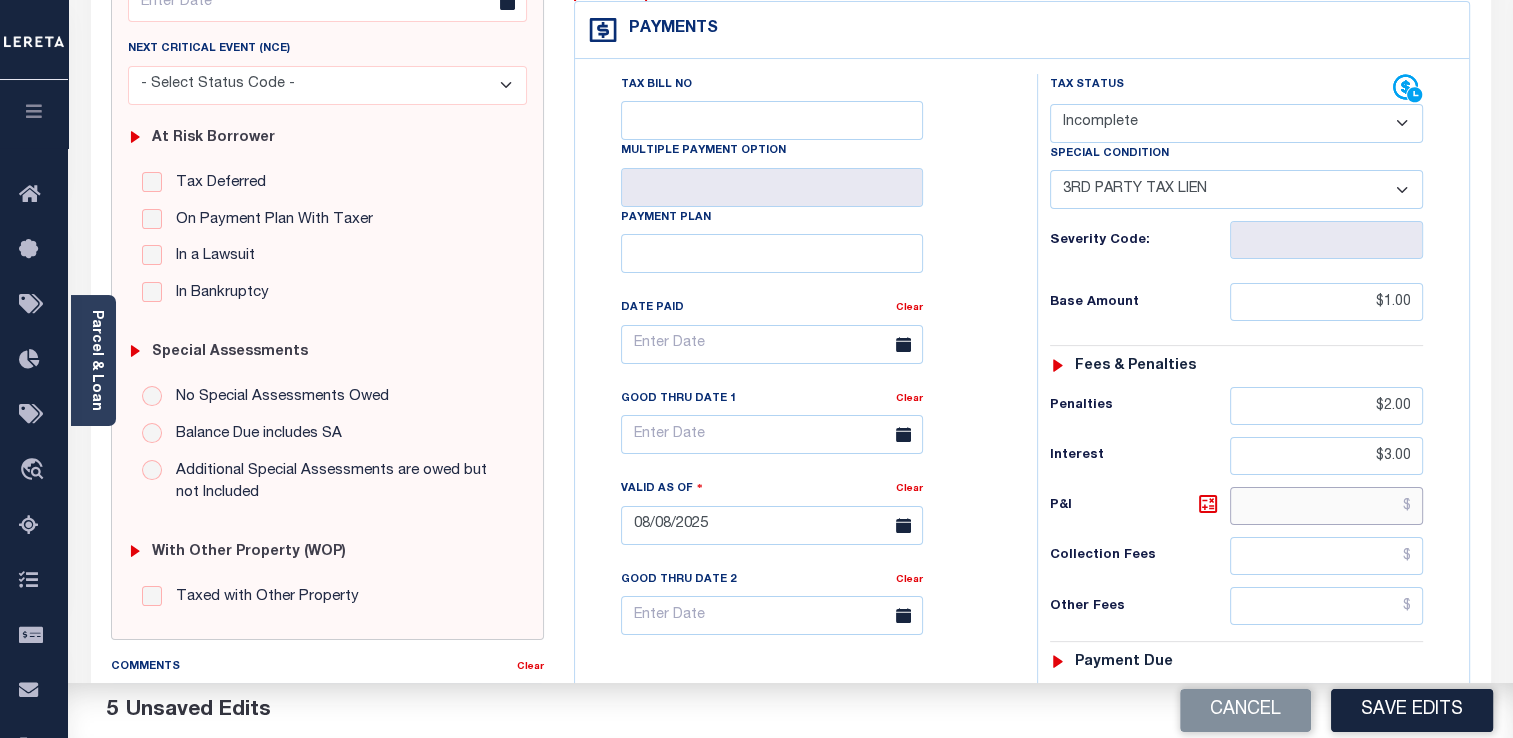 click at bounding box center [1326, 506] 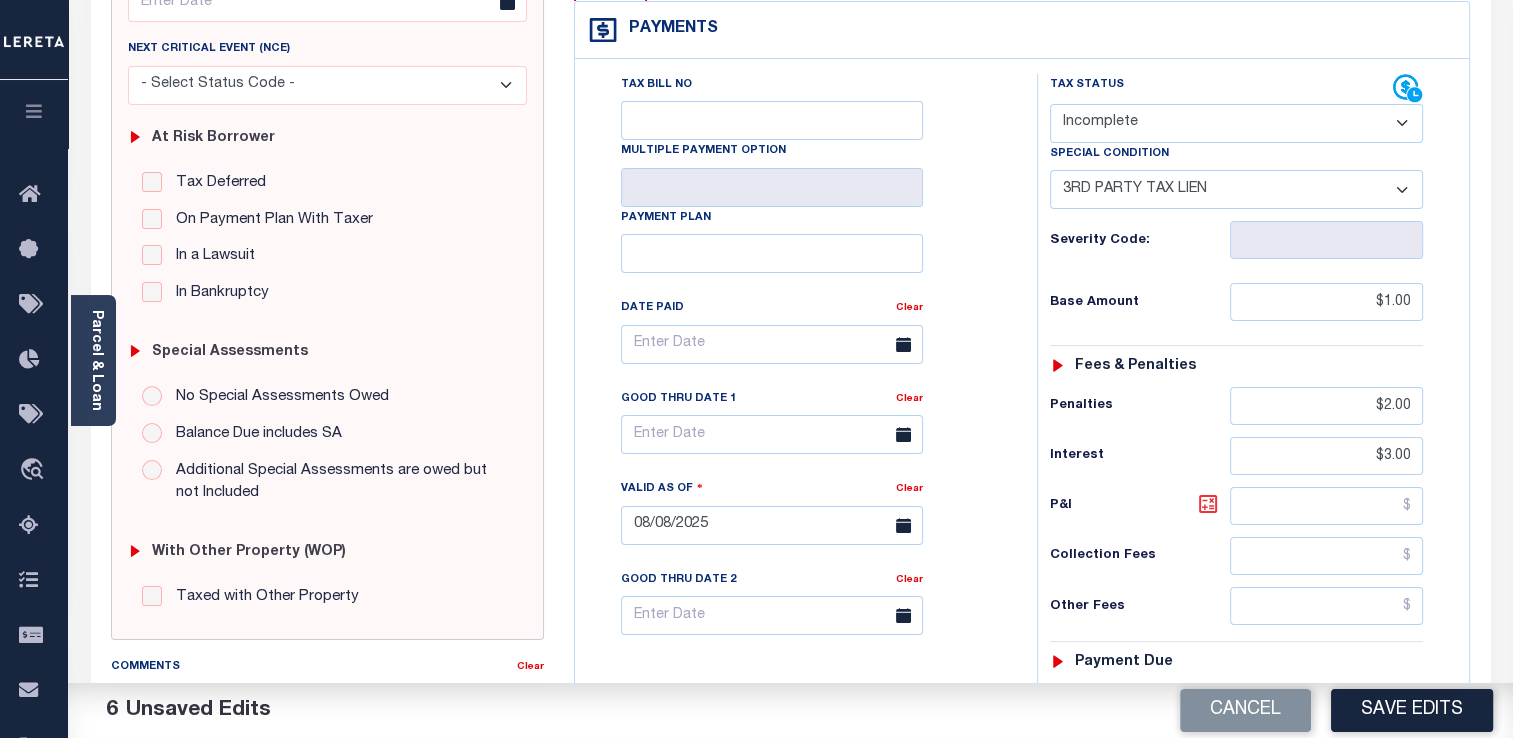 click 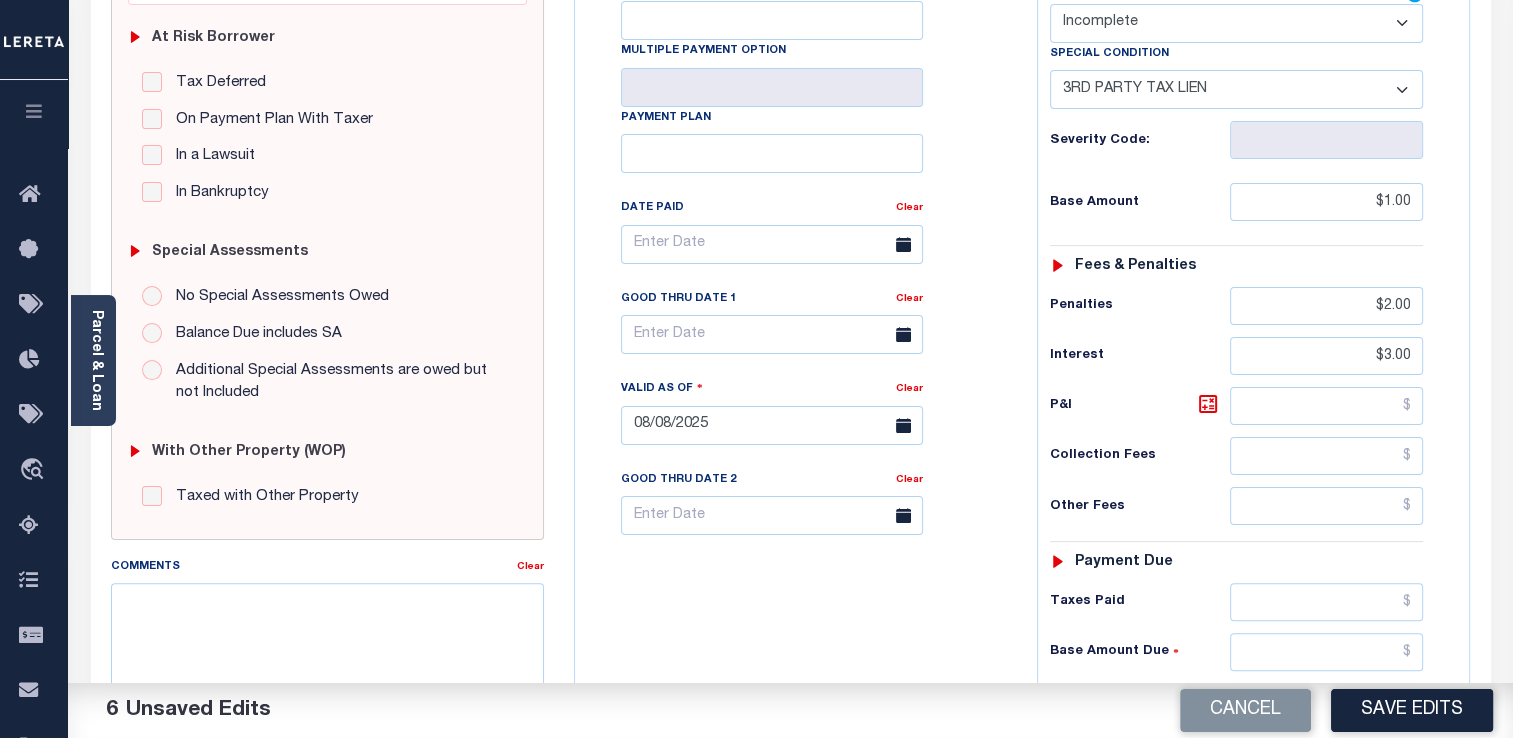 scroll, scrollTop: 500, scrollLeft: 0, axis: vertical 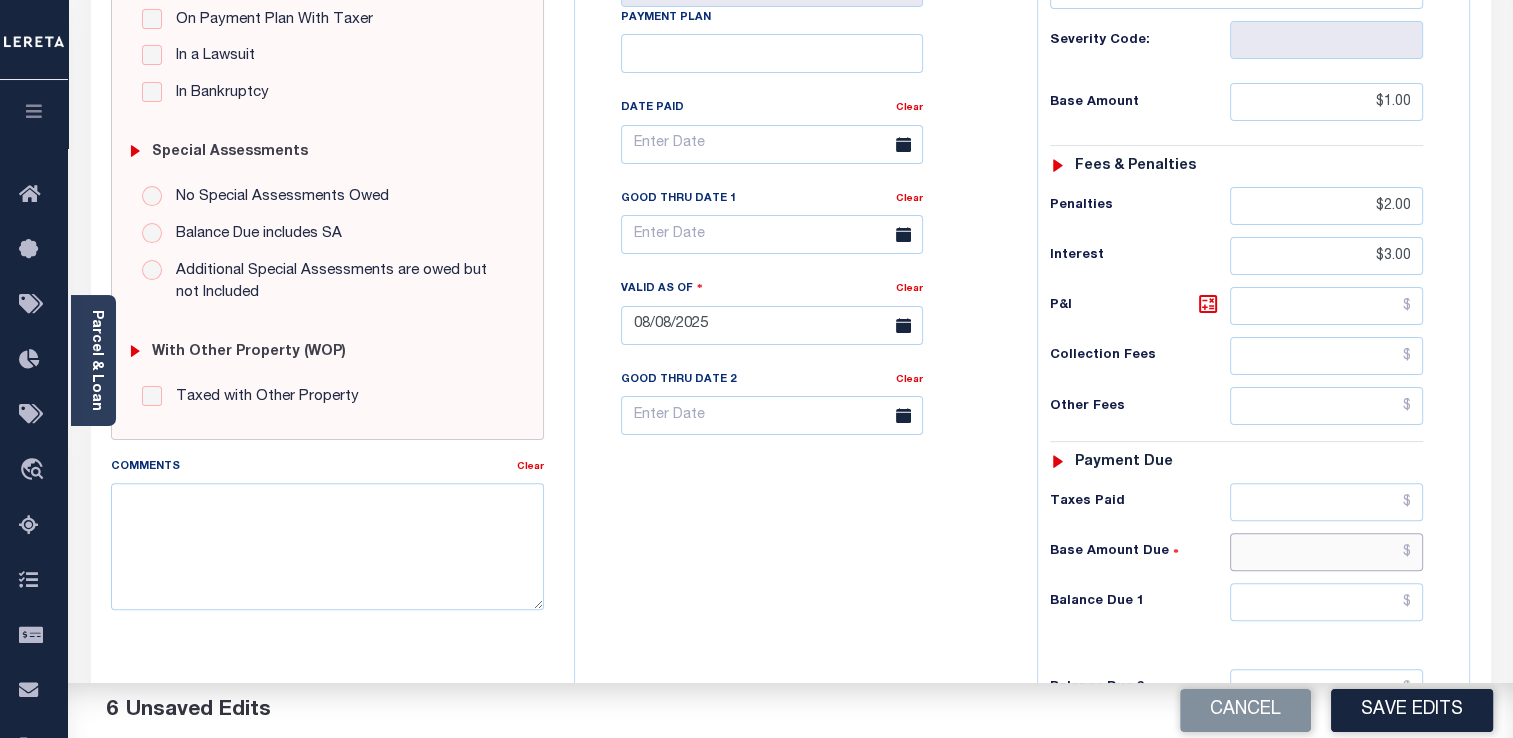 click at bounding box center (1326, 552) 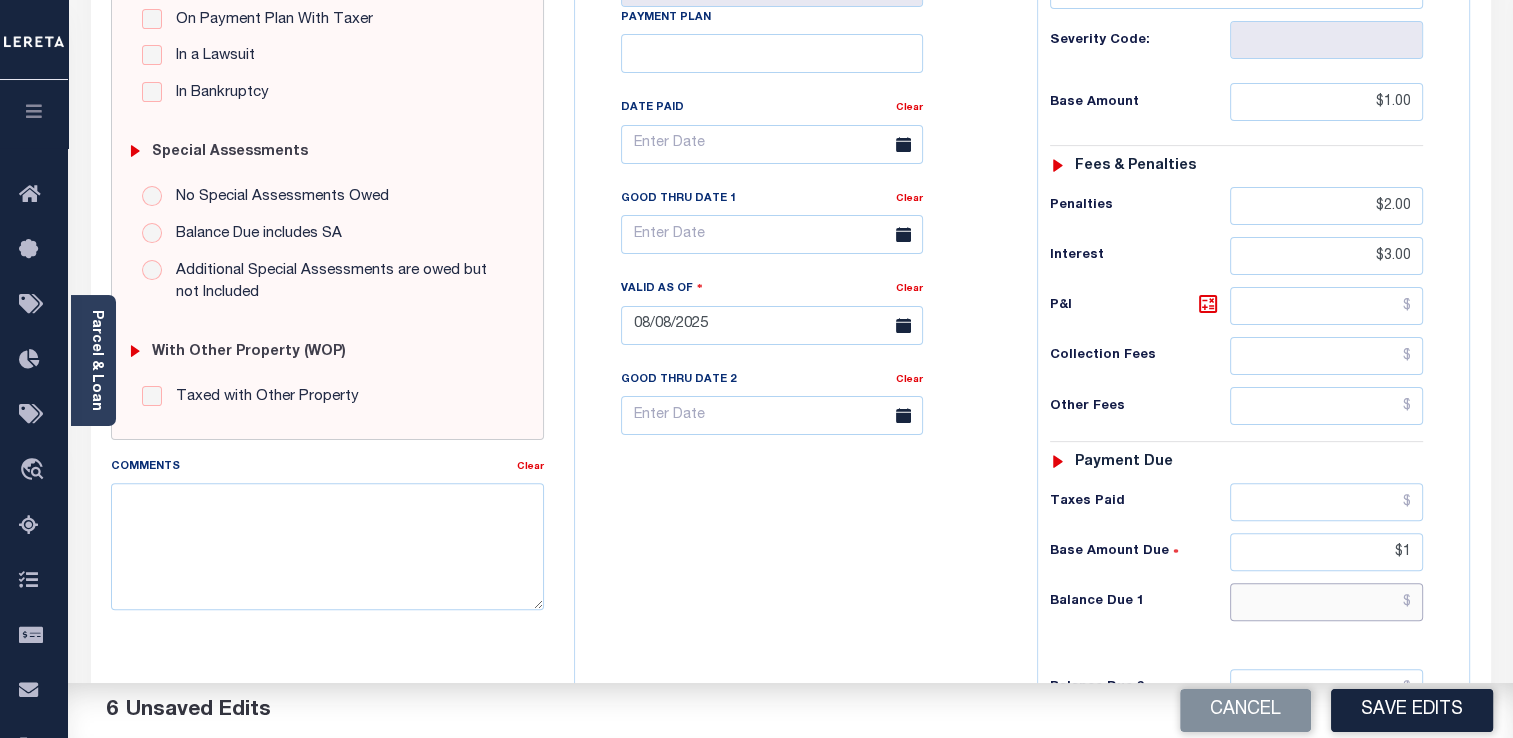 type on "$1.00" 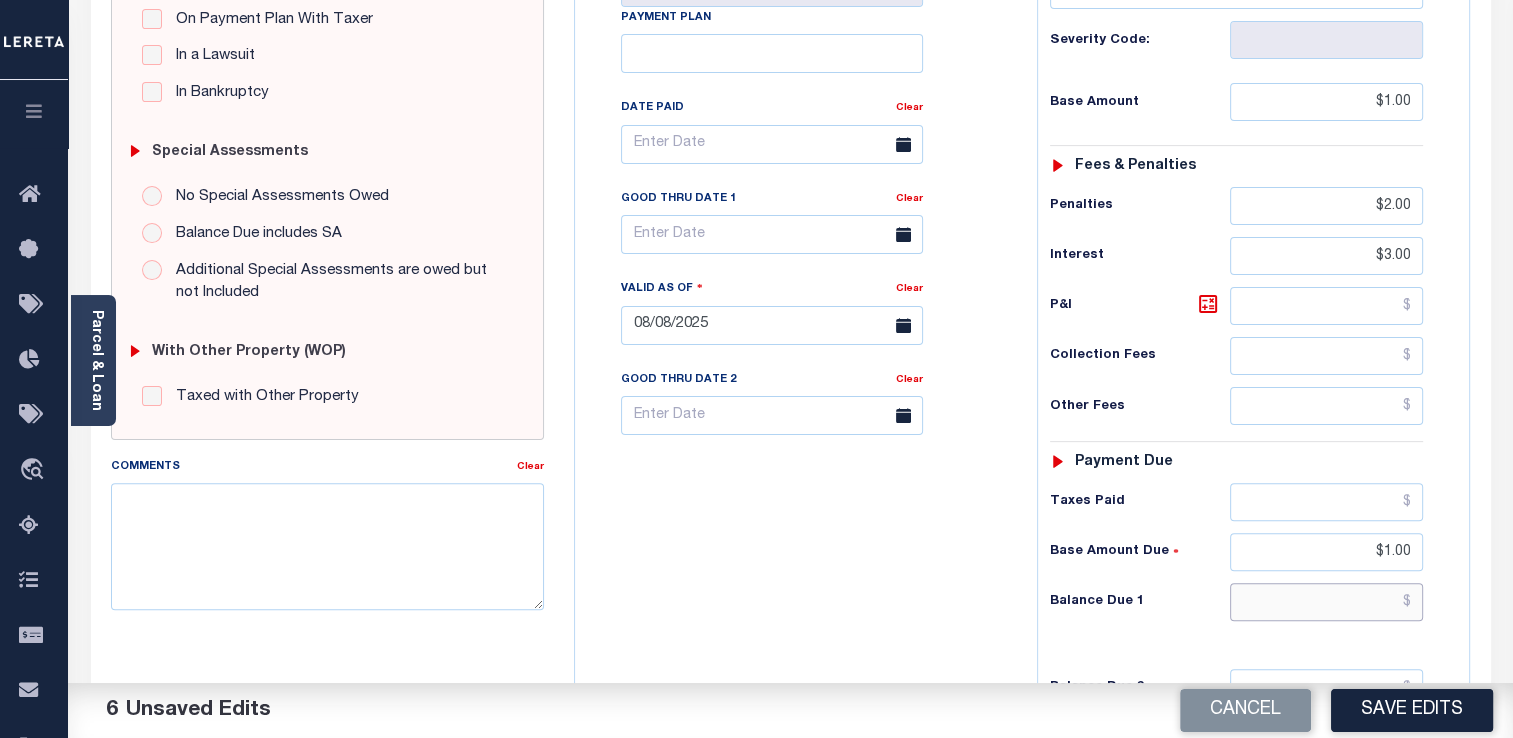 click at bounding box center [1326, 602] 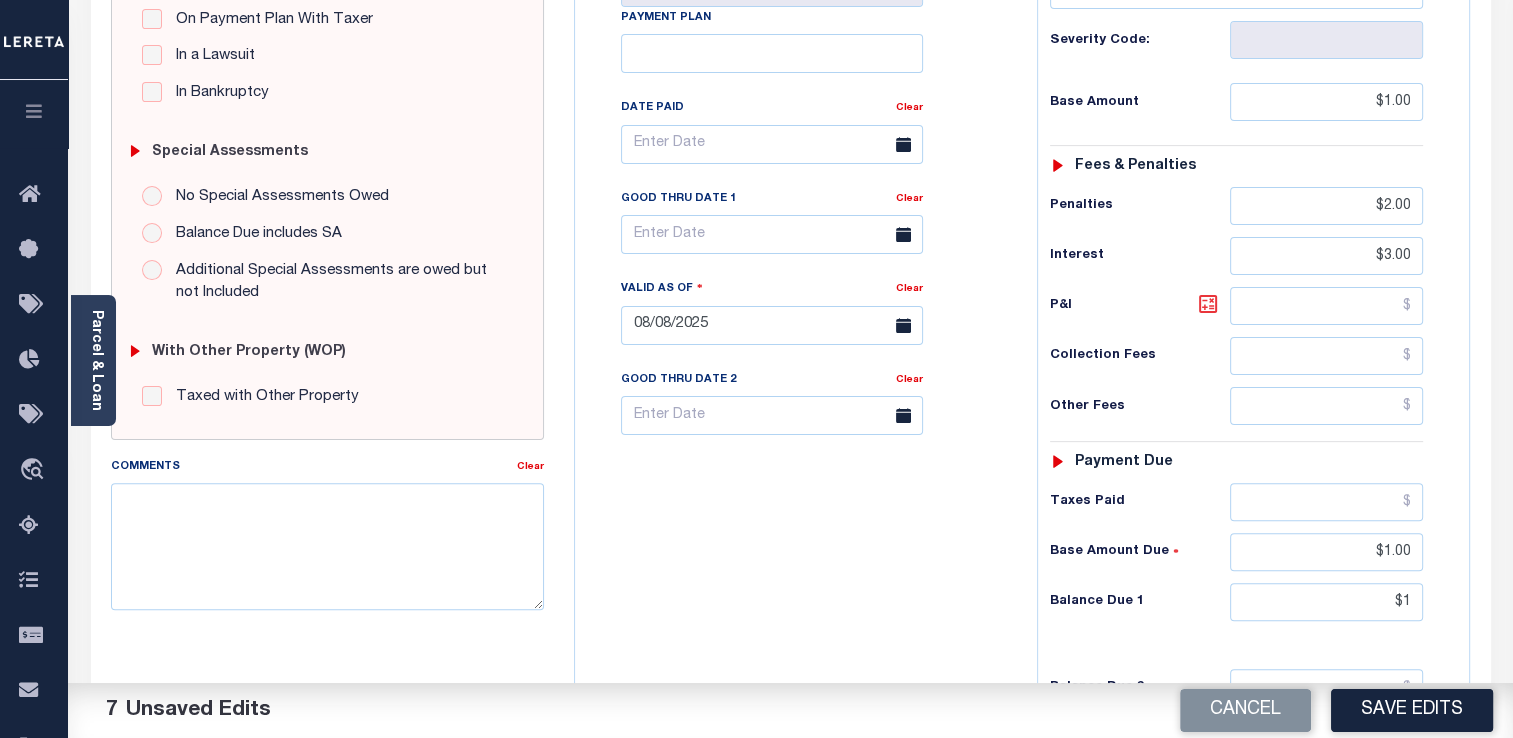 type on "$1.00" 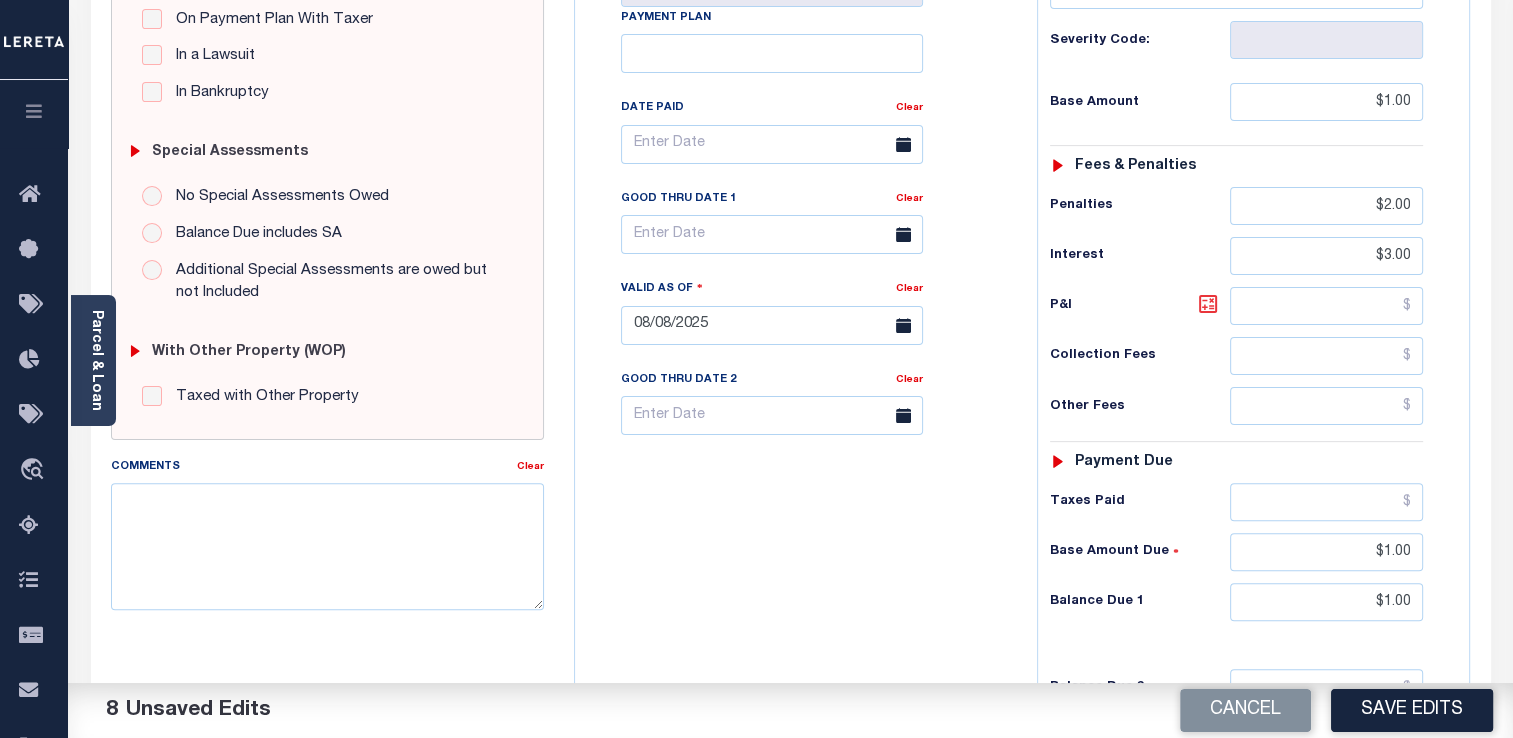 click 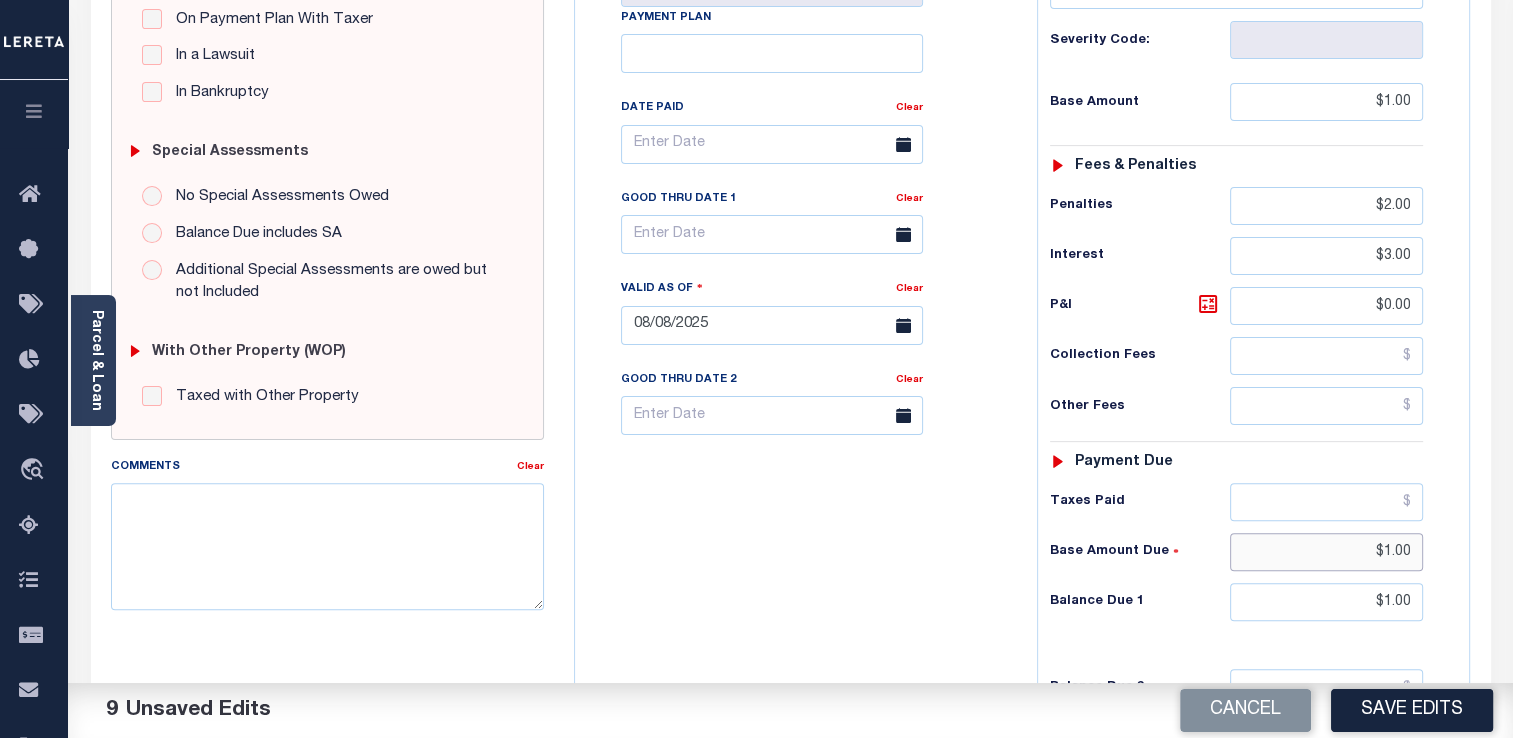 click on "$1.00" at bounding box center [1326, 552] 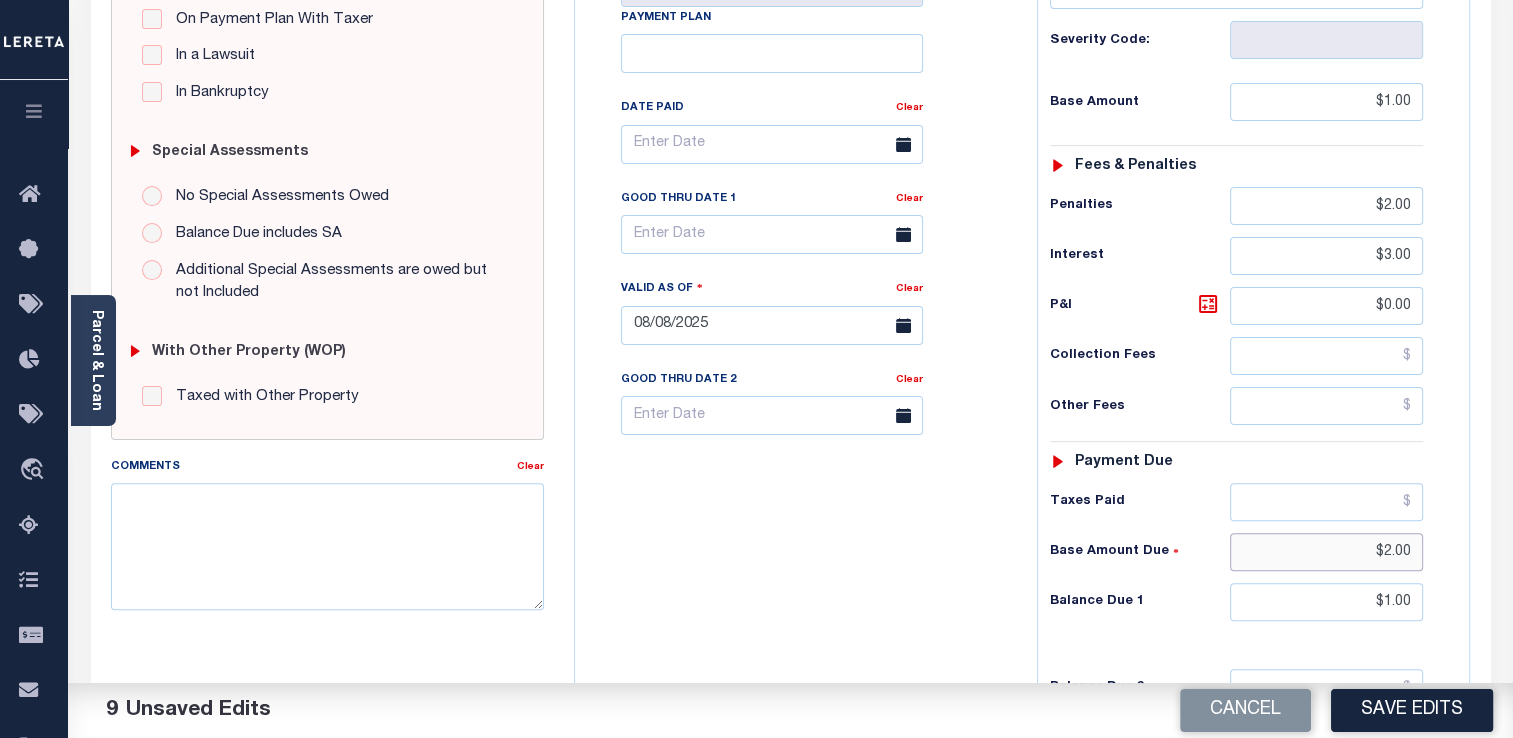 type on "$2.00" 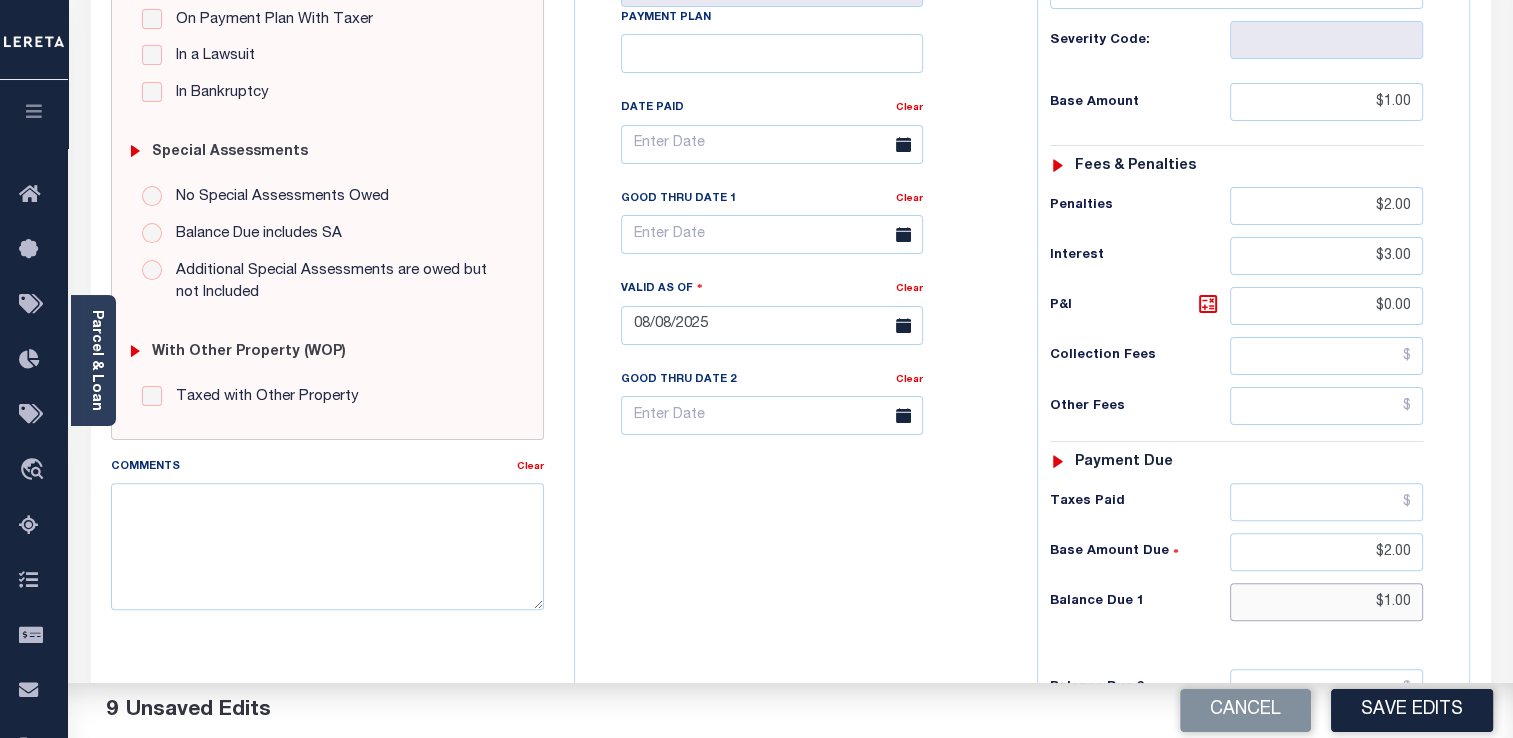 click on "$1.00" at bounding box center [1326, 602] 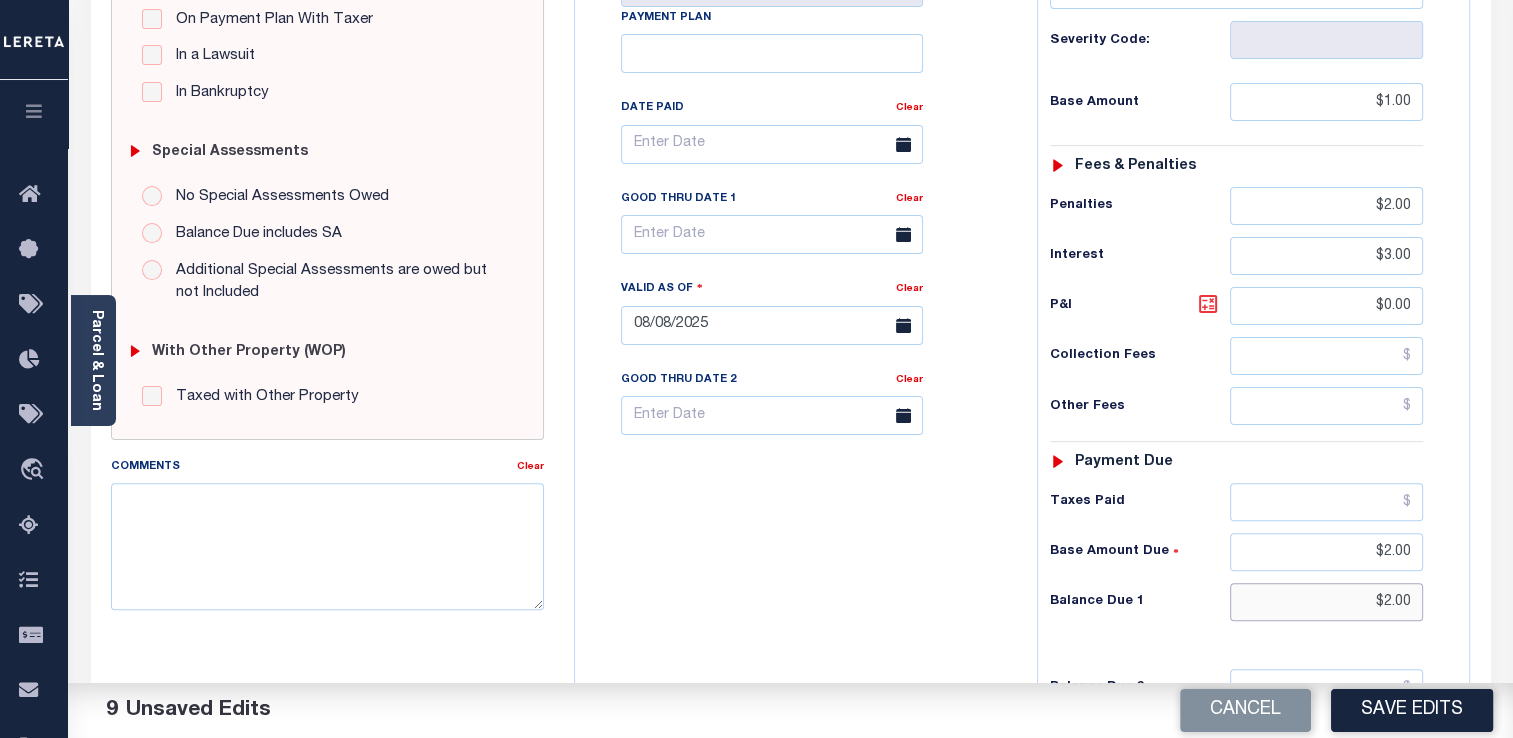 type on "$2.00" 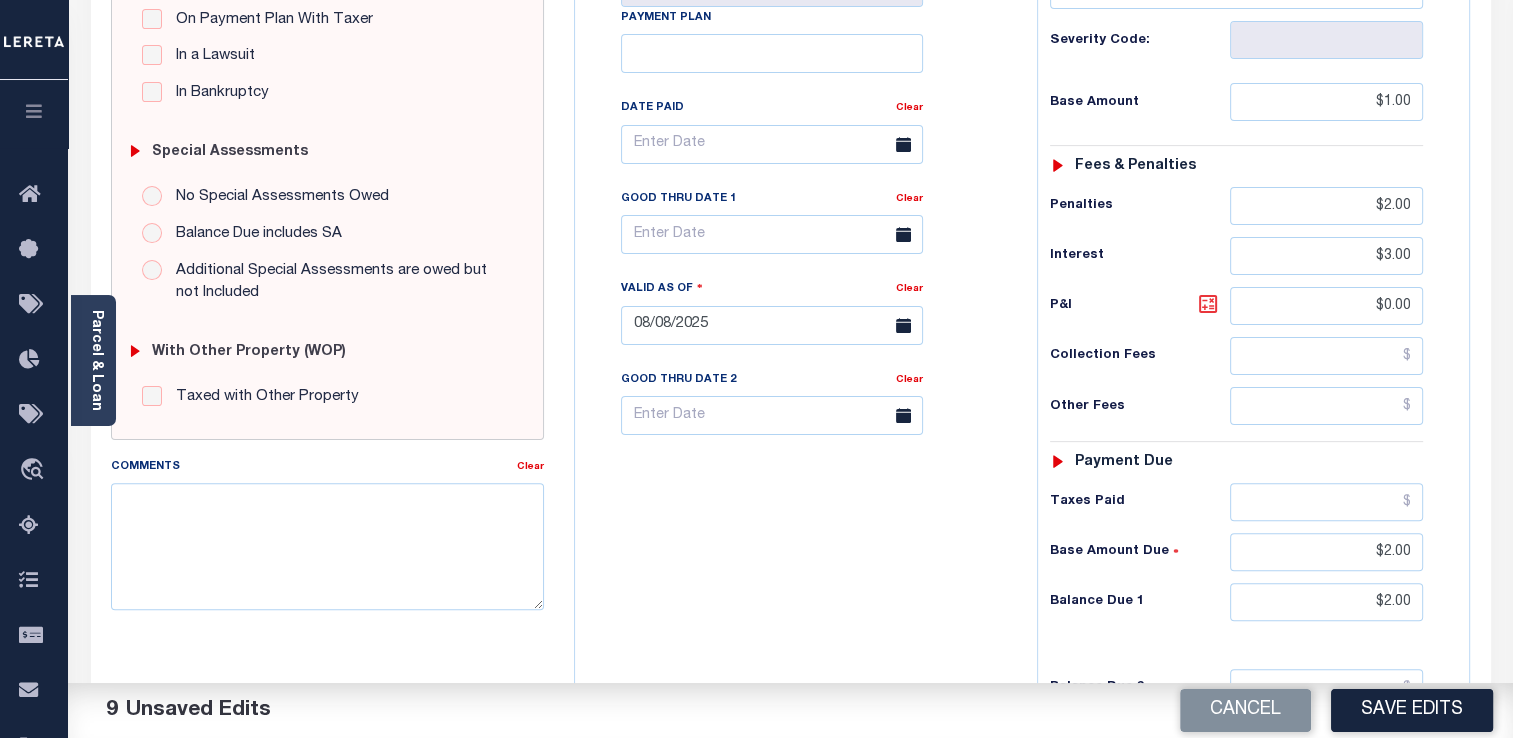 click 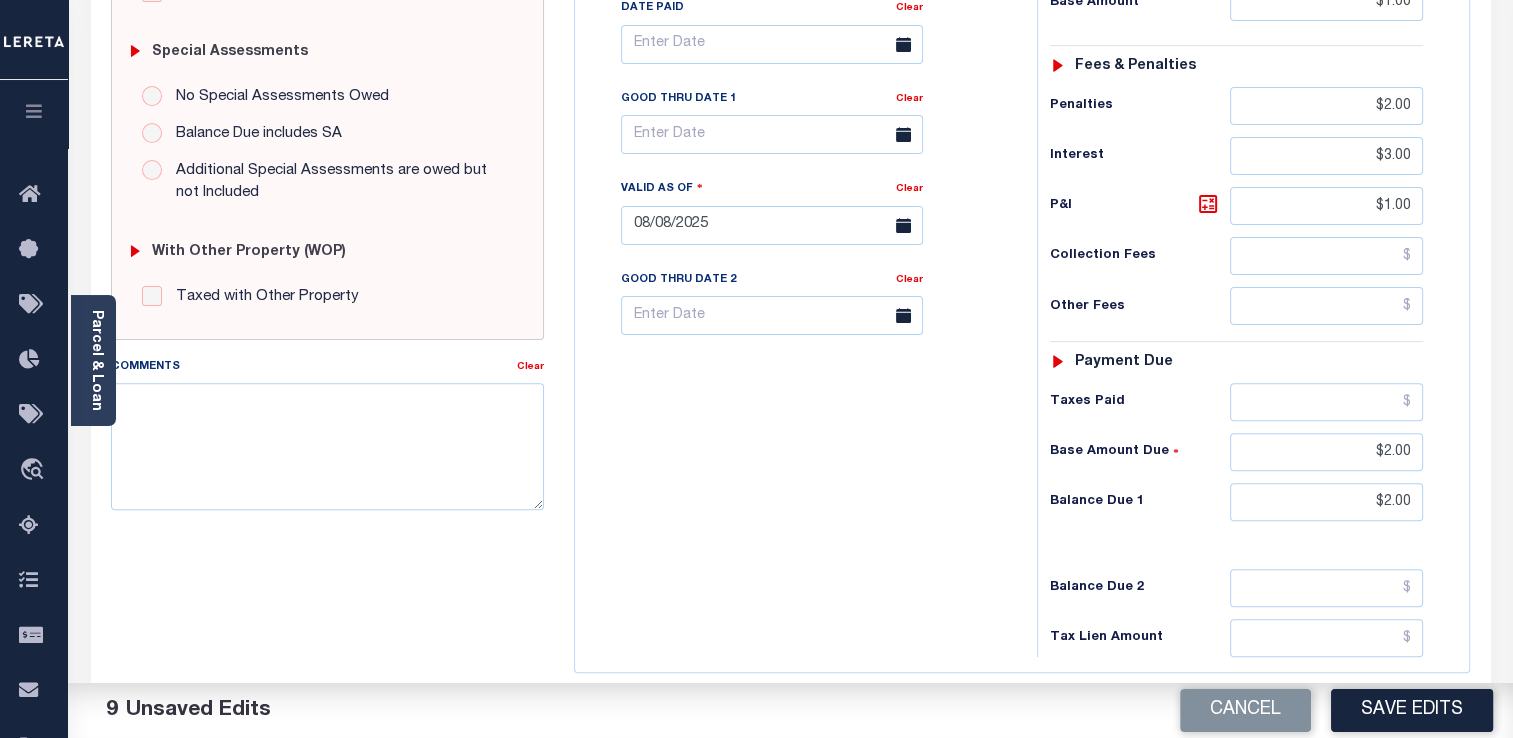 scroll, scrollTop: 700, scrollLeft: 0, axis: vertical 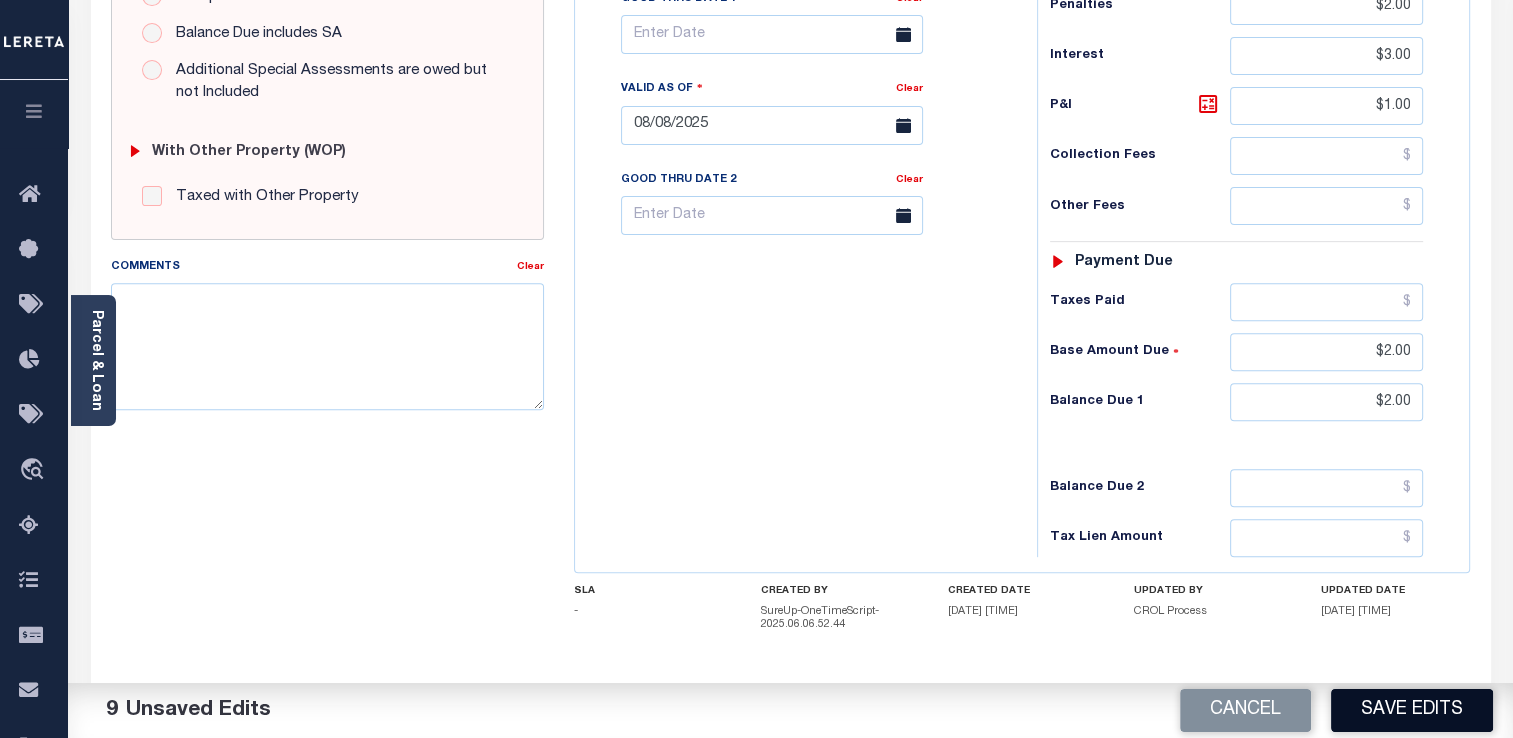 click on "Save Edits" at bounding box center (1412, 710) 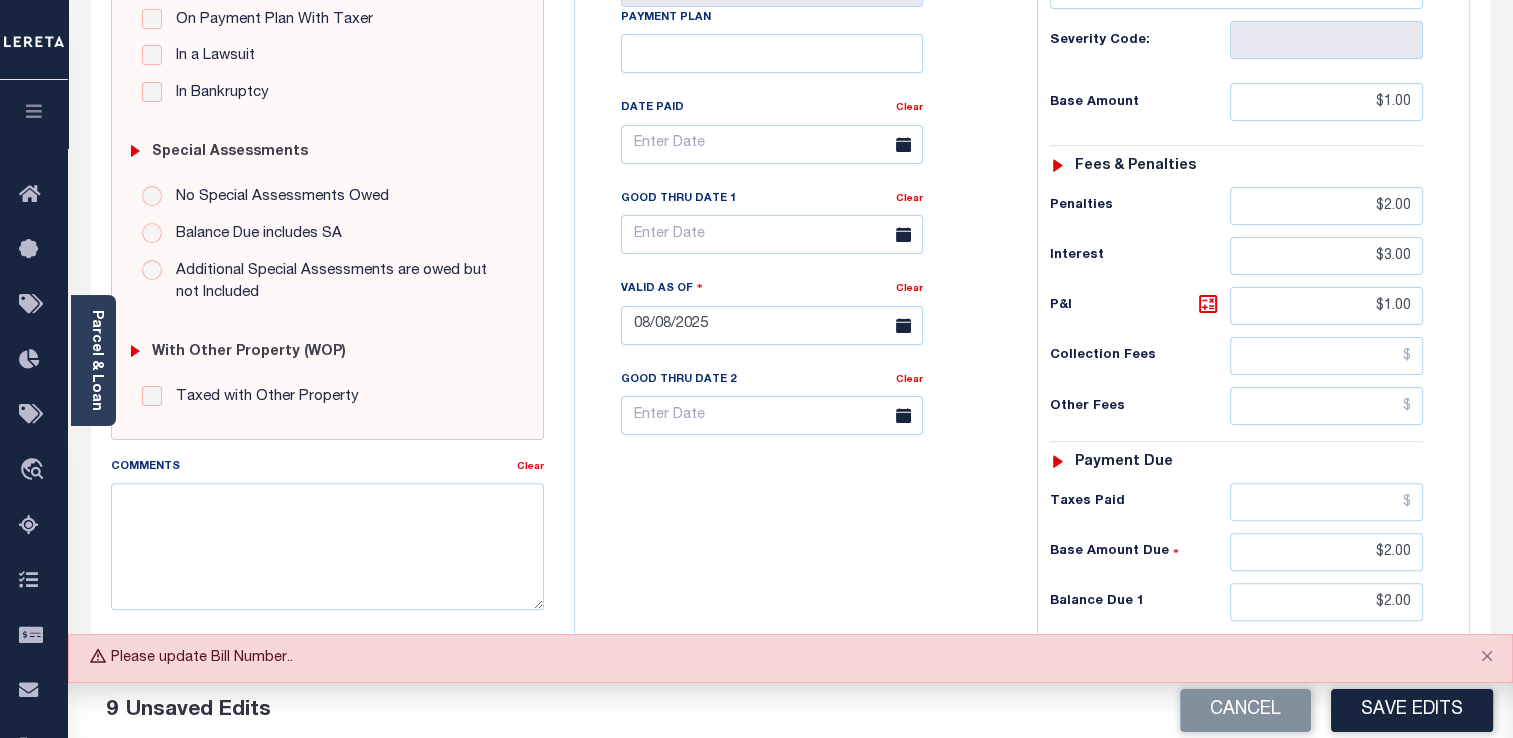 scroll, scrollTop: 300, scrollLeft: 0, axis: vertical 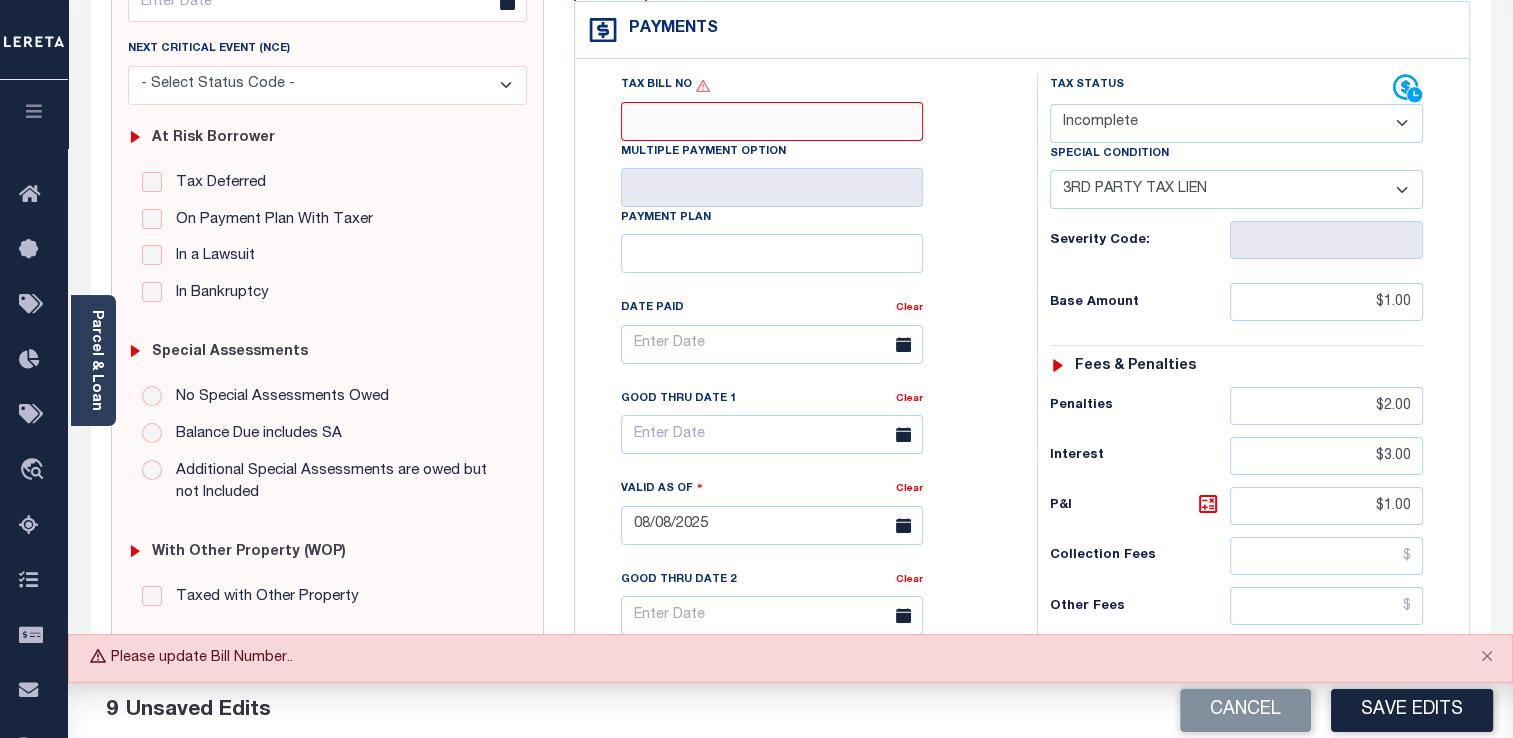 click on "Tax Bill No" at bounding box center (772, 121) 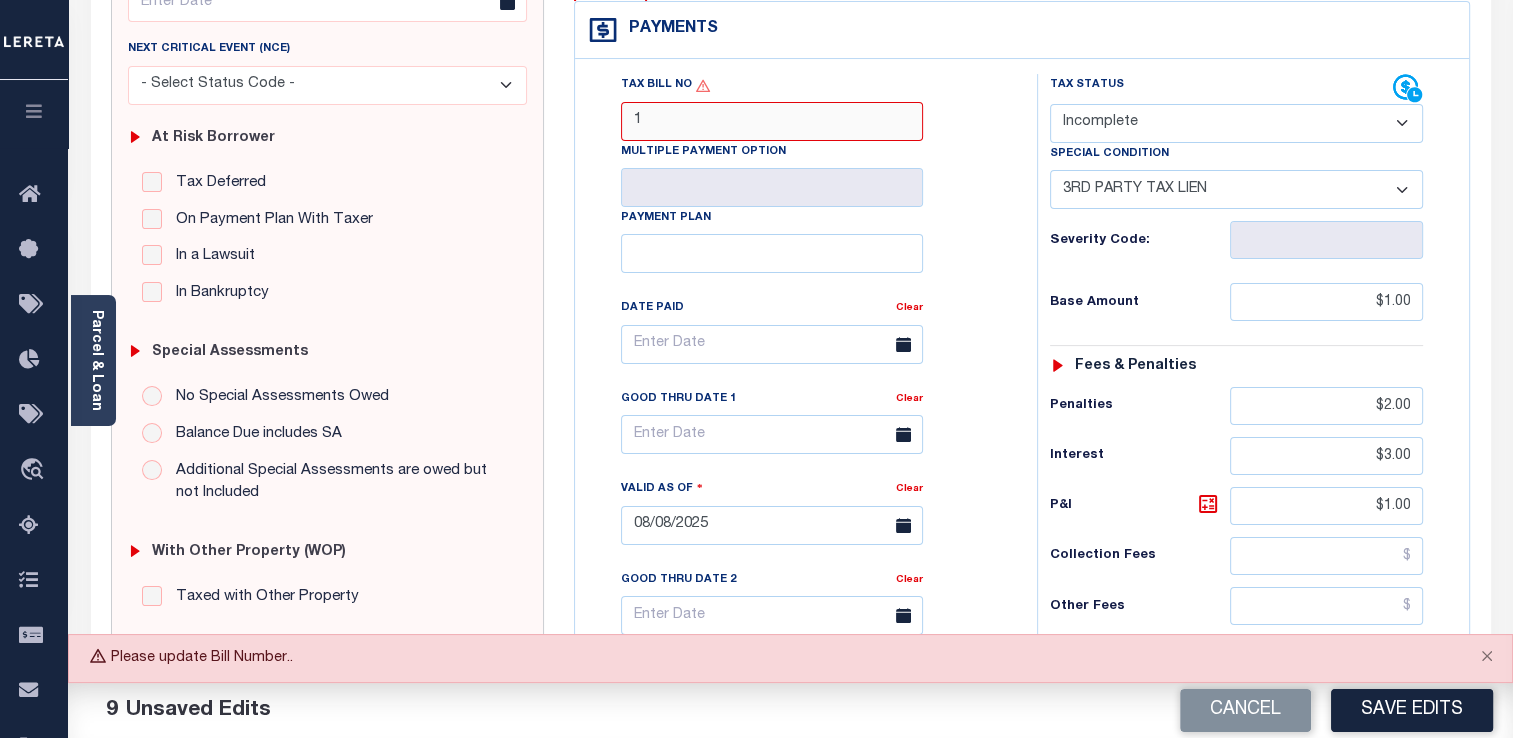 scroll, scrollTop: 500, scrollLeft: 0, axis: vertical 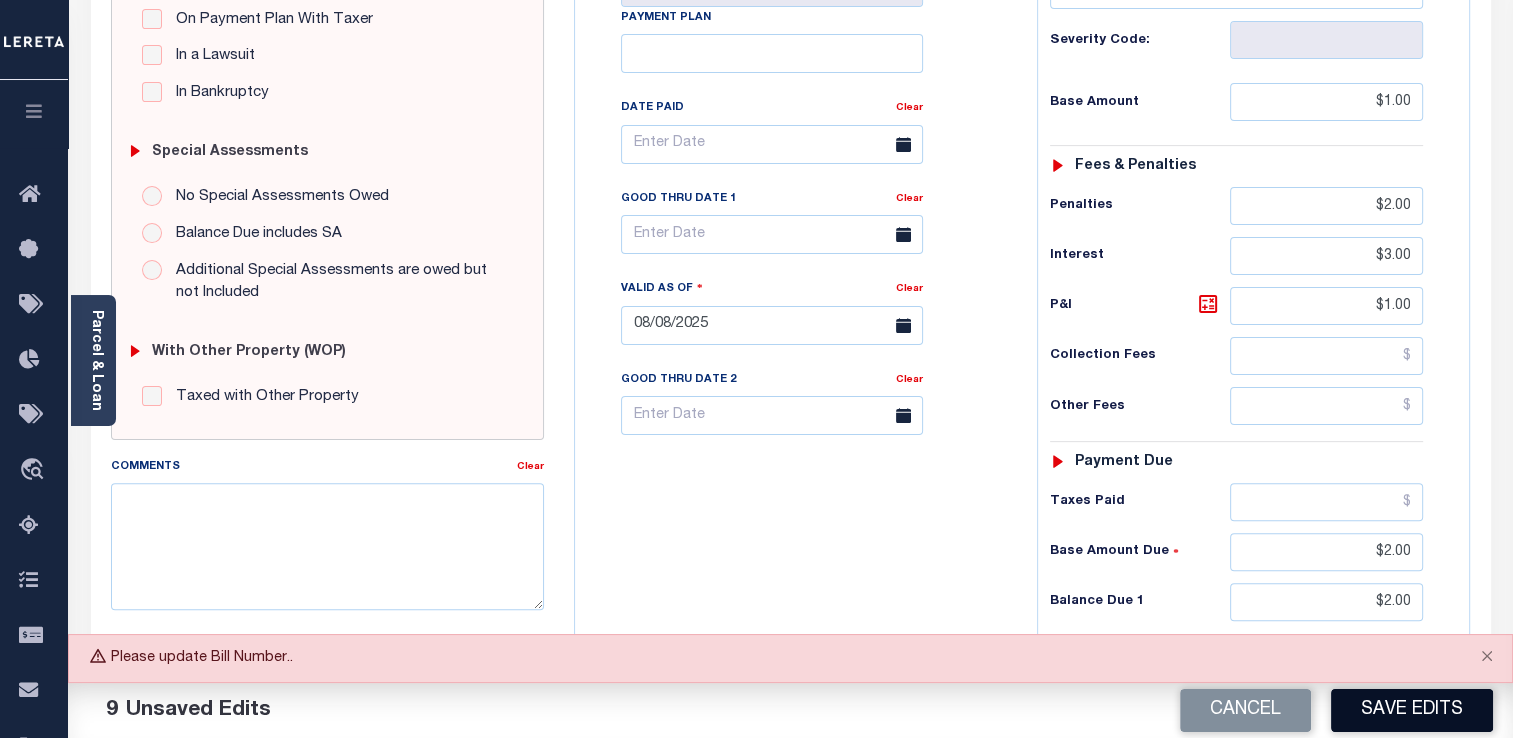 type on "1" 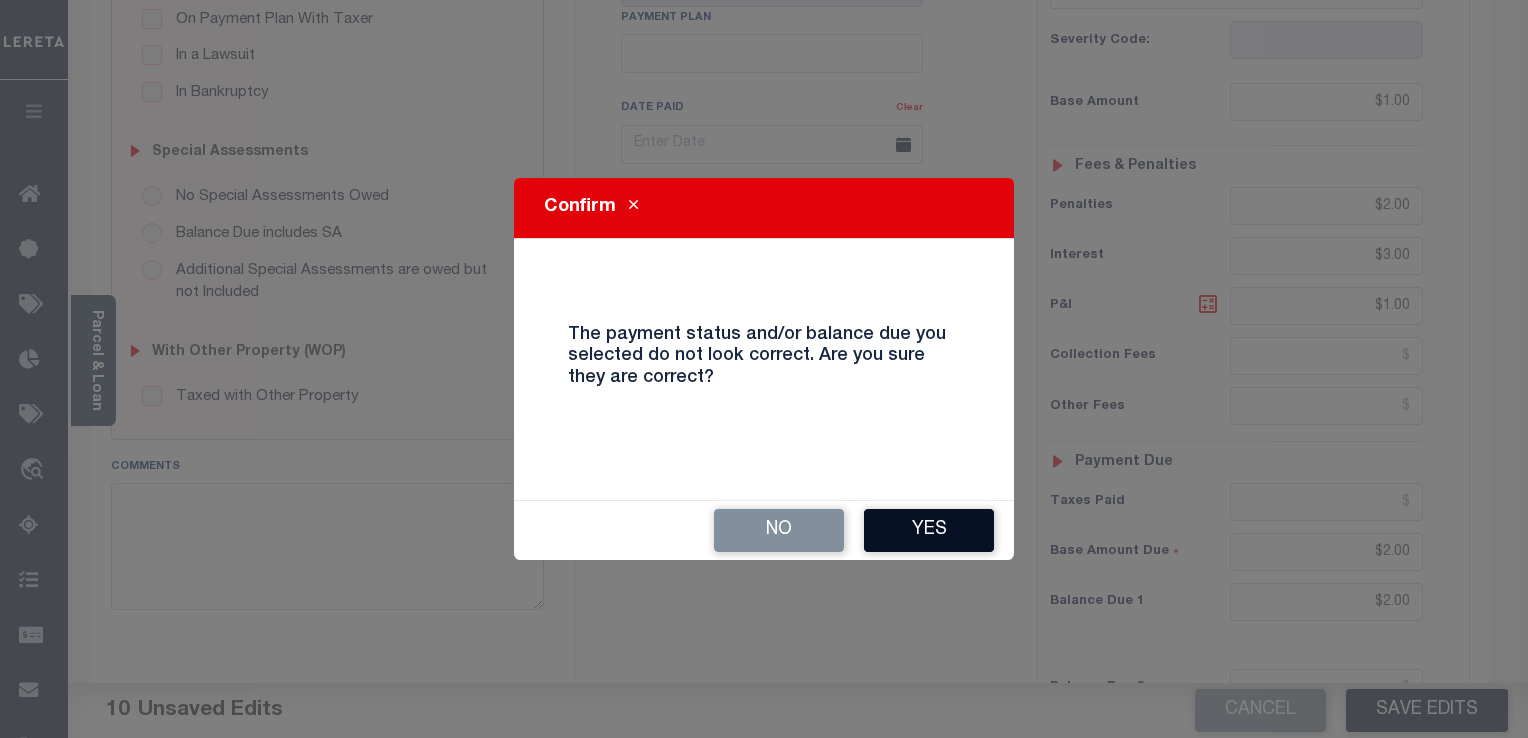 click on "Yes" at bounding box center (929, 530) 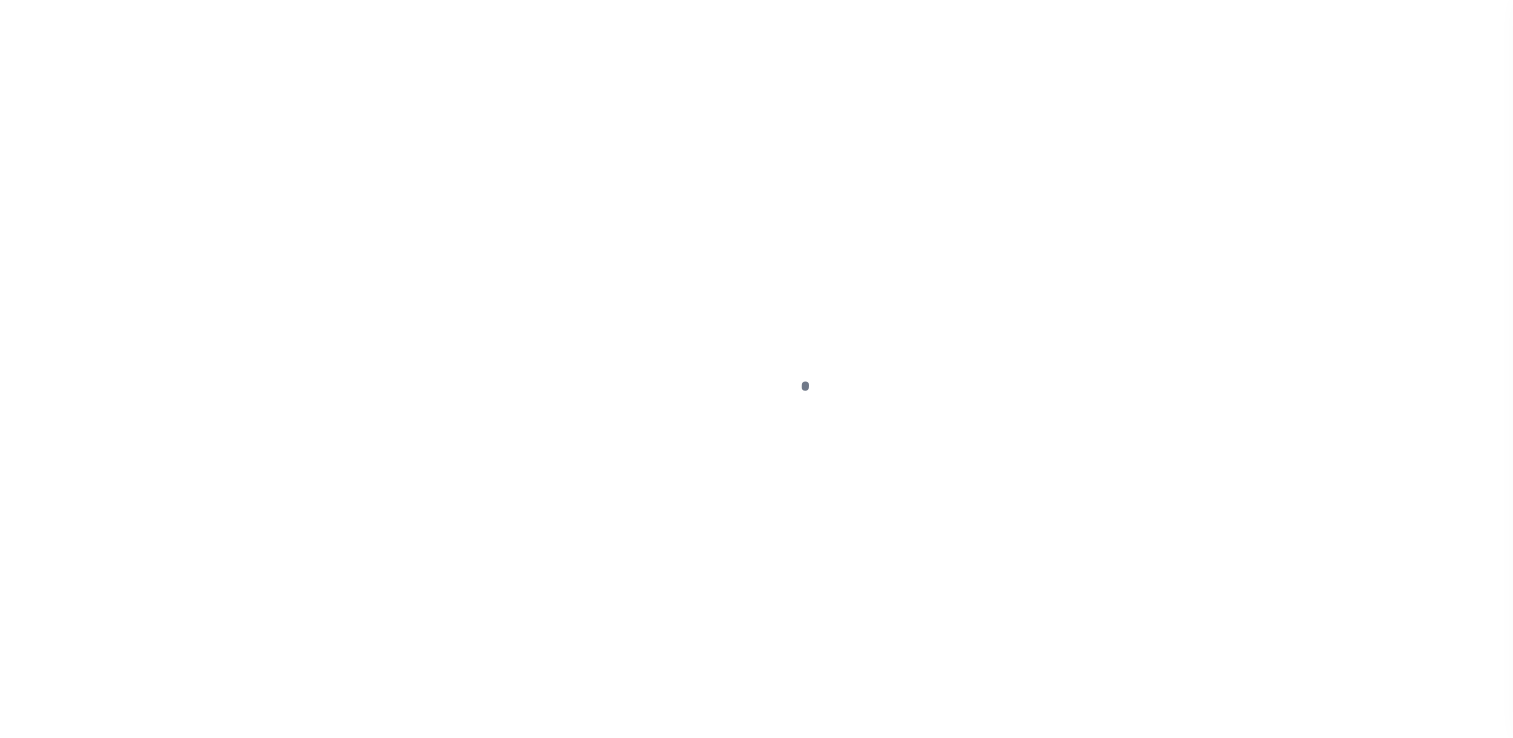 scroll, scrollTop: 0, scrollLeft: 0, axis: both 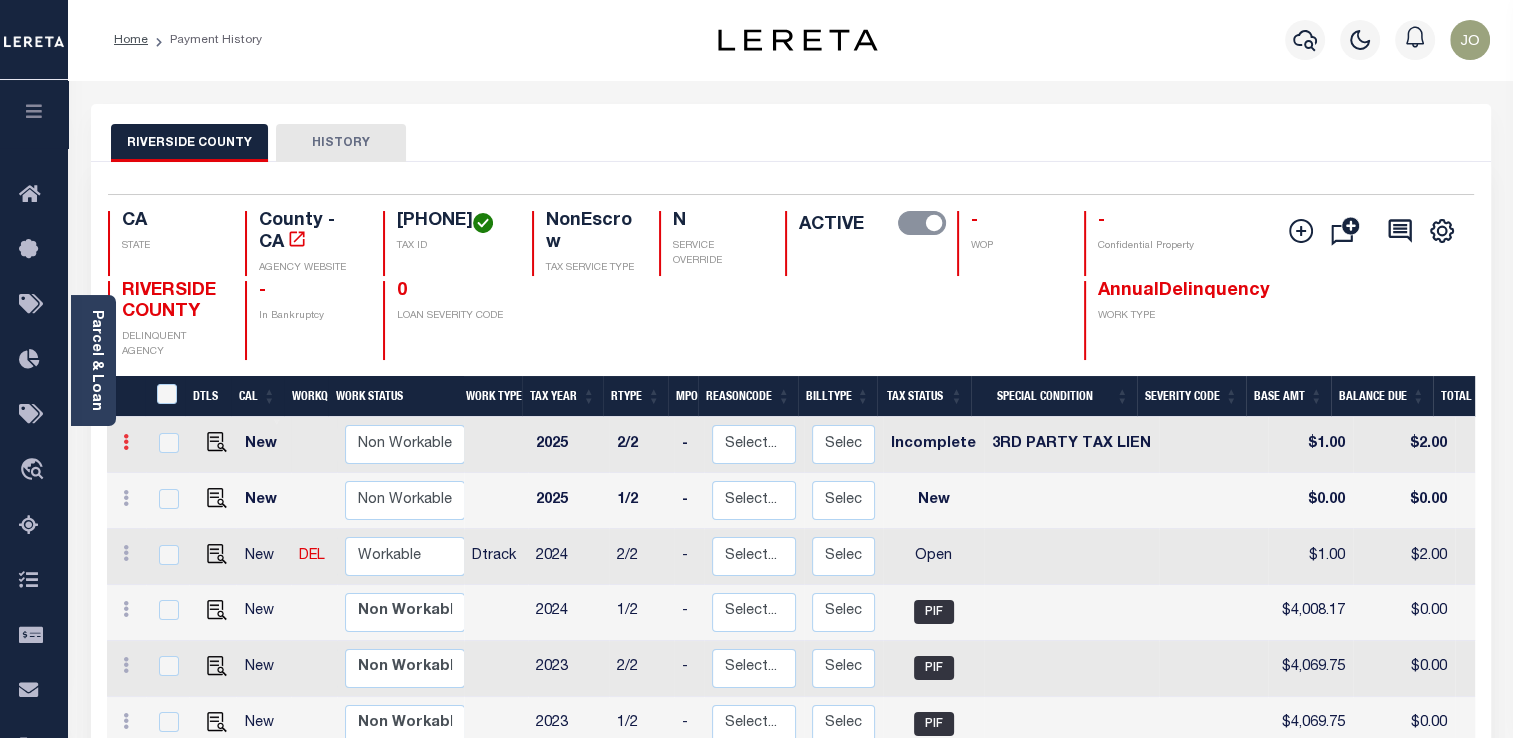click at bounding box center (126, 442) 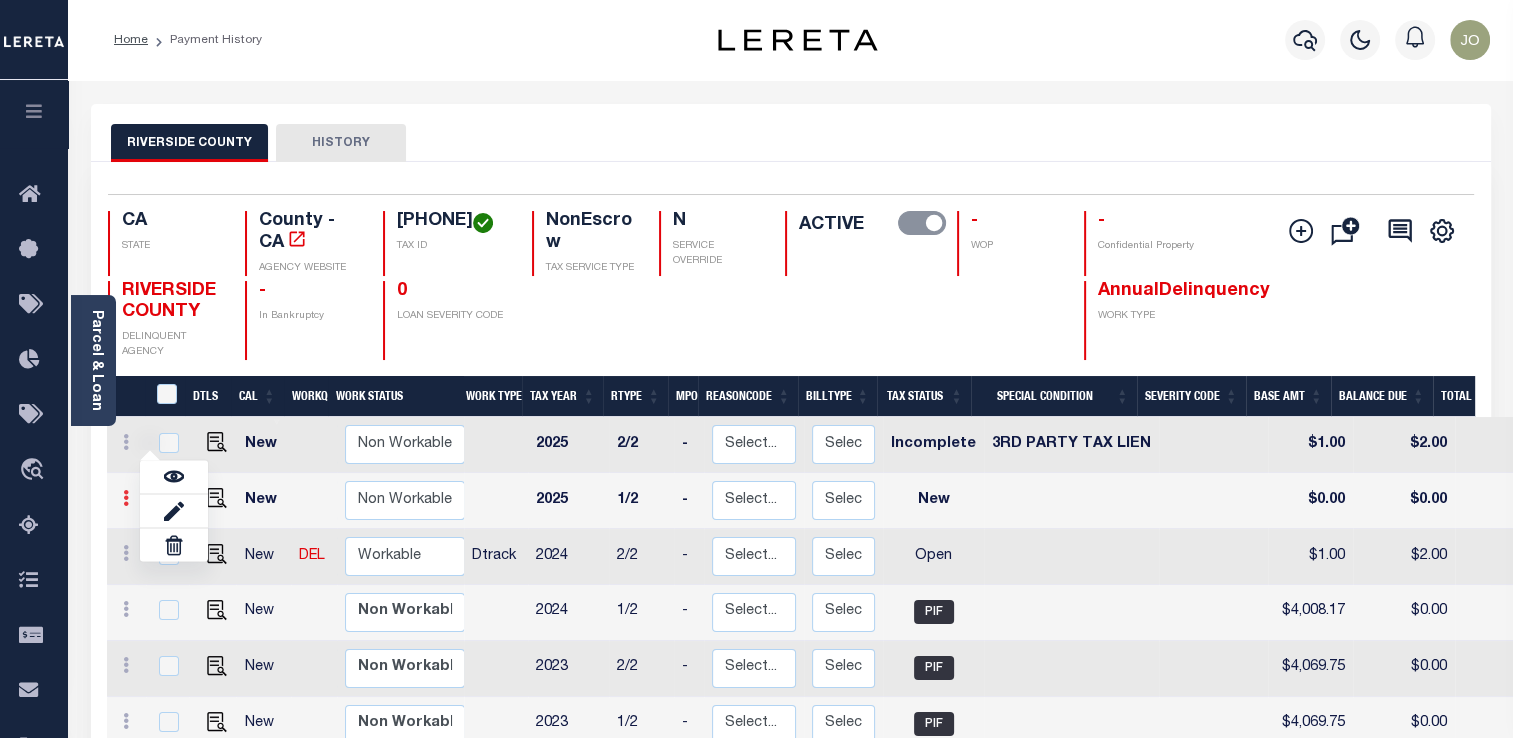 click at bounding box center [126, 498] 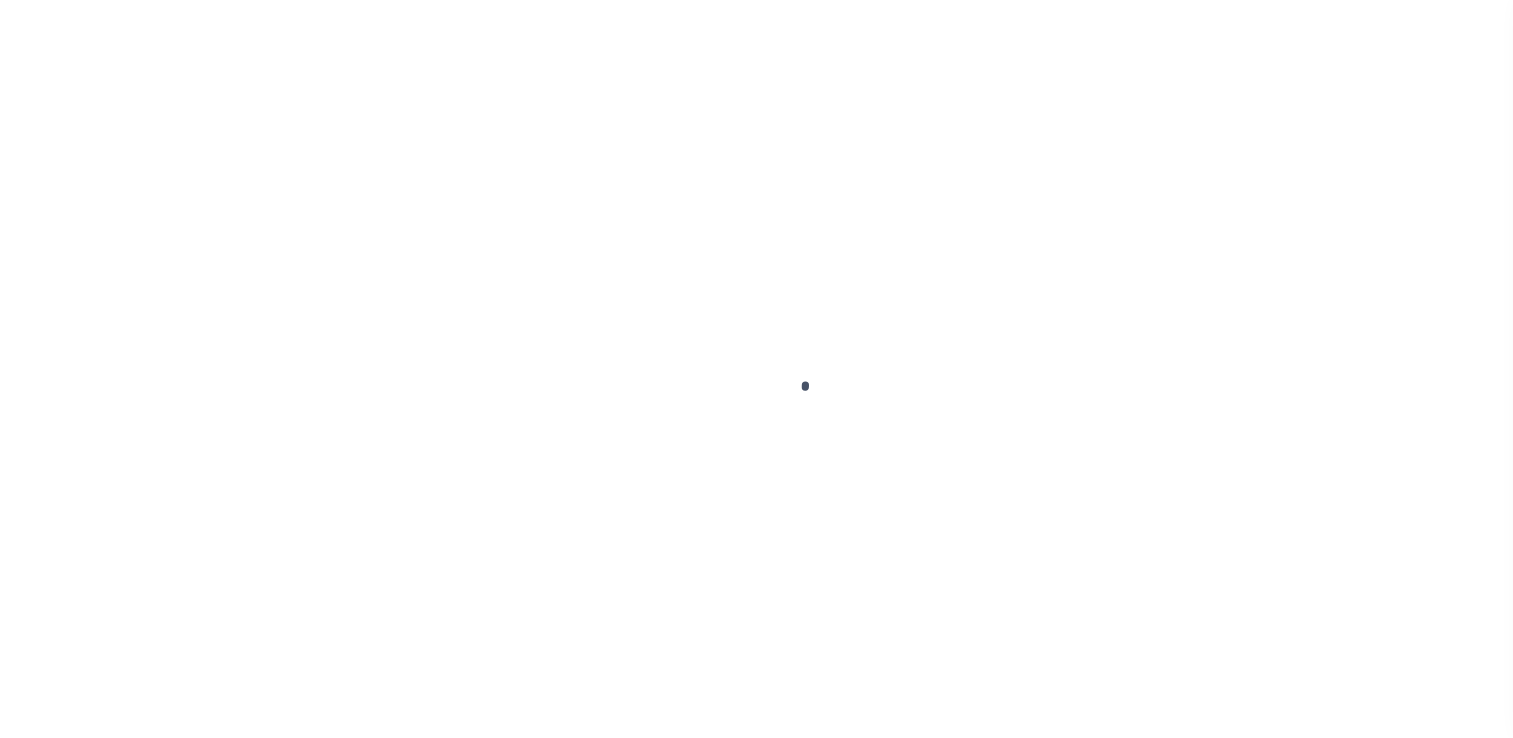 select on "INC" 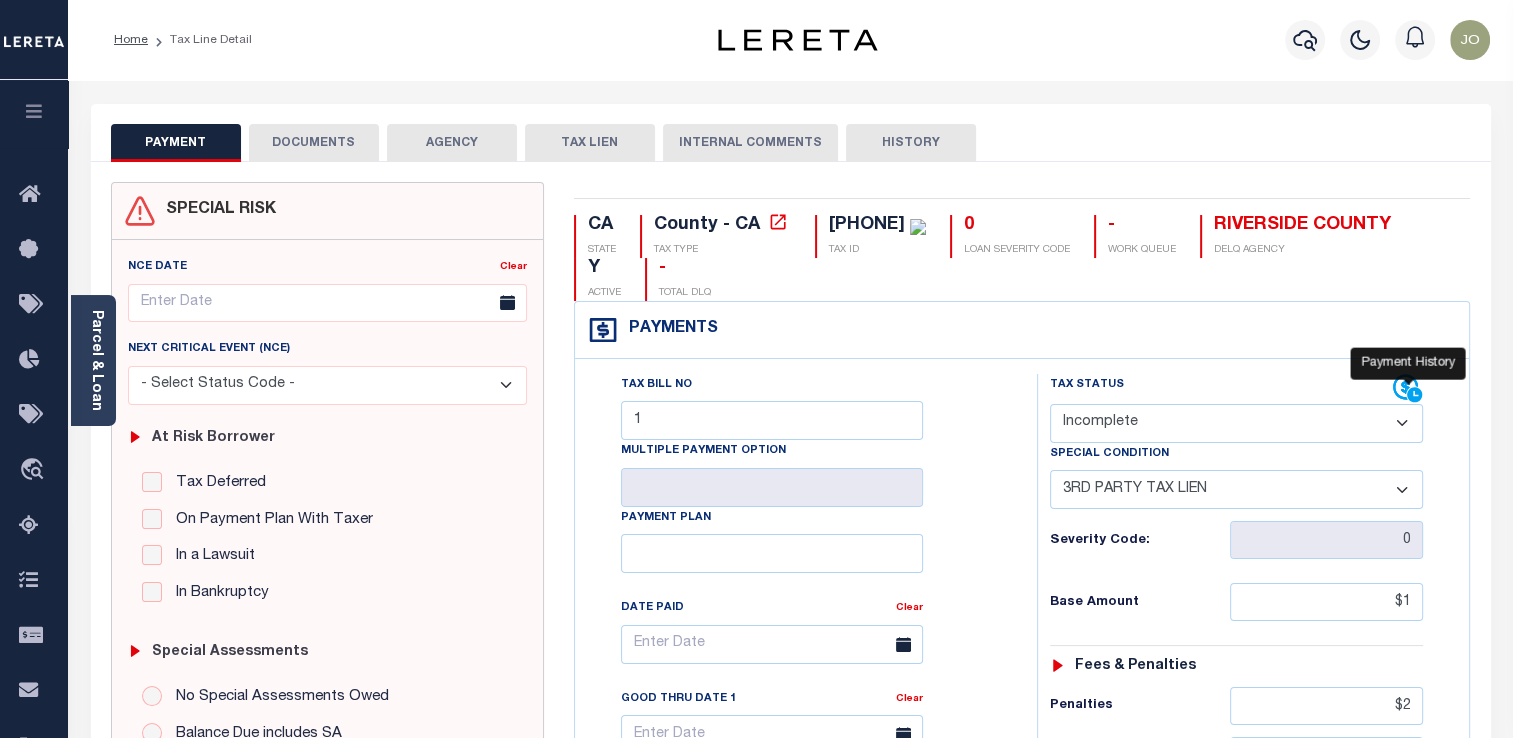 click 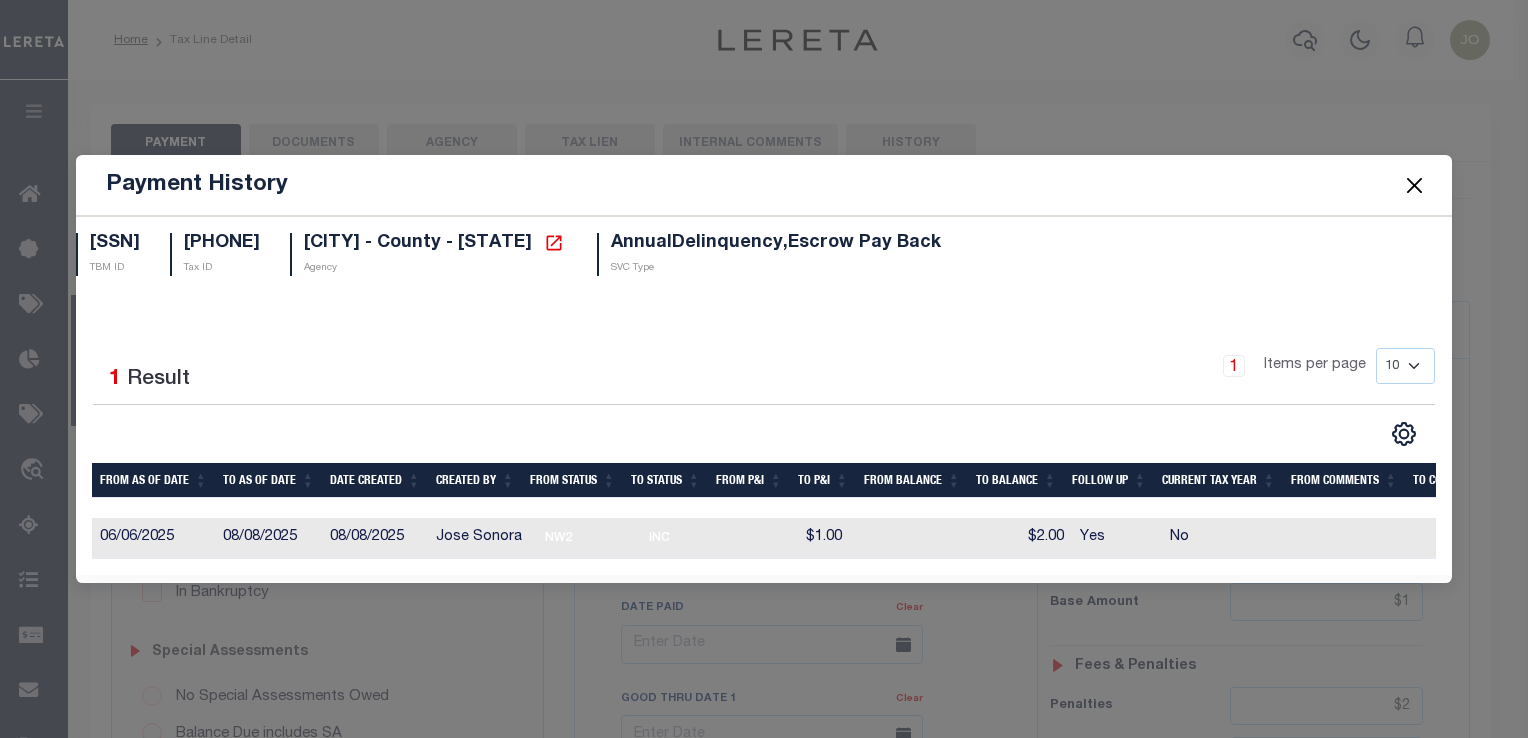 click at bounding box center [1414, 185] 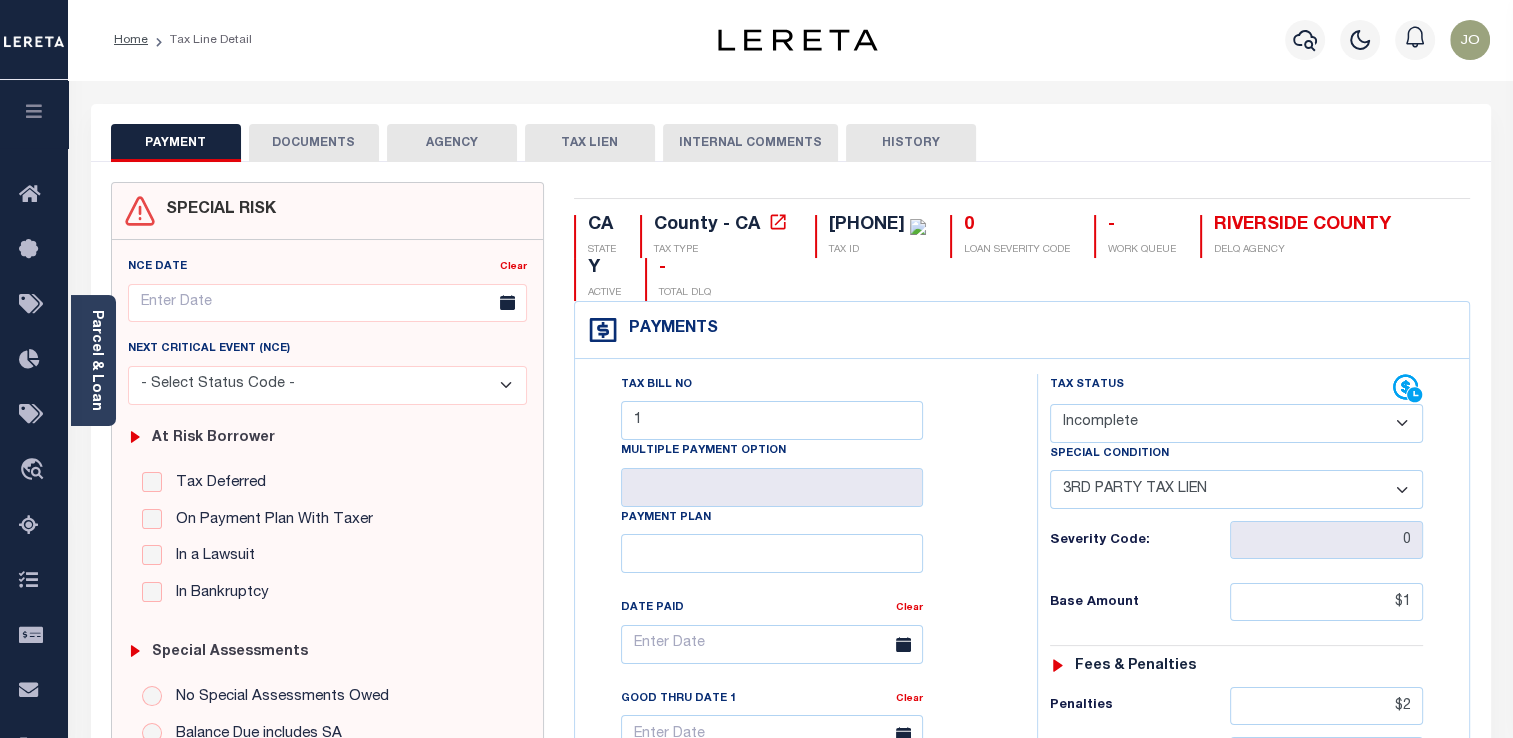 click on "- Select Status Code -
Open
Due/Unpaid
Paid
Incomplete
No Tax Due
Internal Refund Processed
New" at bounding box center [1236, 423] 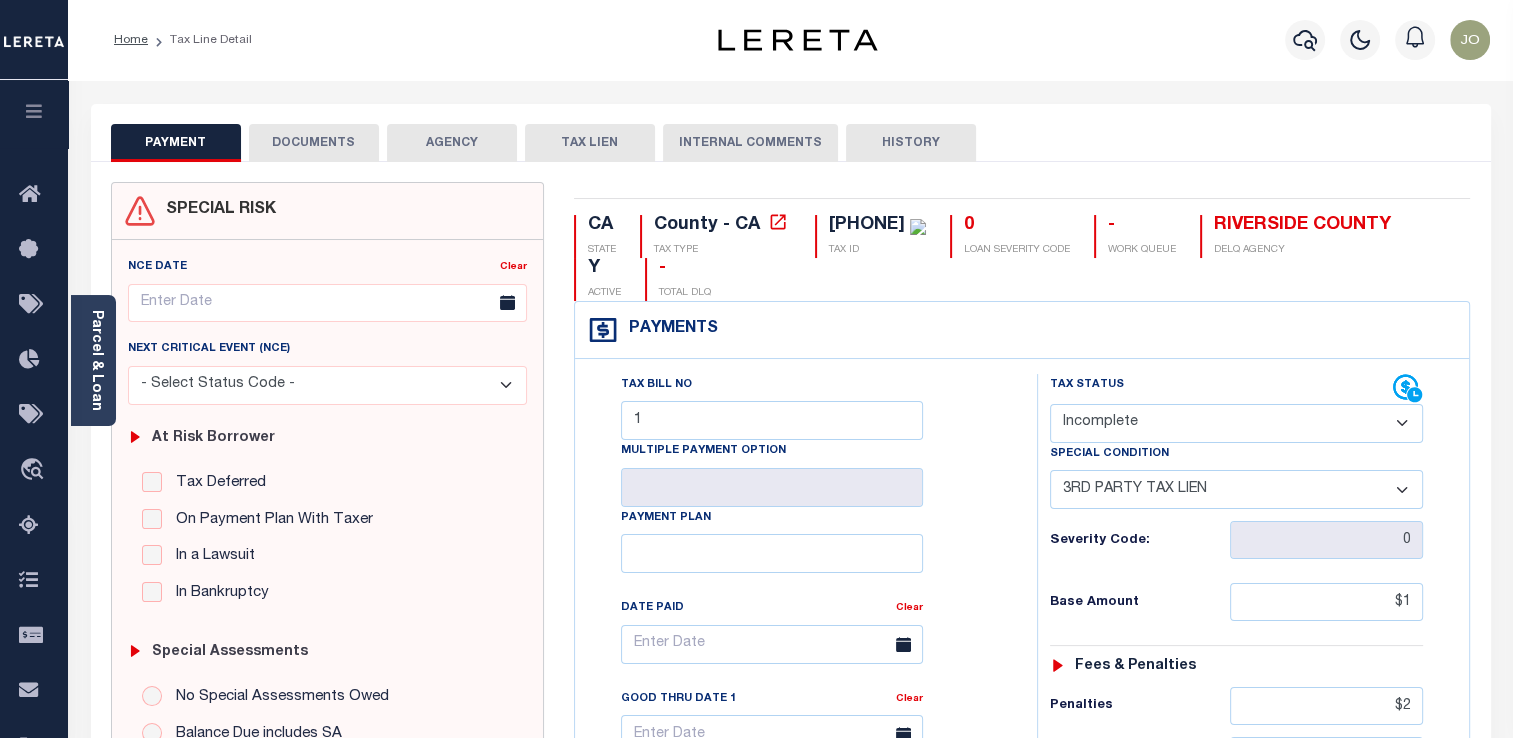 select on "DUE" 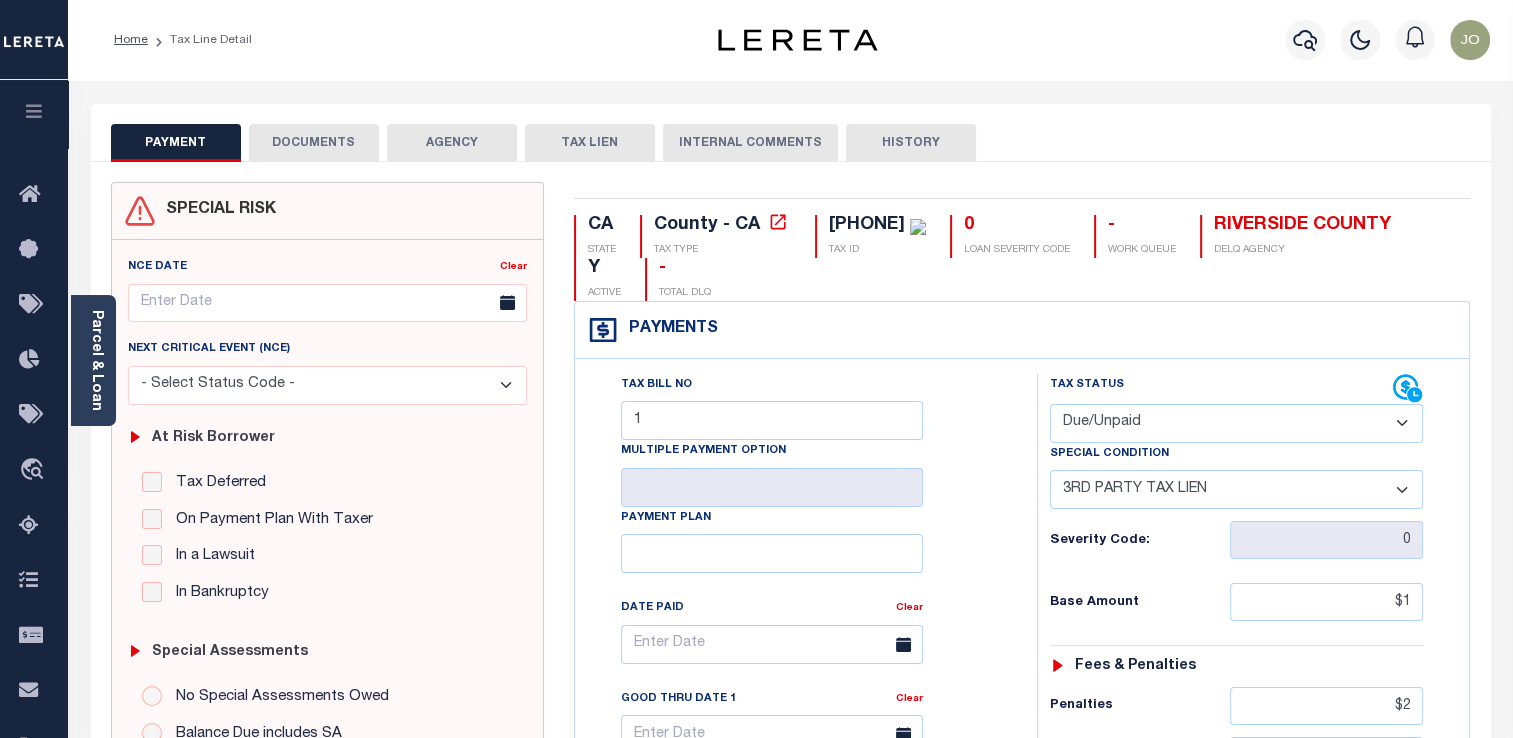 click on "- Select Status Code -
Open
Due/Unpaid
Paid
Incomplete
No Tax Due
Internal Refund Processed
New" at bounding box center (1236, 423) 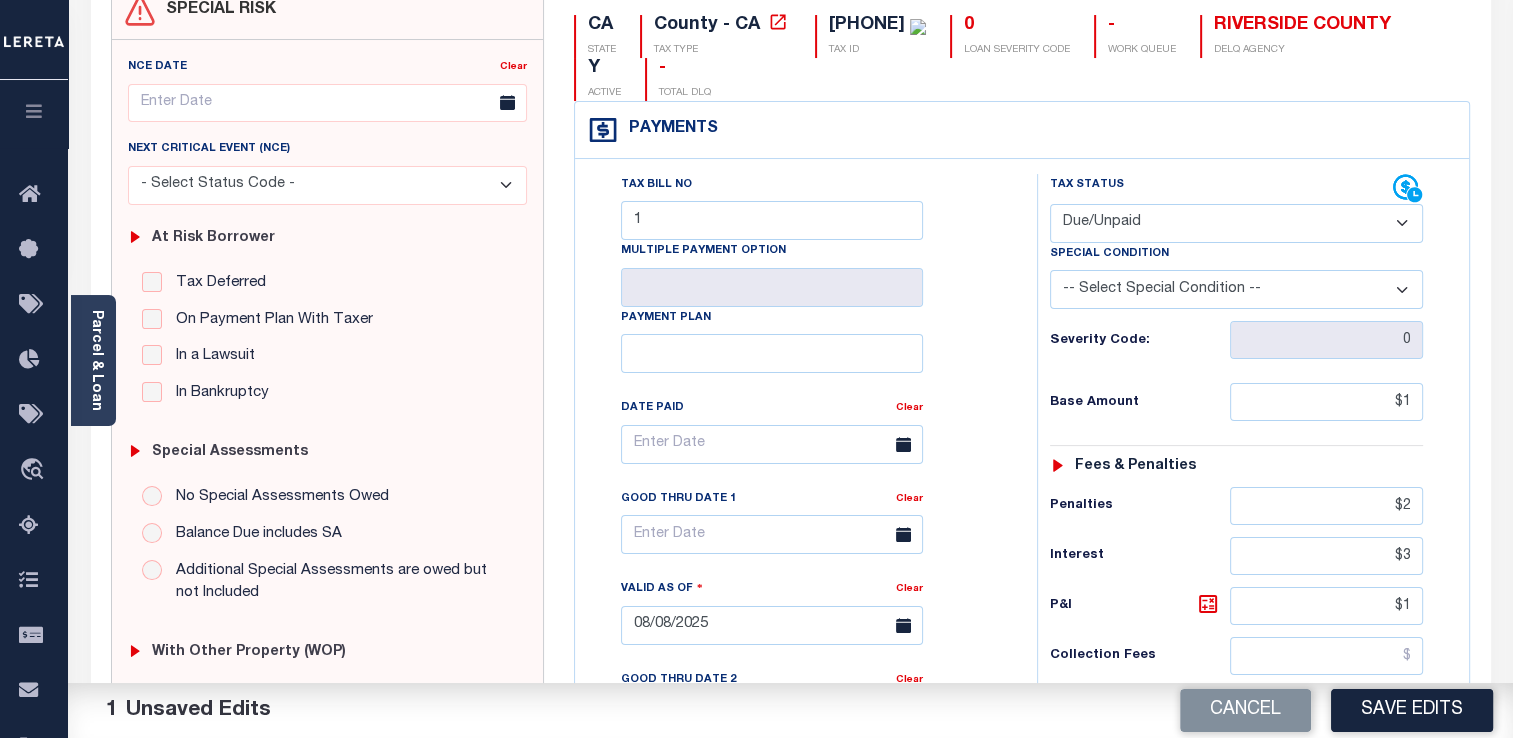 scroll, scrollTop: 300, scrollLeft: 0, axis: vertical 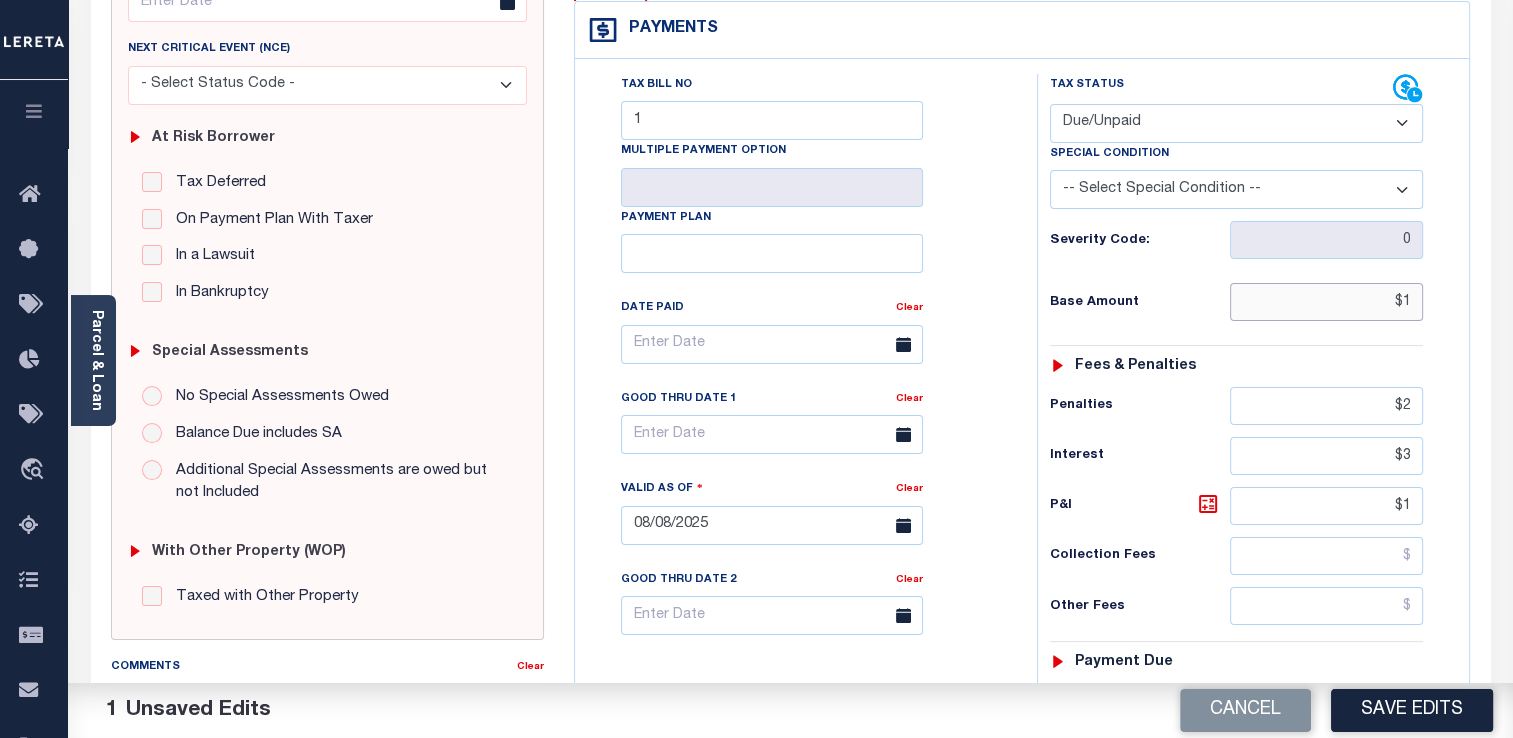 click on "$1" at bounding box center [1326, 302] 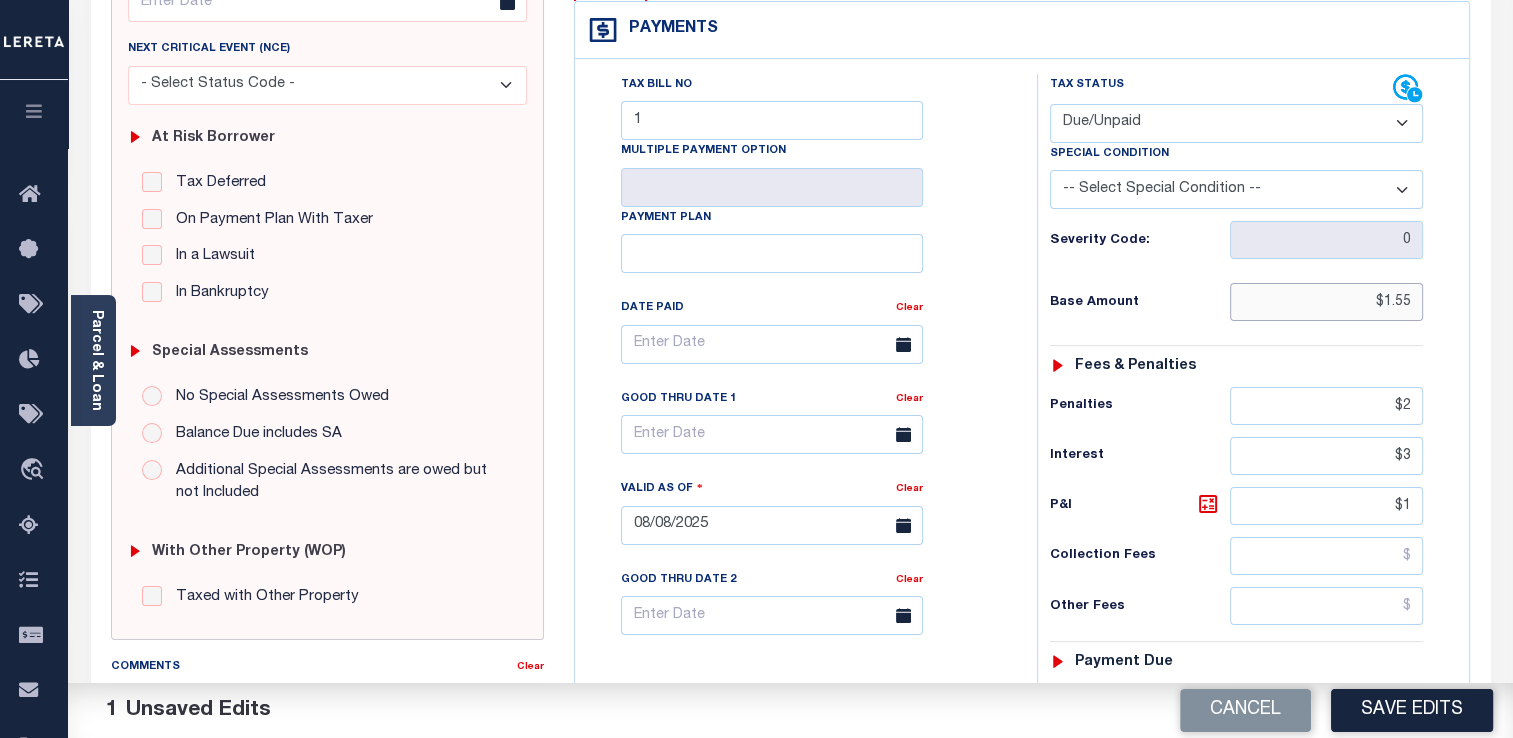 type on "$1.55" 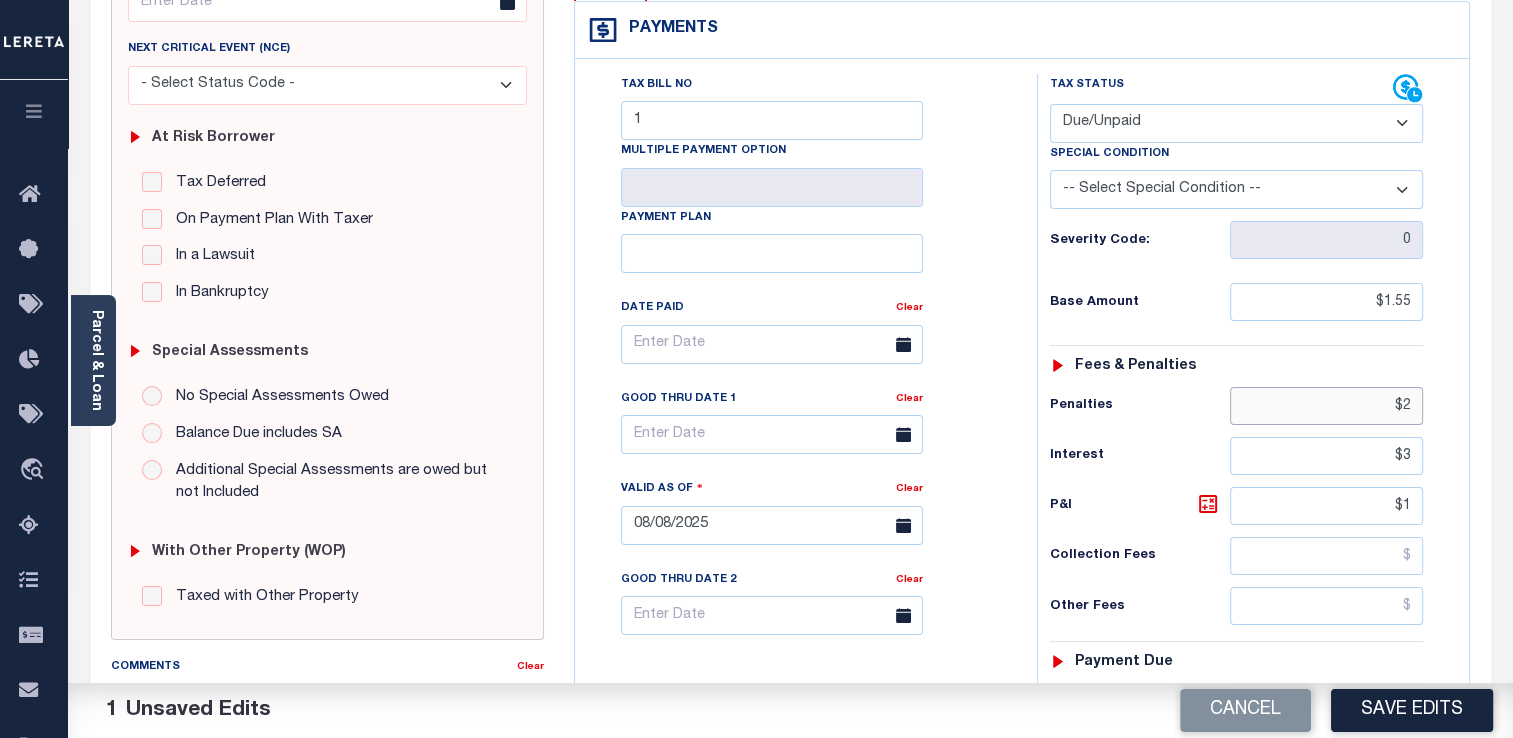 click on "$2" at bounding box center [1326, 406] 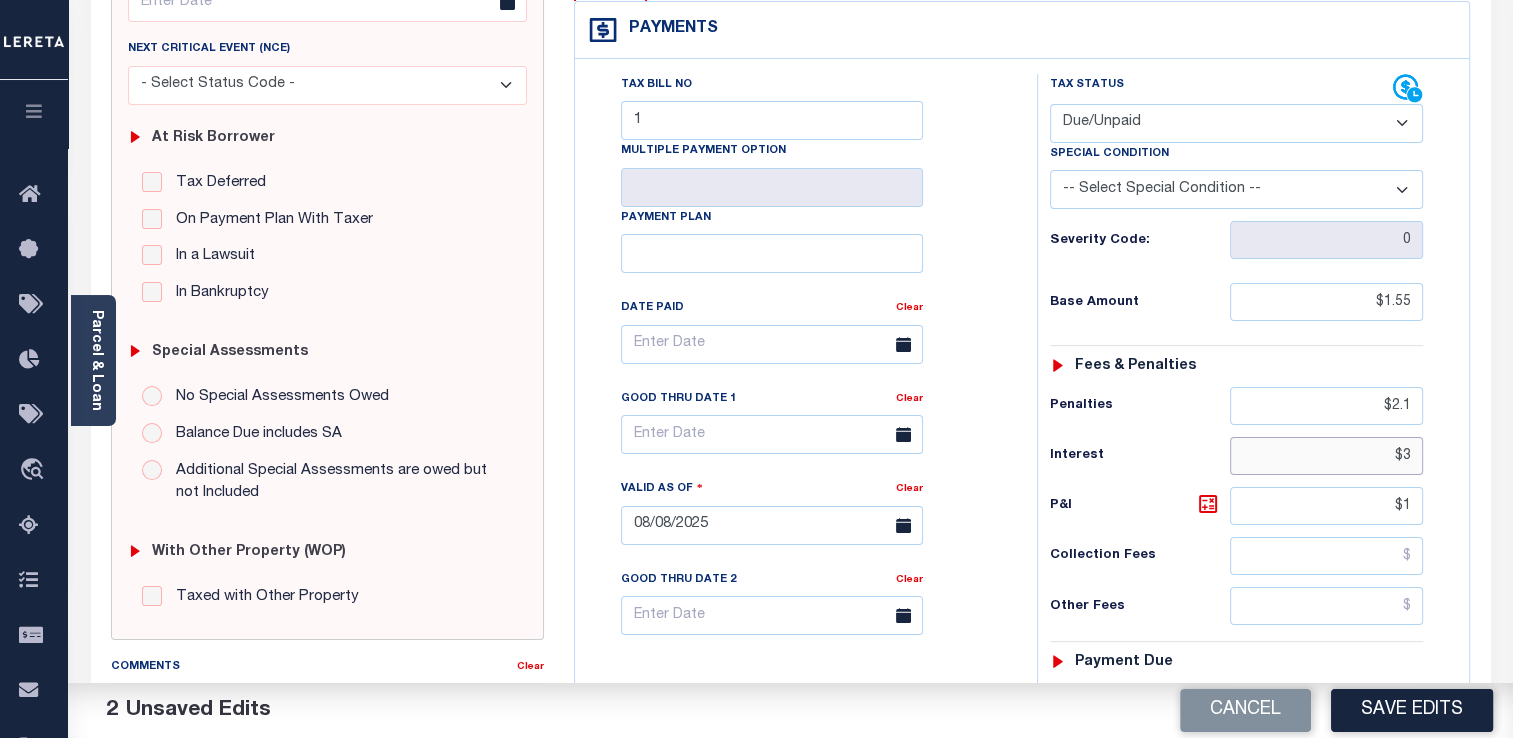 type on "$2.10" 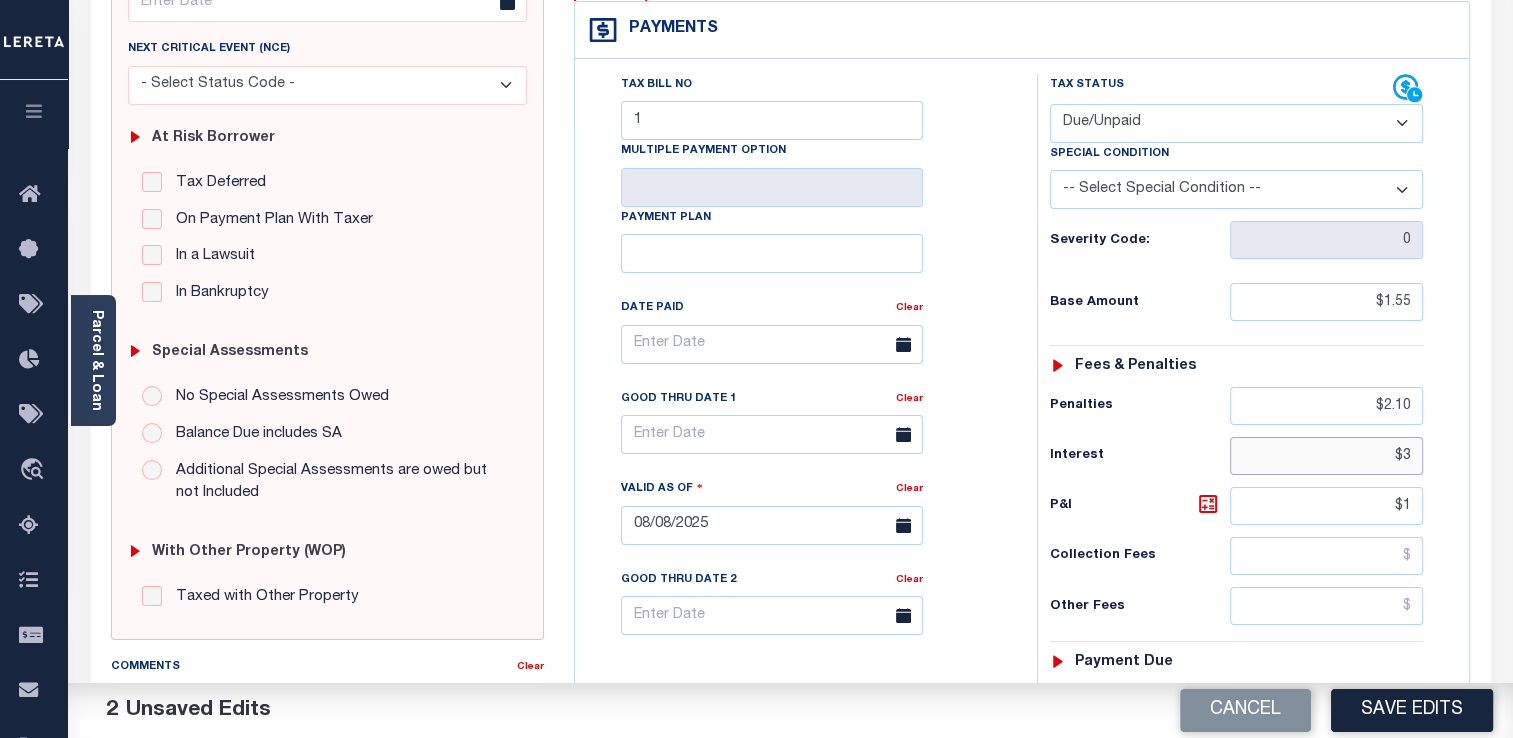 click on "$3" at bounding box center (1326, 456) 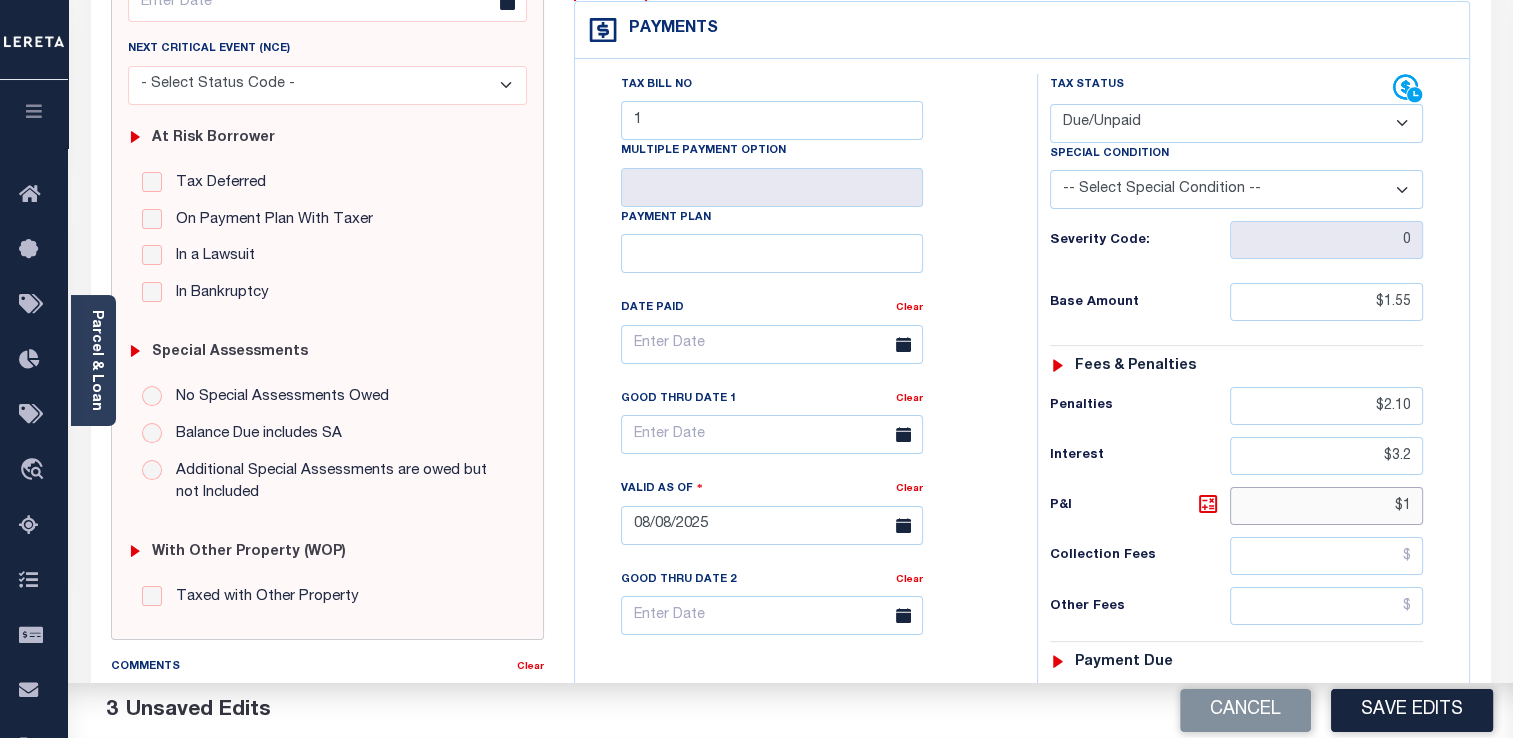 type on "$3.20" 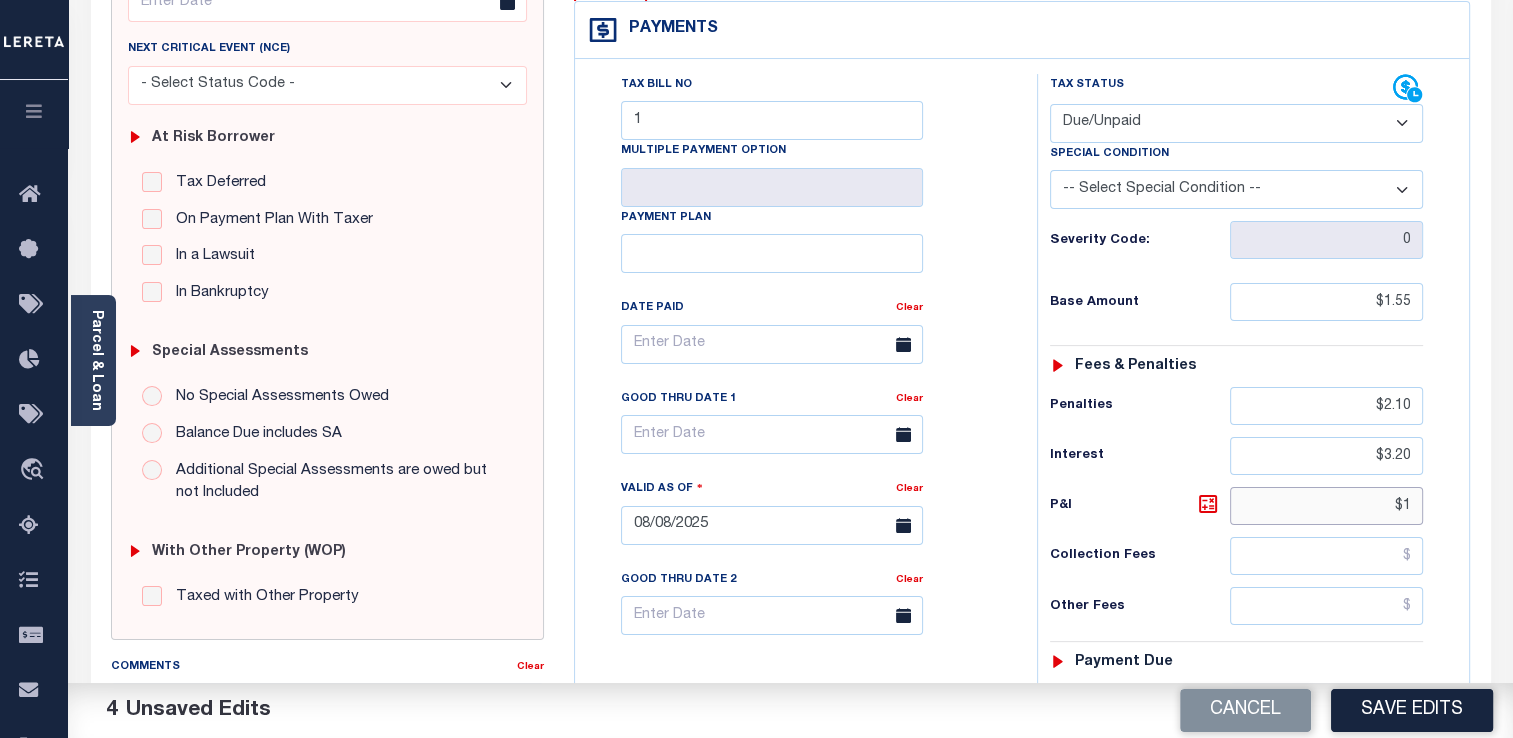 click on "$1" at bounding box center [1326, 506] 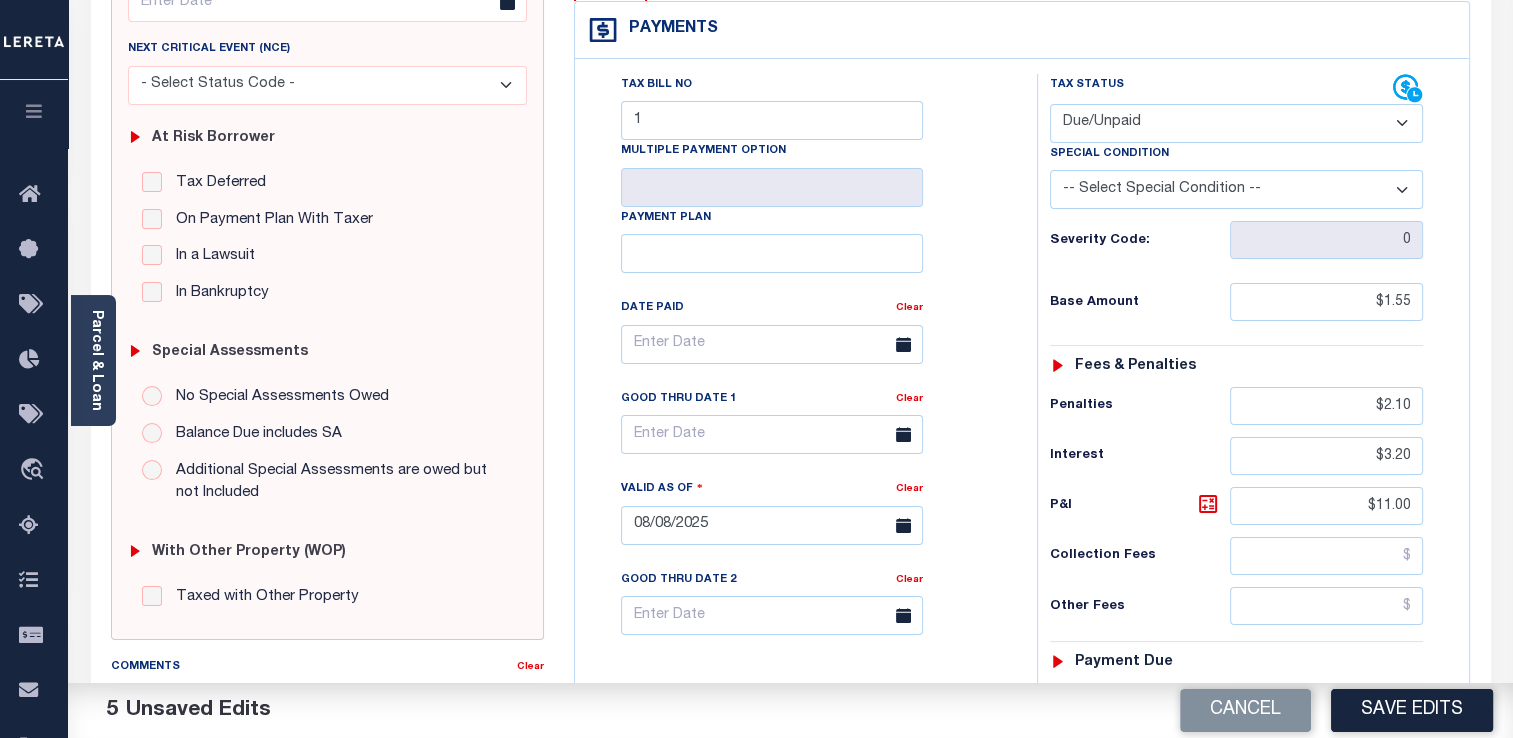 click on "Tax Status
Status
- Select Status Code -" at bounding box center [1243, 515] 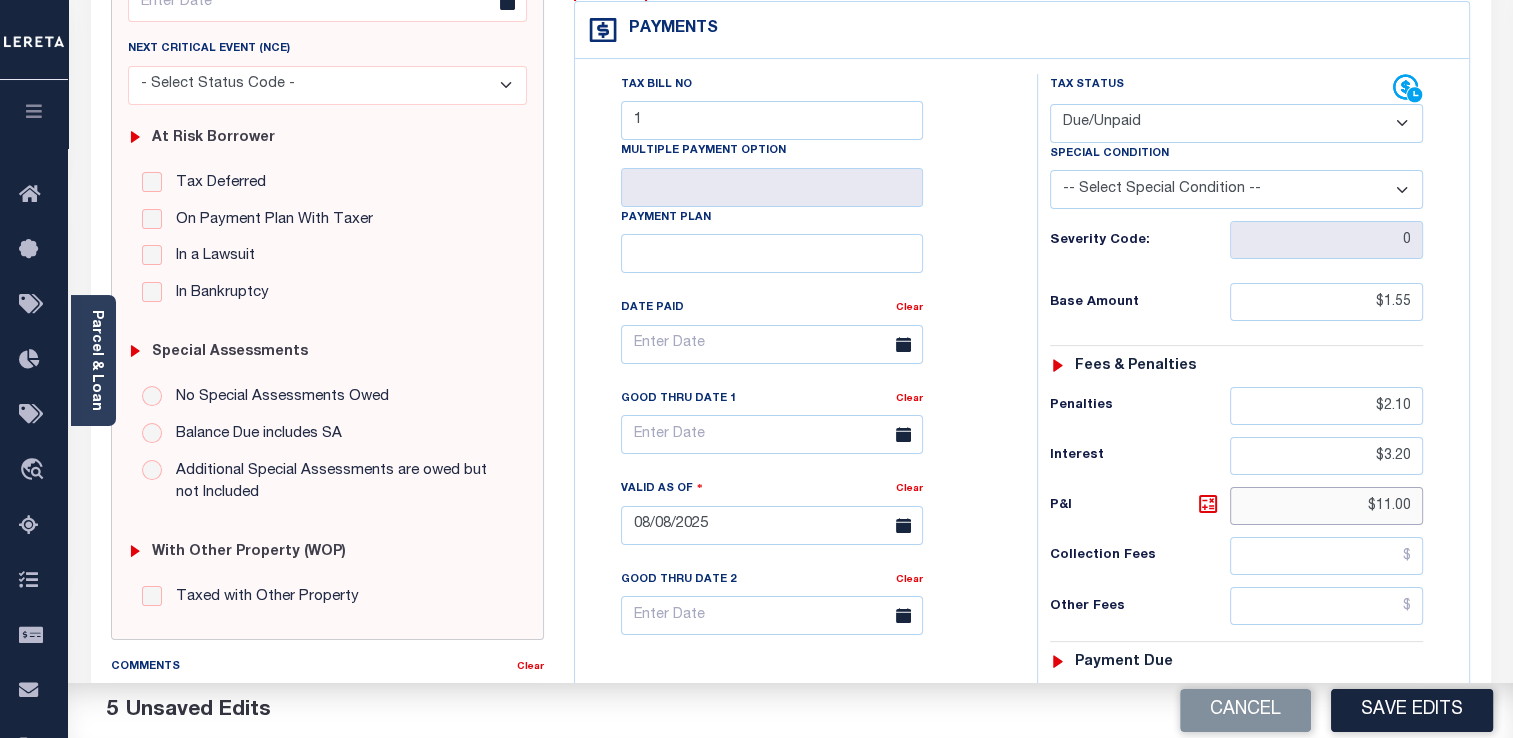 click on "$11.00" at bounding box center (1326, 506) 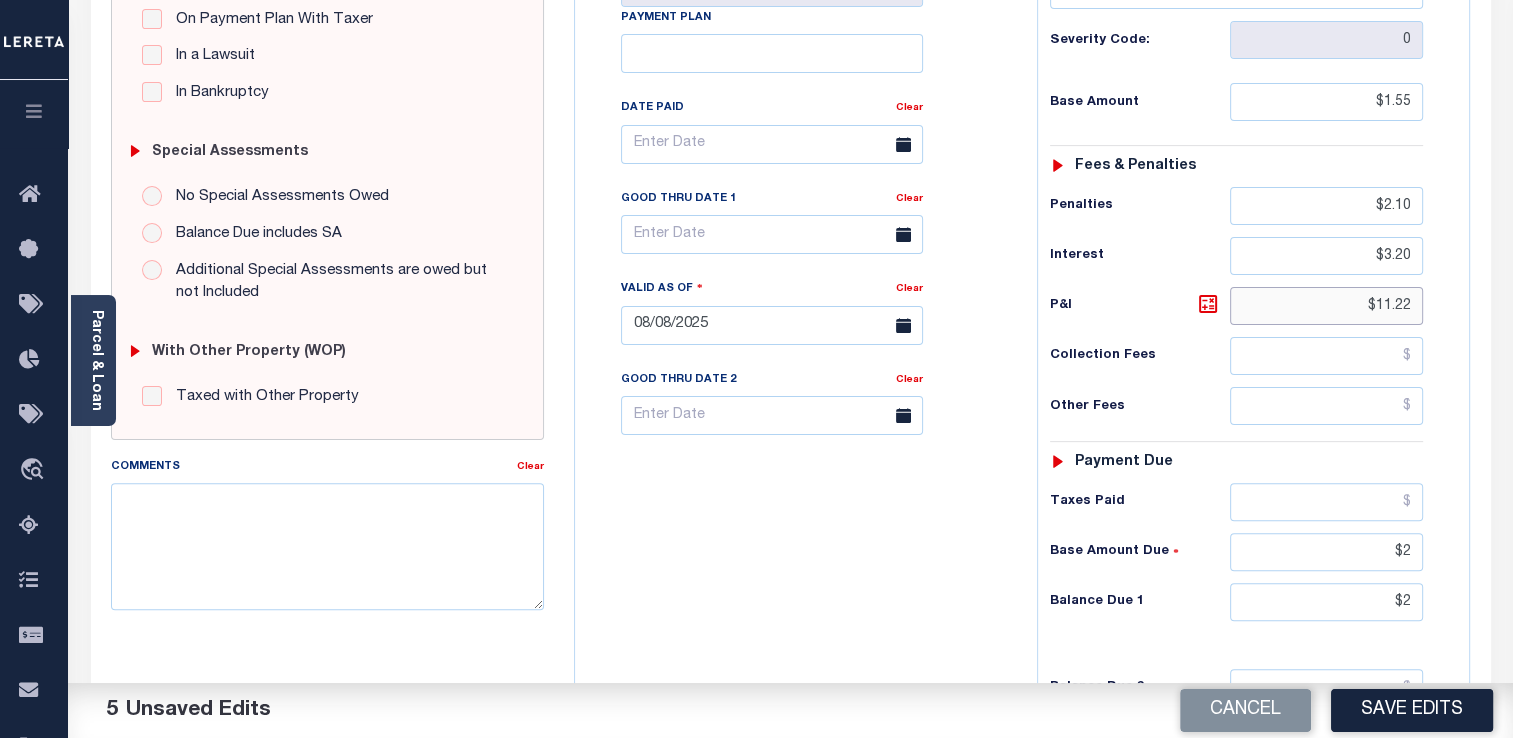 scroll, scrollTop: 600, scrollLeft: 0, axis: vertical 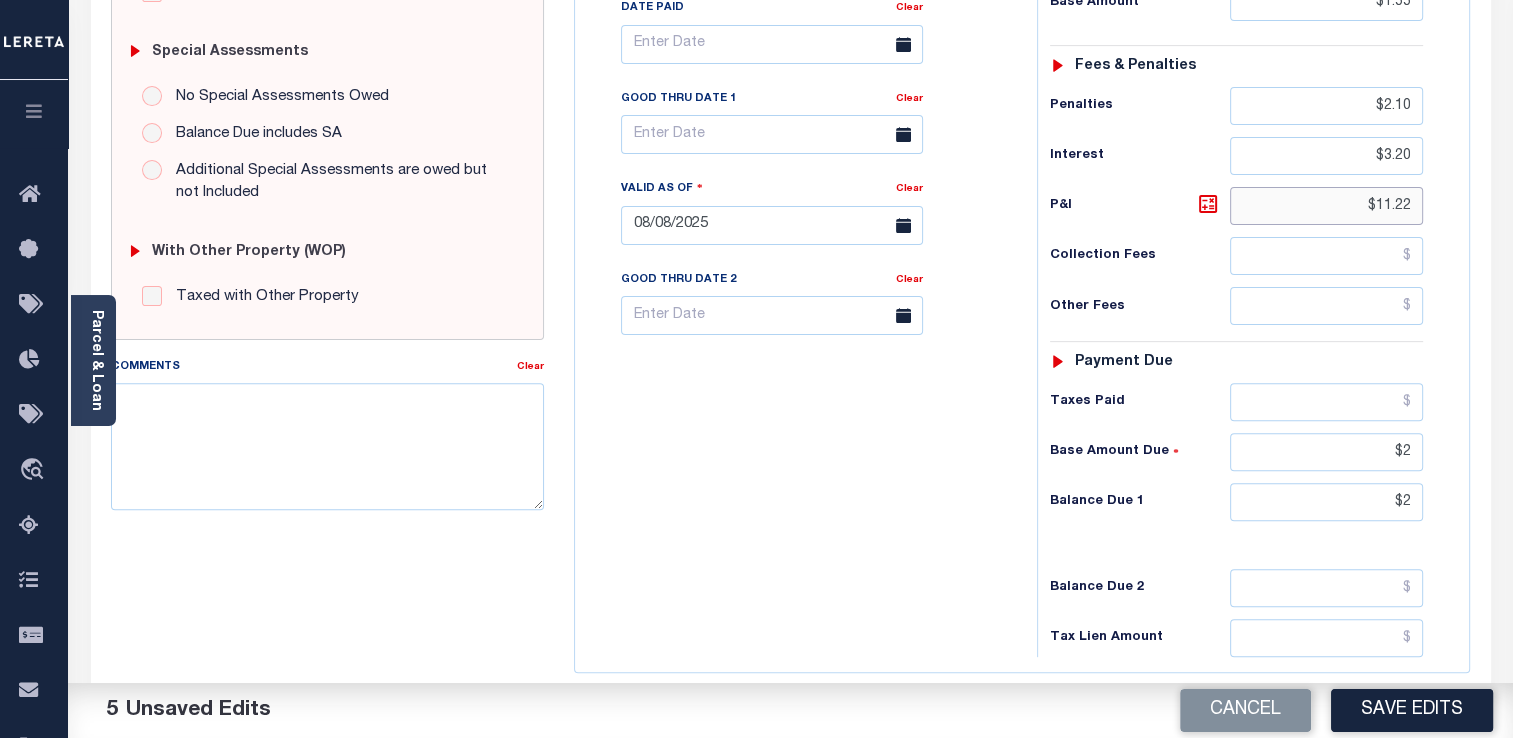type on "$11.22" 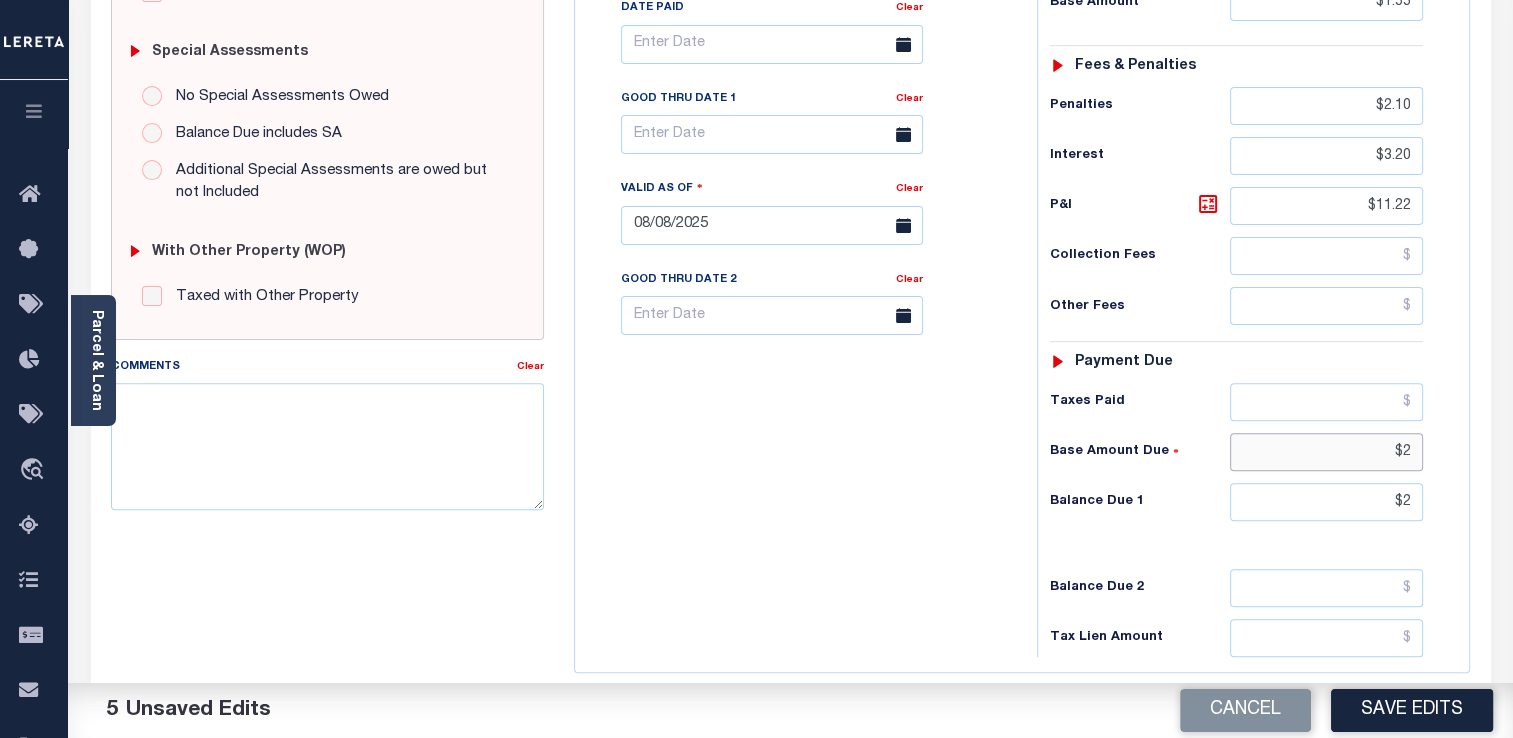 click on "$2" at bounding box center (1326, 452) 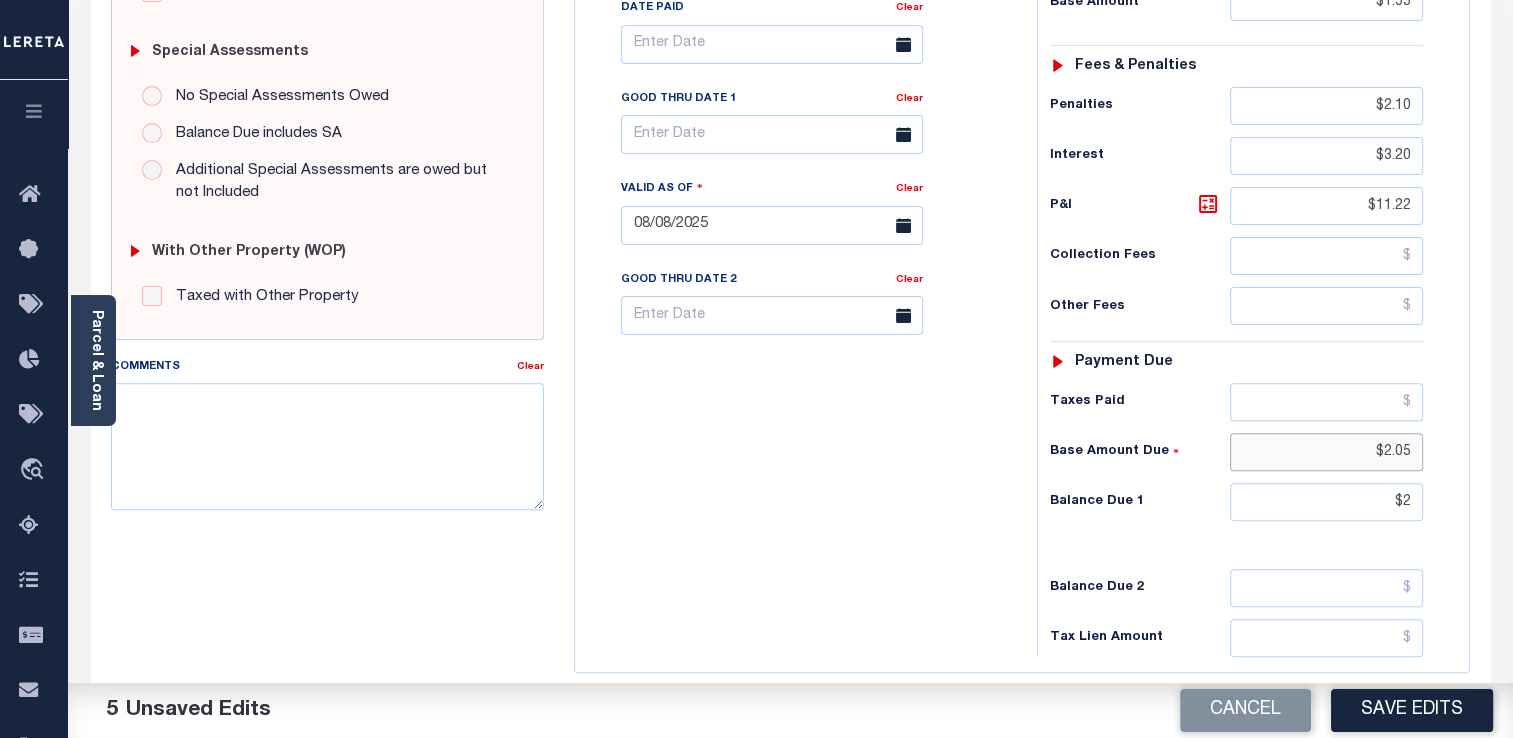 type on "$2.05" 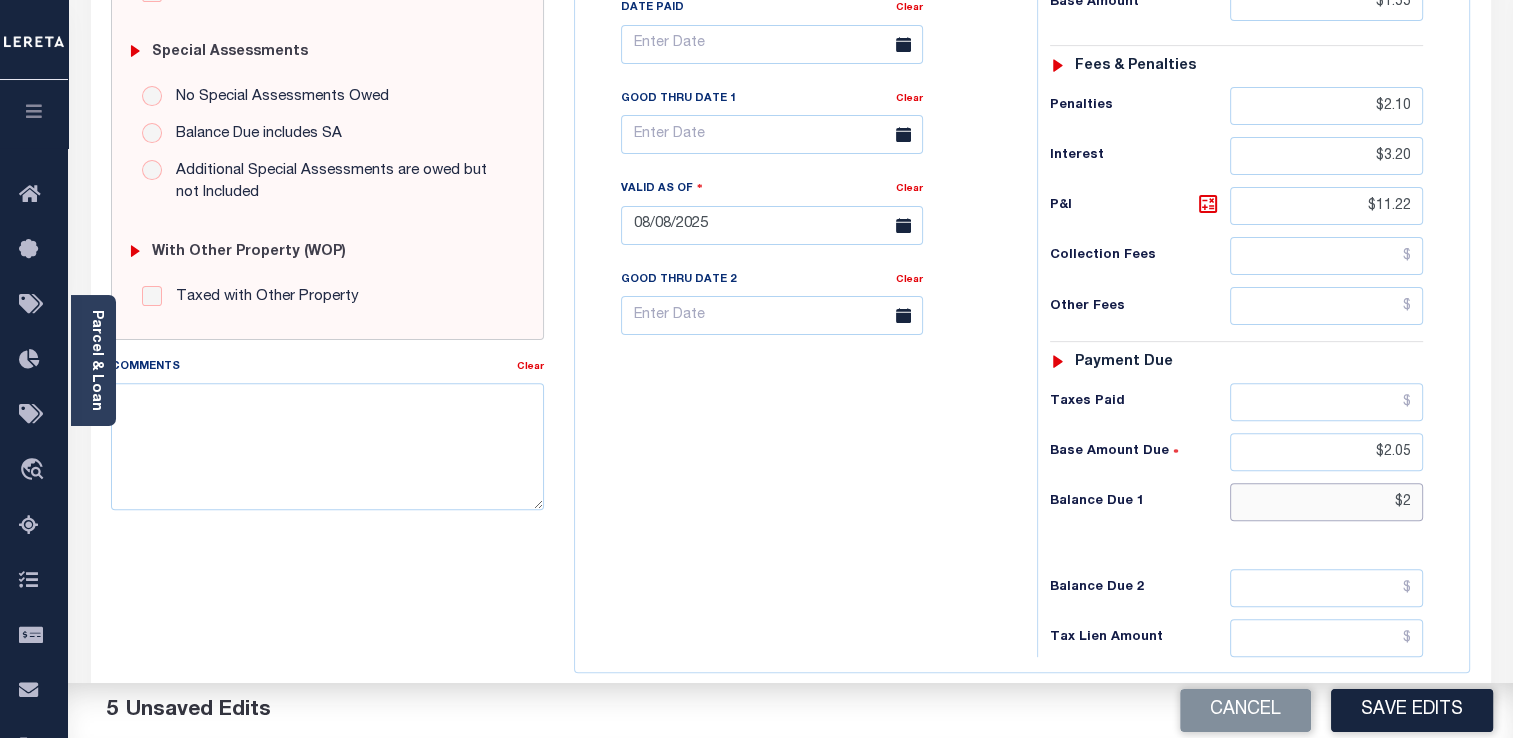 click on "$2" at bounding box center (1326, 502) 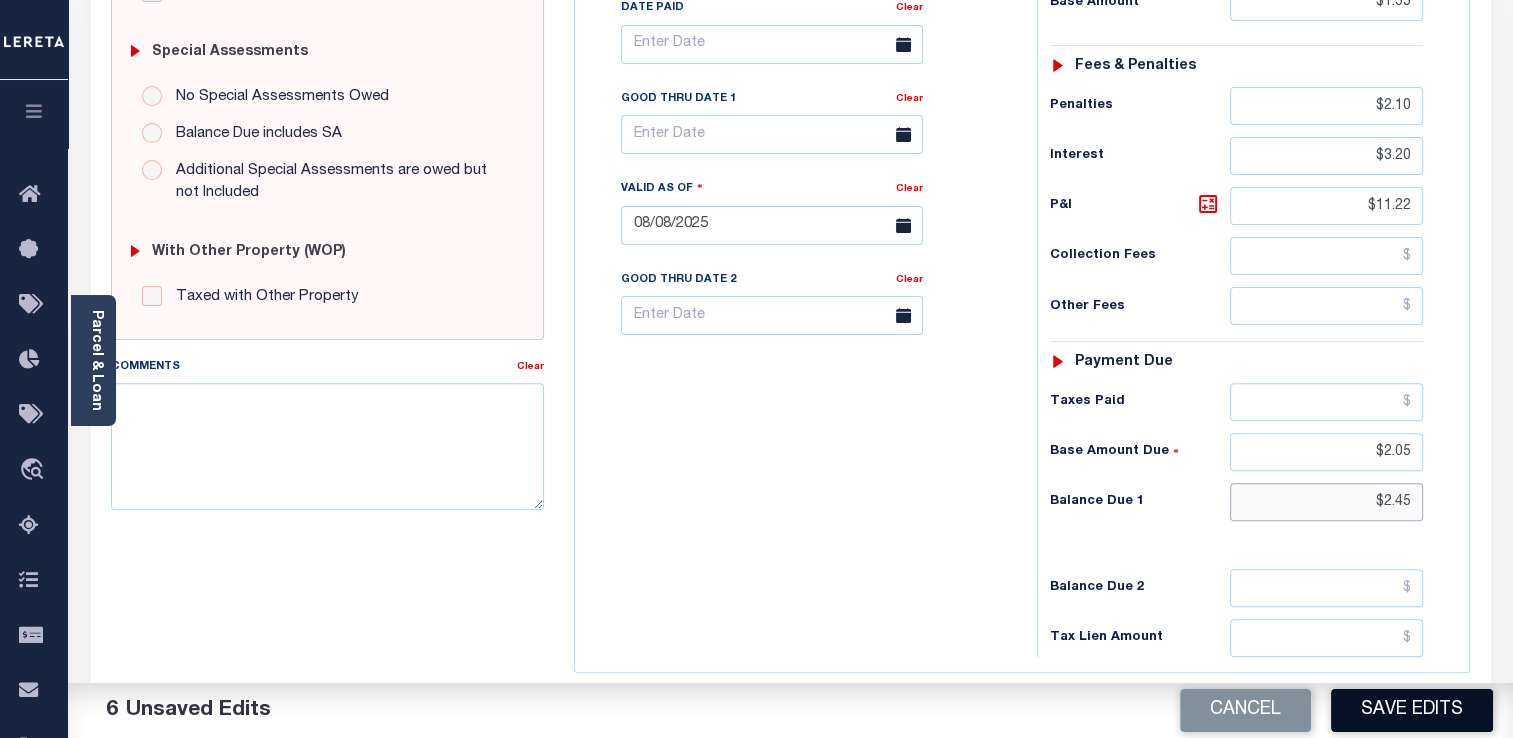 type on "$2.45" 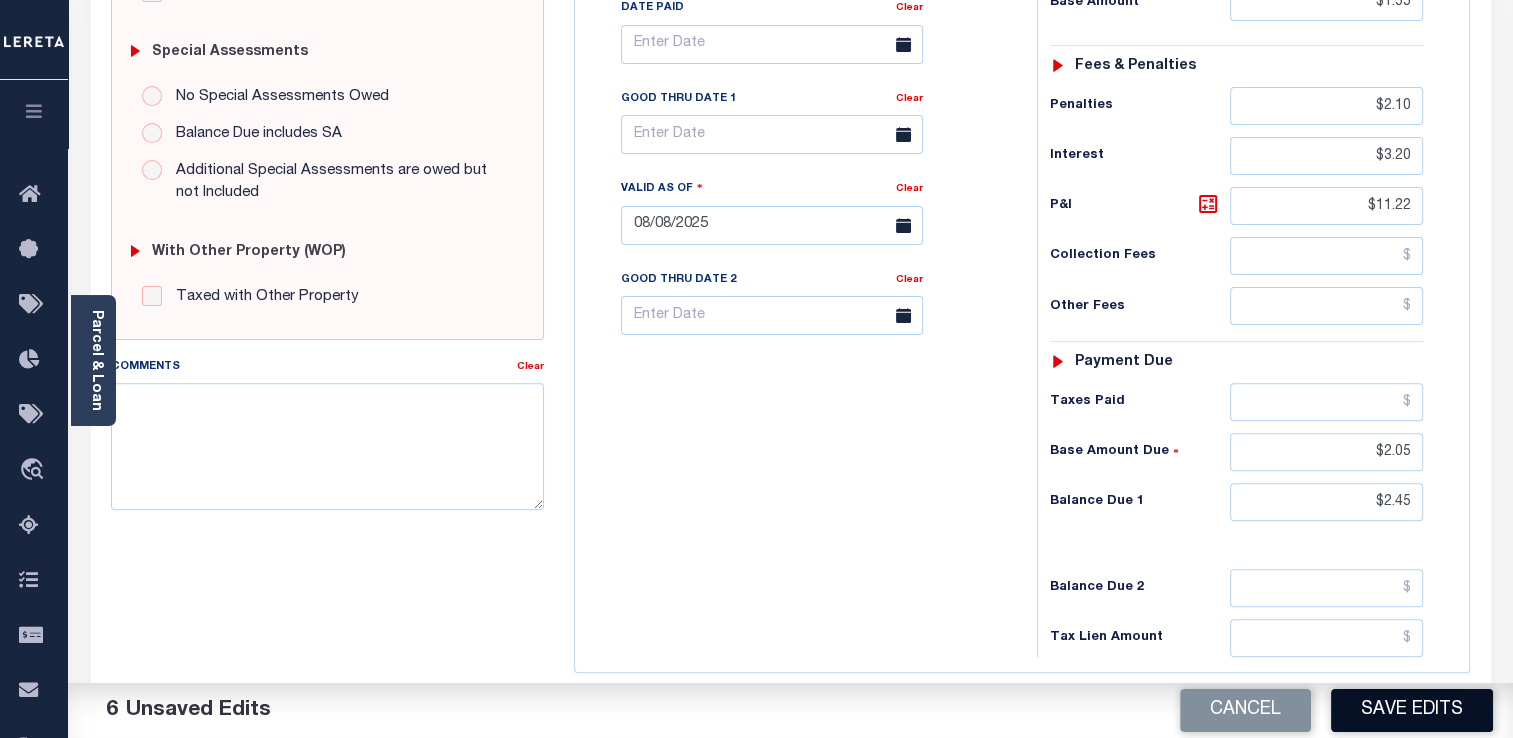 click on "Save Edits" at bounding box center [1412, 710] 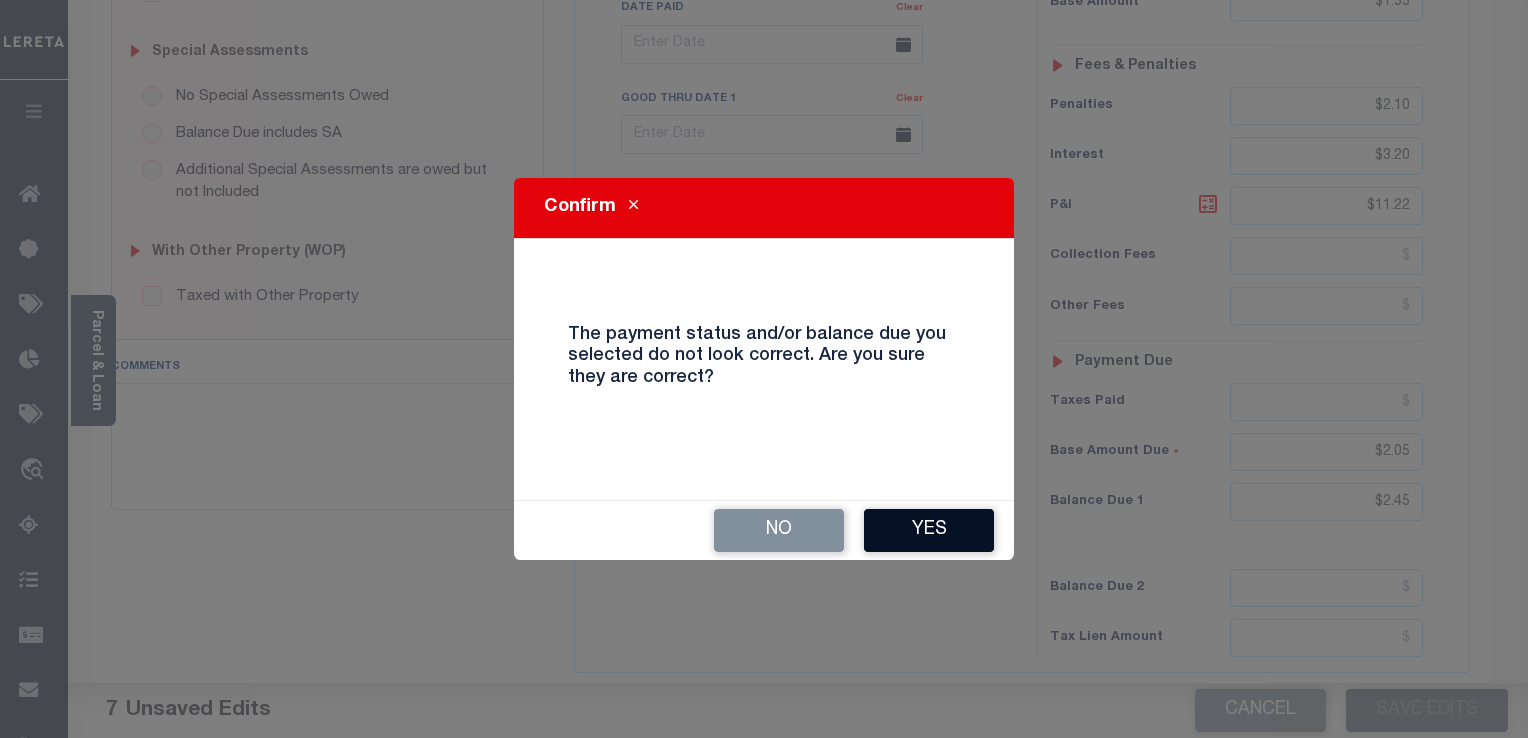 click on "Yes" at bounding box center [929, 530] 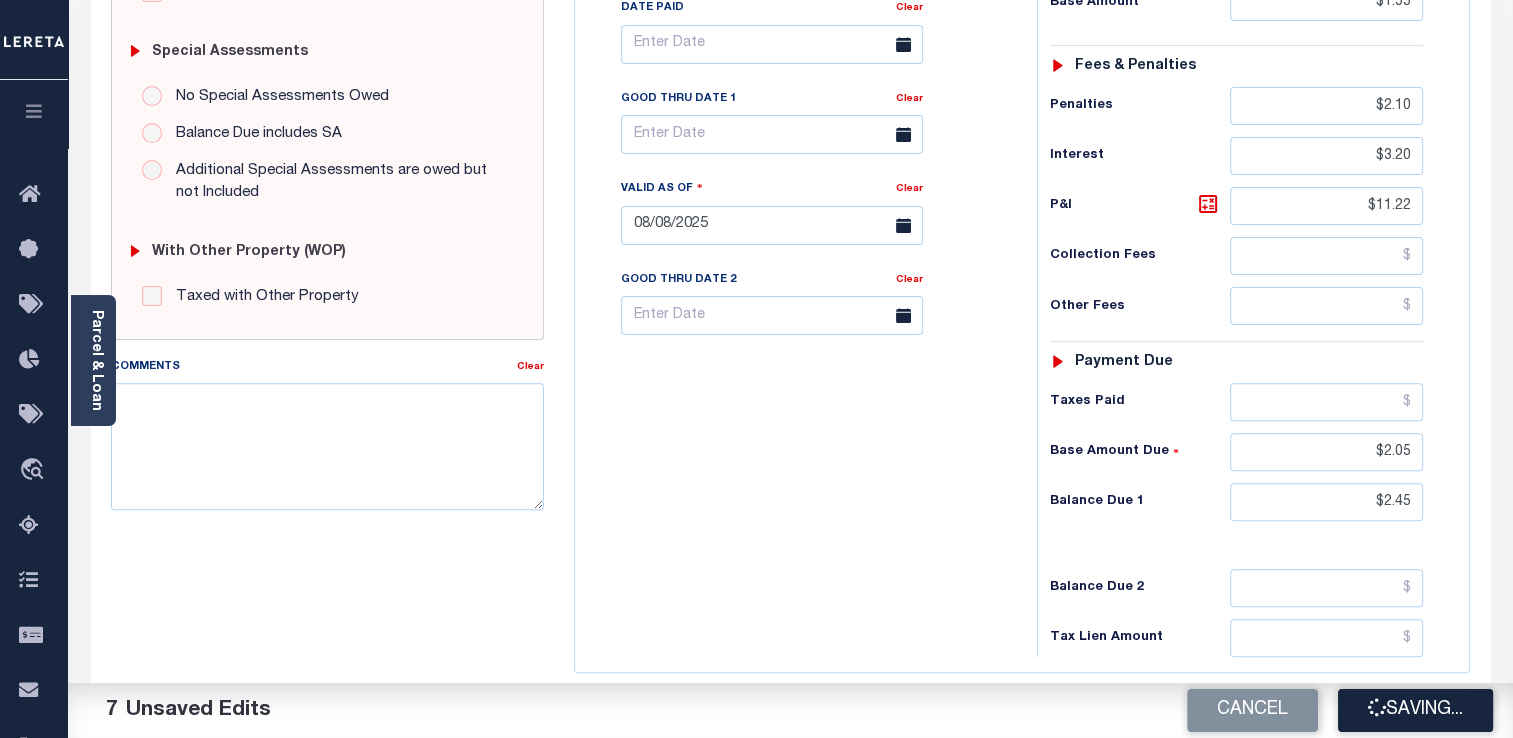 checkbox on "false" 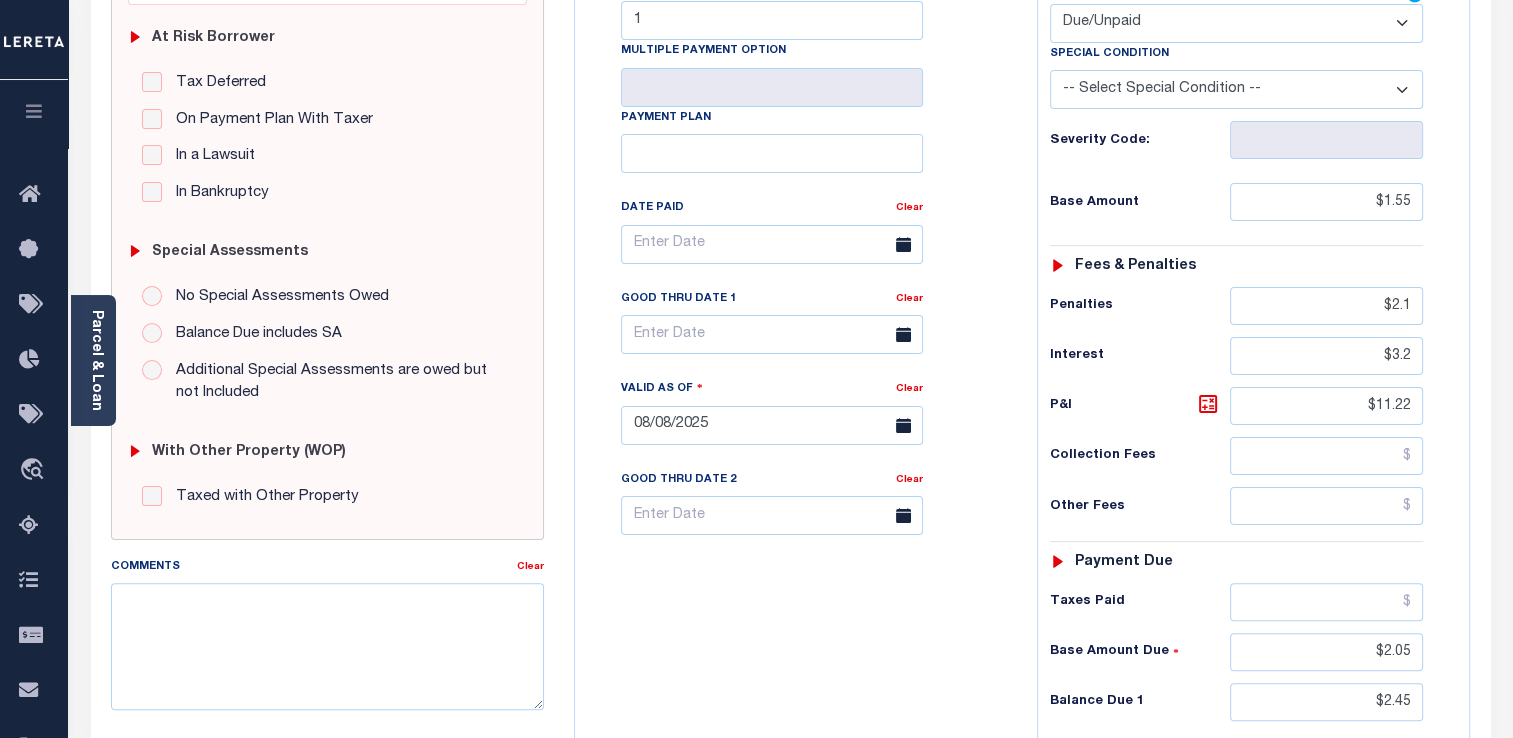 scroll, scrollTop: 200, scrollLeft: 0, axis: vertical 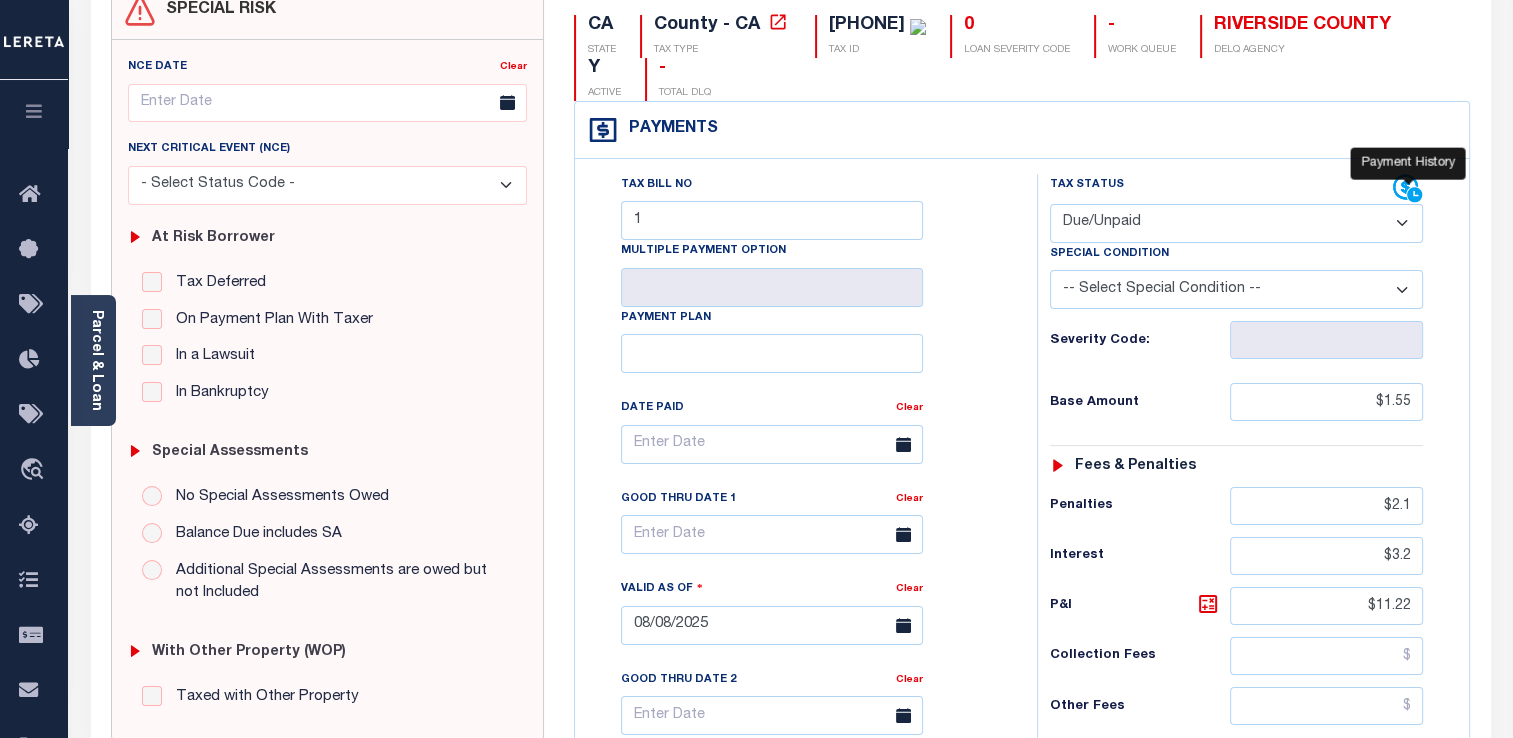 click 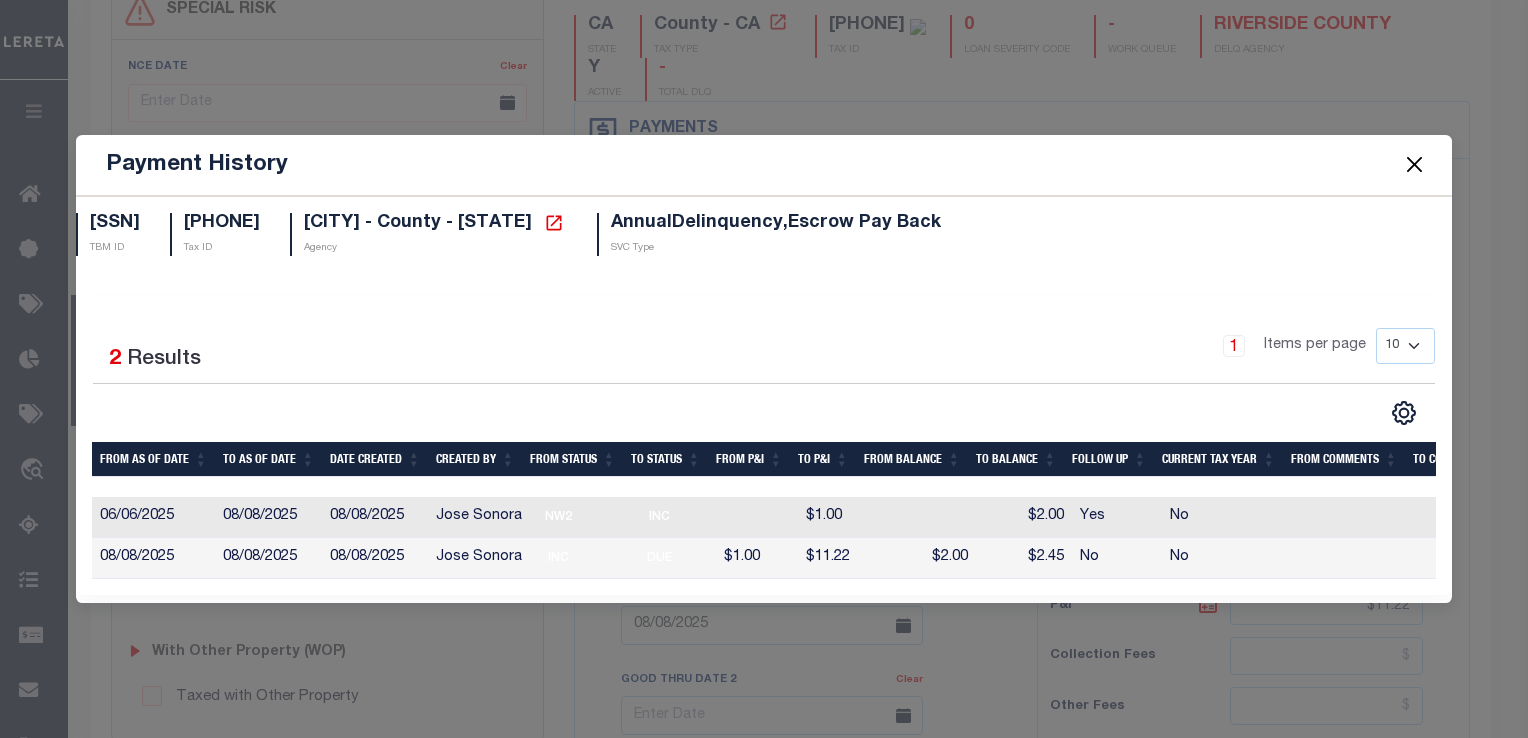 click at bounding box center [1414, 165] 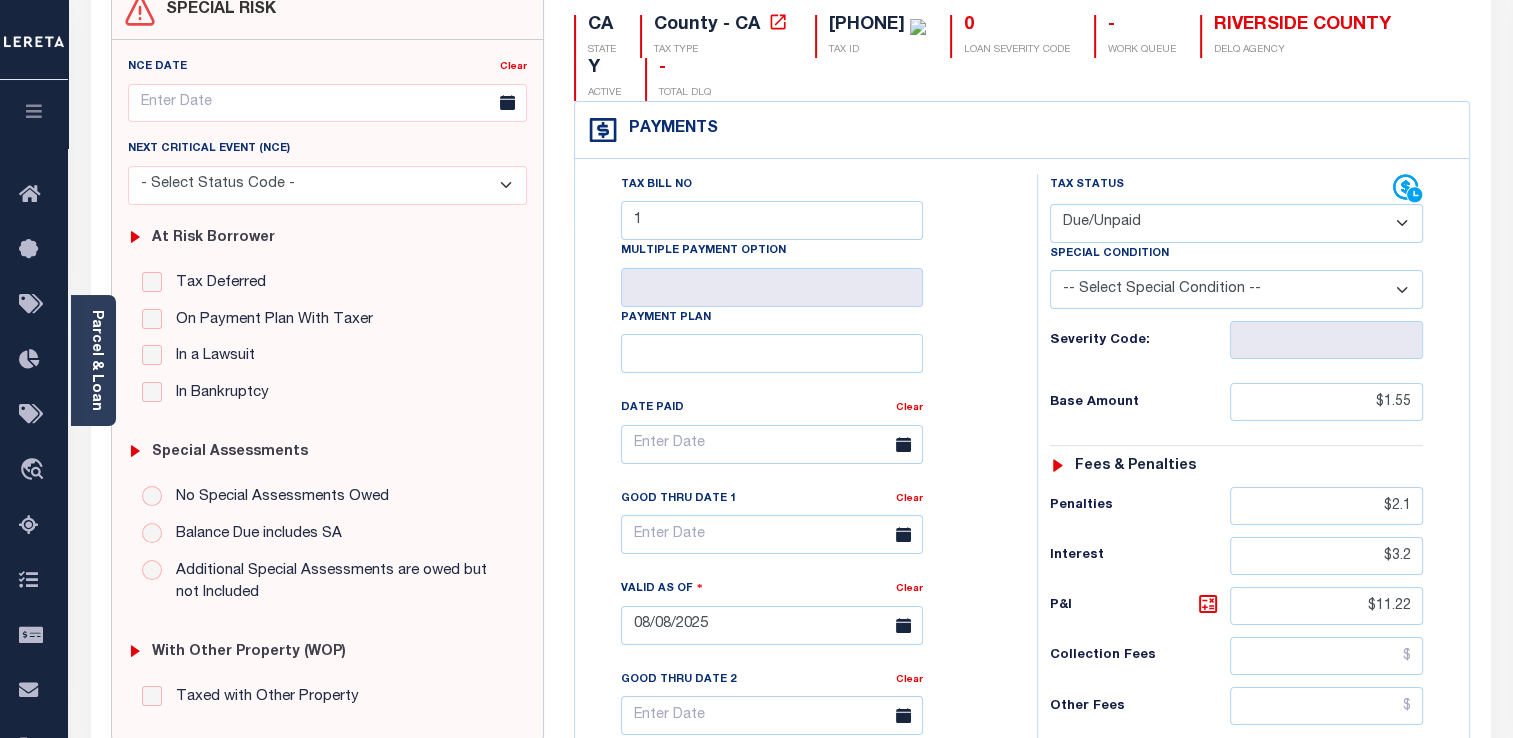 click on "- Select Status Code -
Open
Due/Unpaid
Paid
Incomplete
No Tax Due
Internal Refund Processed
New" at bounding box center [1236, 223] 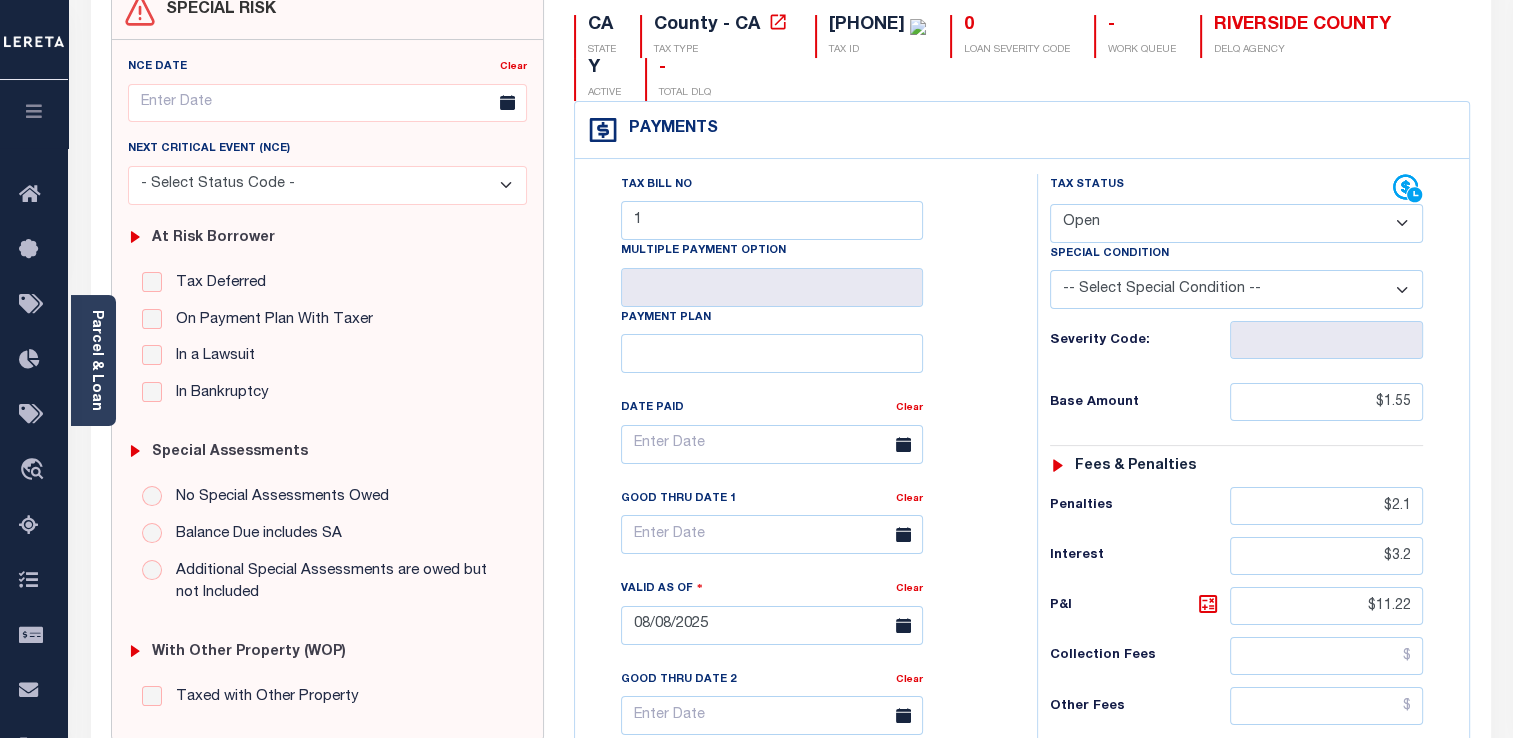 click on "- Select Status Code -
Open
Due/Unpaid
Paid
Incomplete
No Tax Due
Internal Refund Processed
New" at bounding box center [1236, 223] 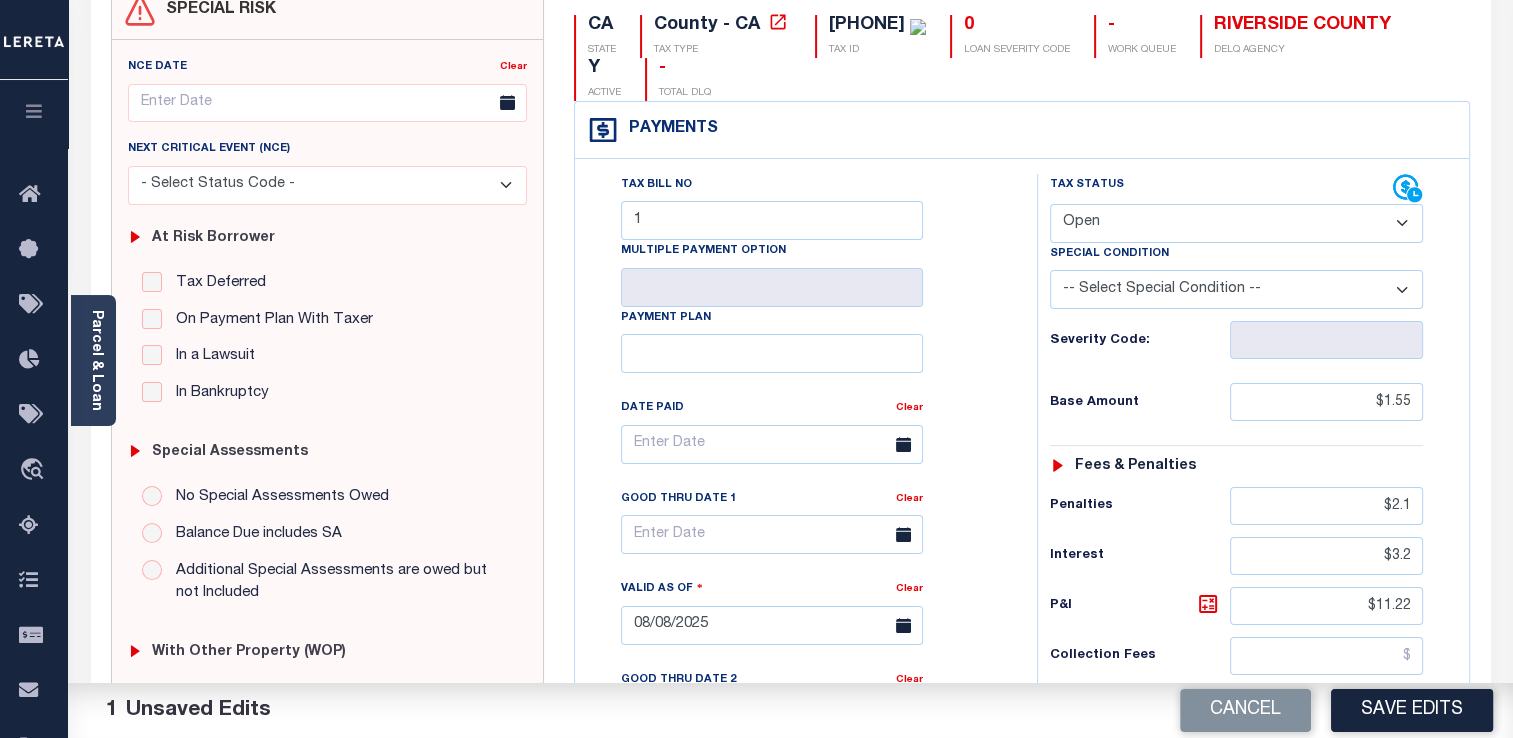 scroll, scrollTop: 300, scrollLeft: 0, axis: vertical 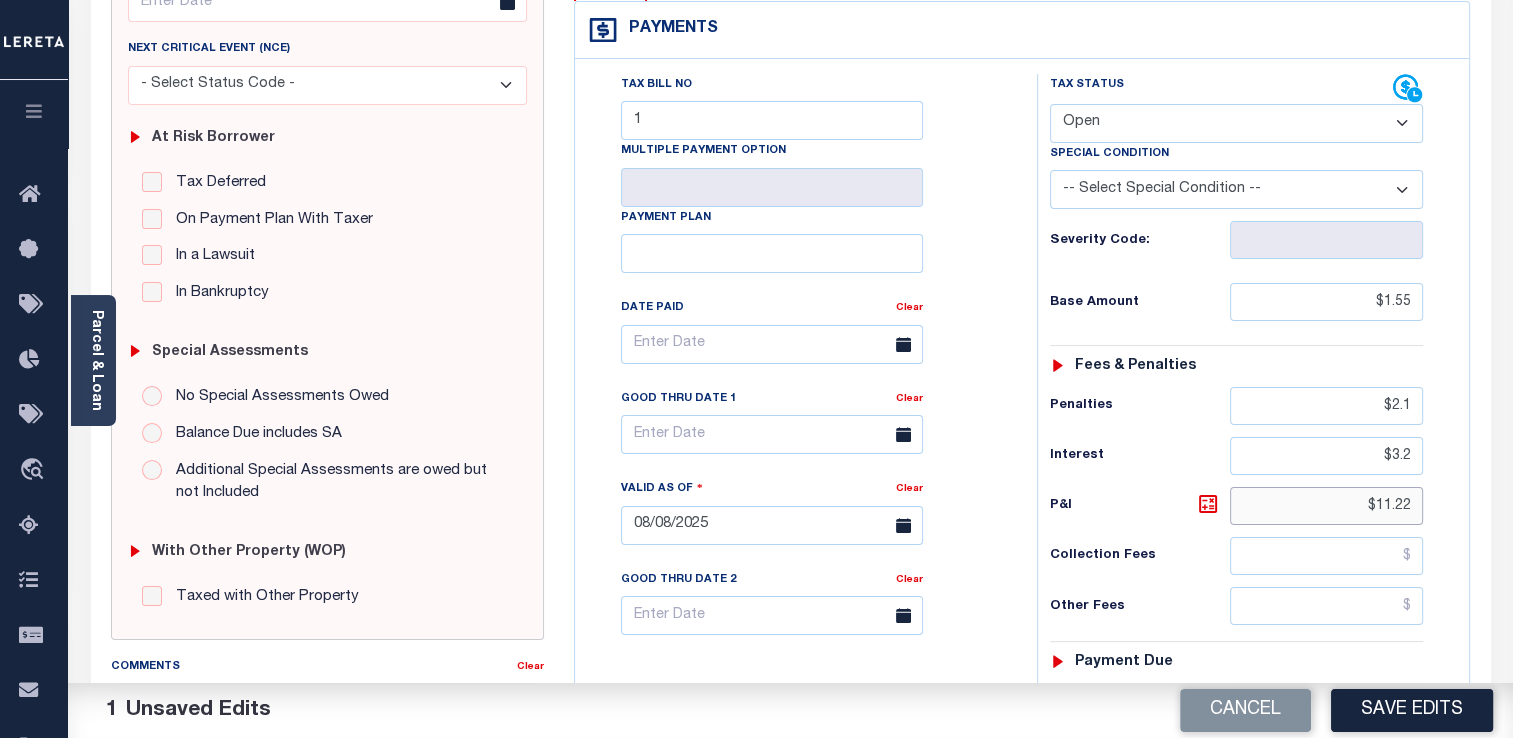 drag, startPoint x: 1376, startPoint y: 505, endPoint x: 1420, endPoint y: 506, distance: 44.011364 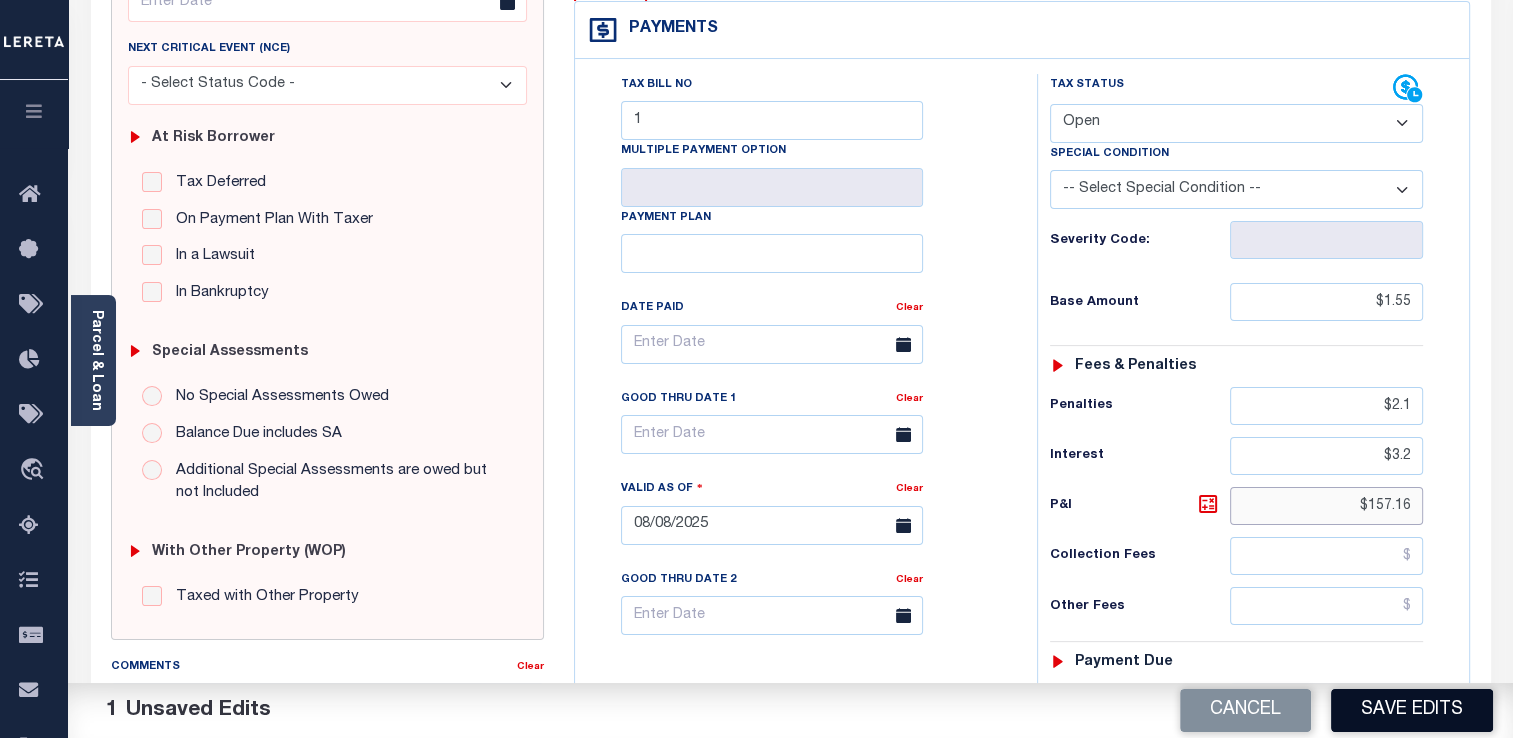 type on "$157.16" 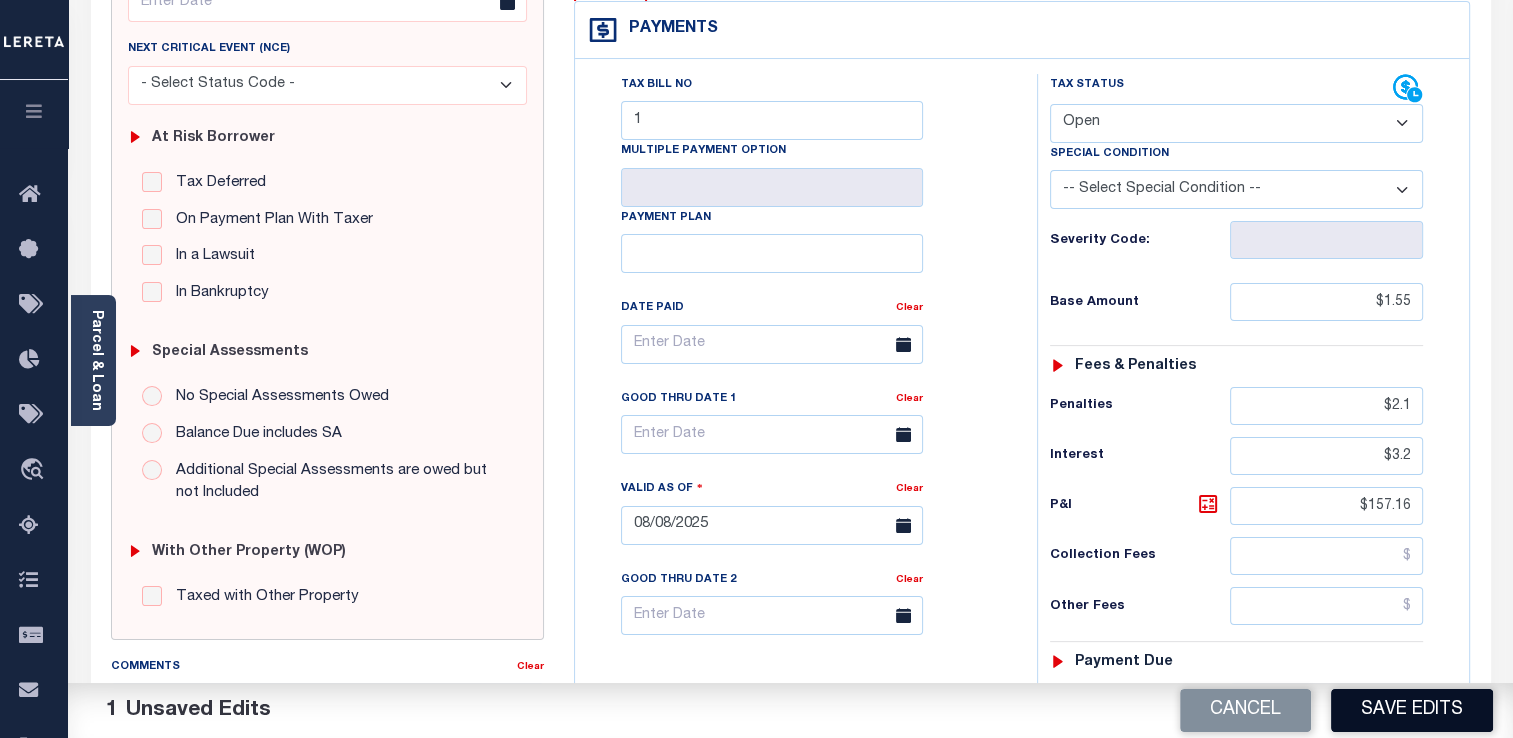click on "Save Edits" at bounding box center [1412, 710] 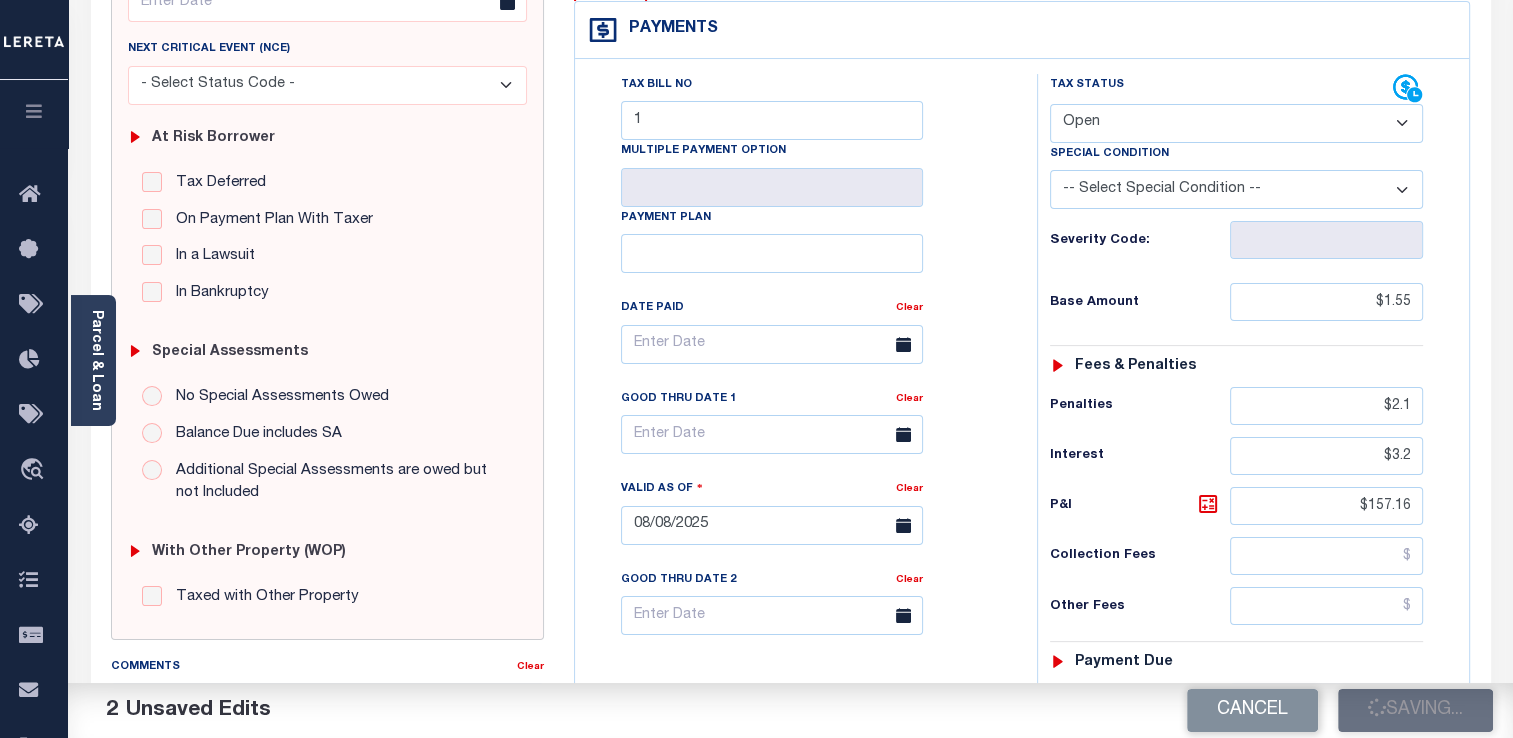 checkbox on "false" 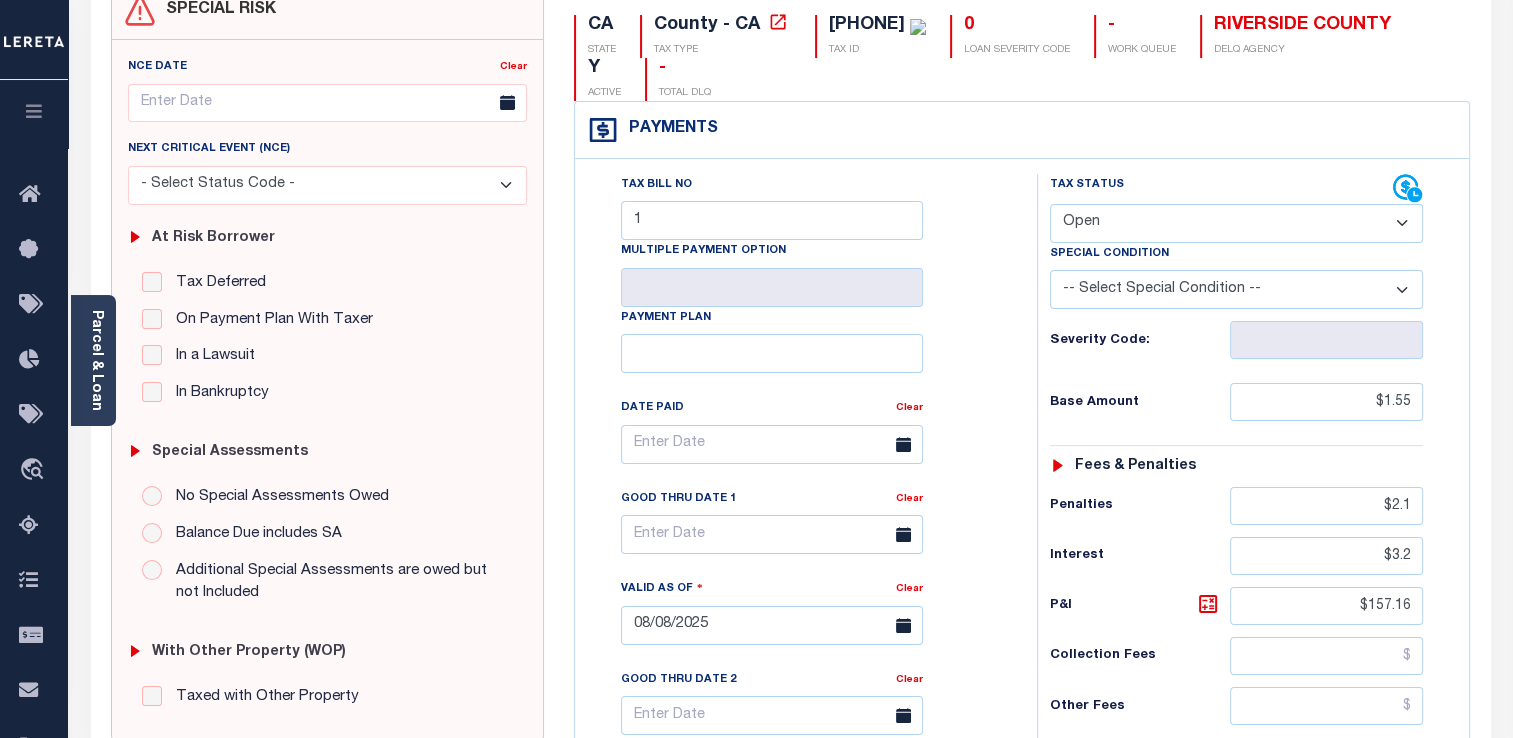scroll, scrollTop: 0, scrollLeft: 0, axis: both 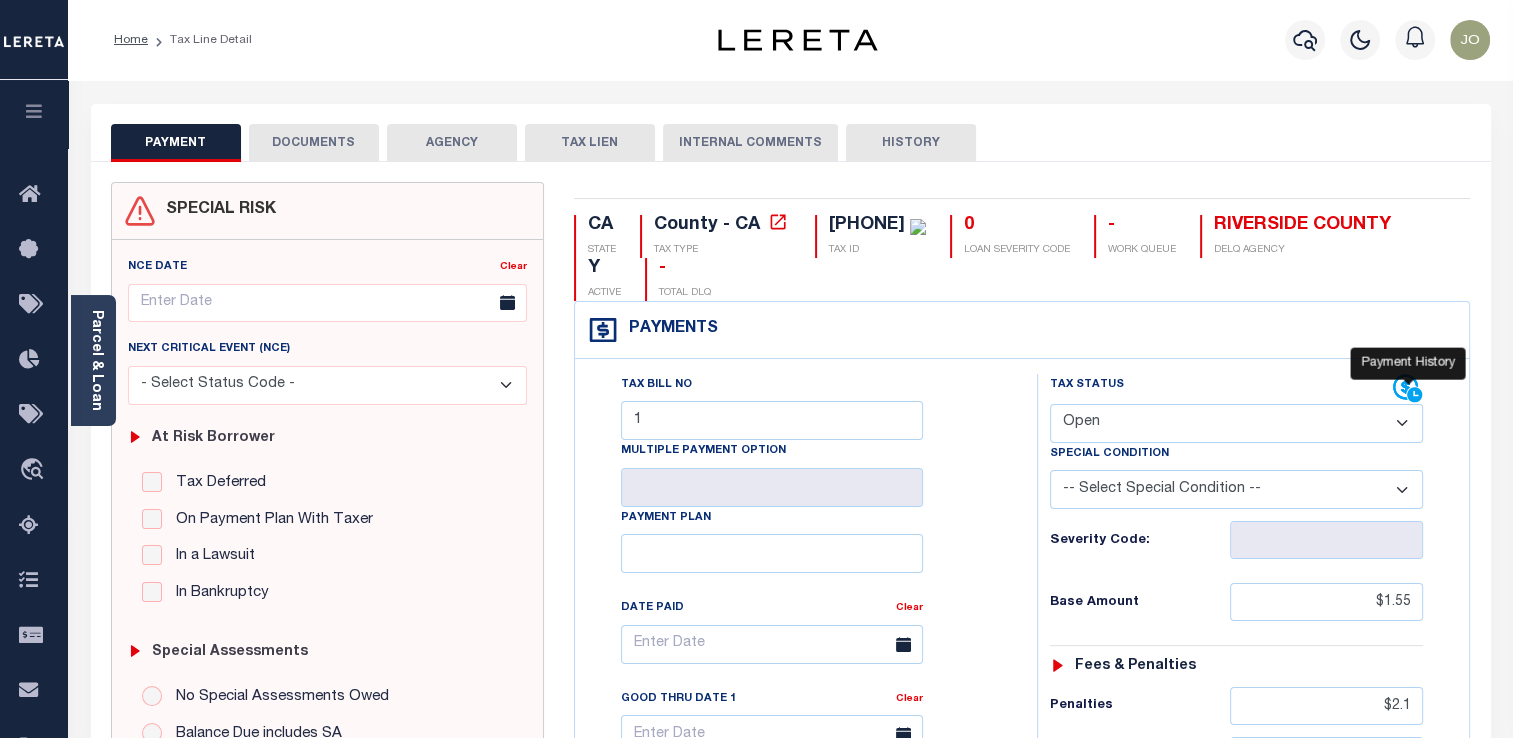 click 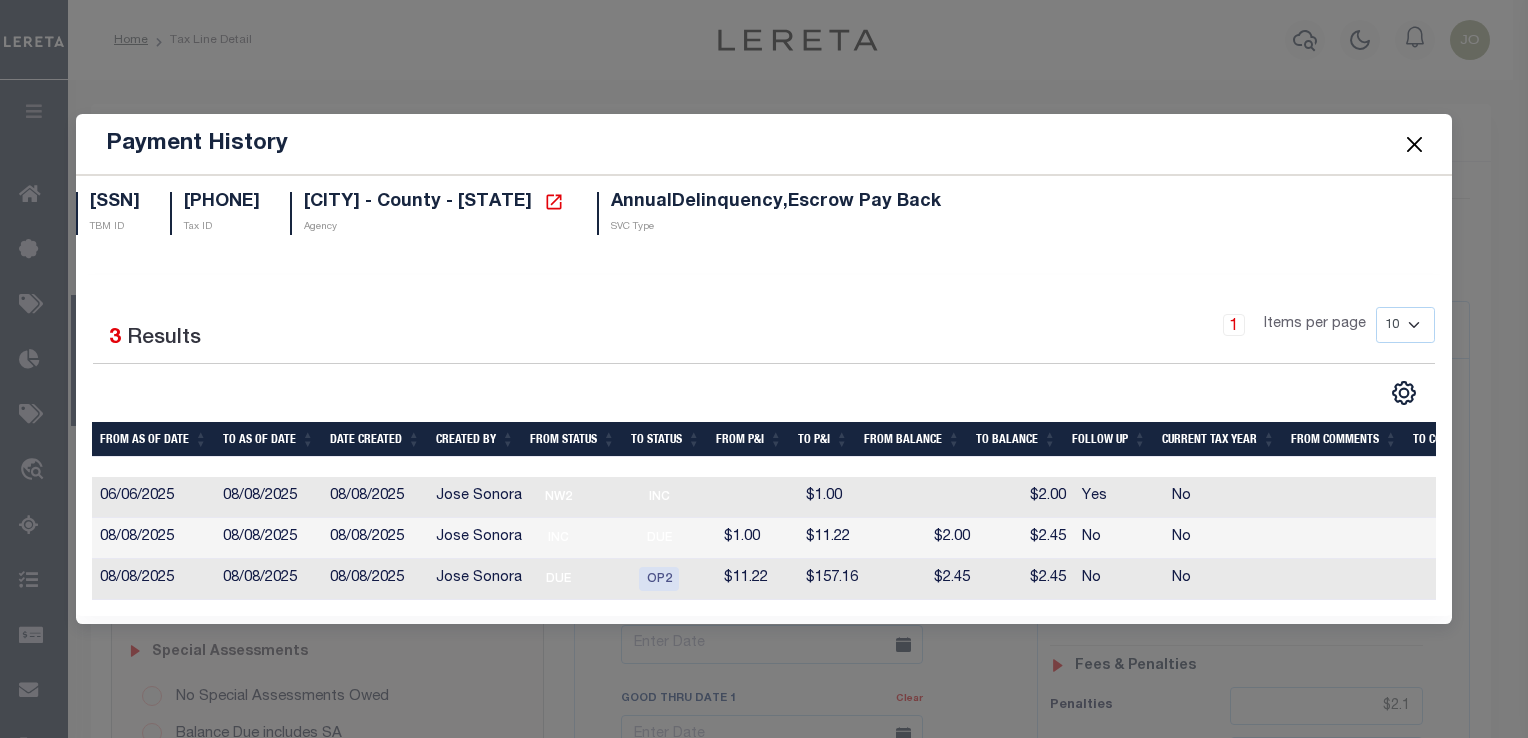 click at bounding box center (1414, 144) 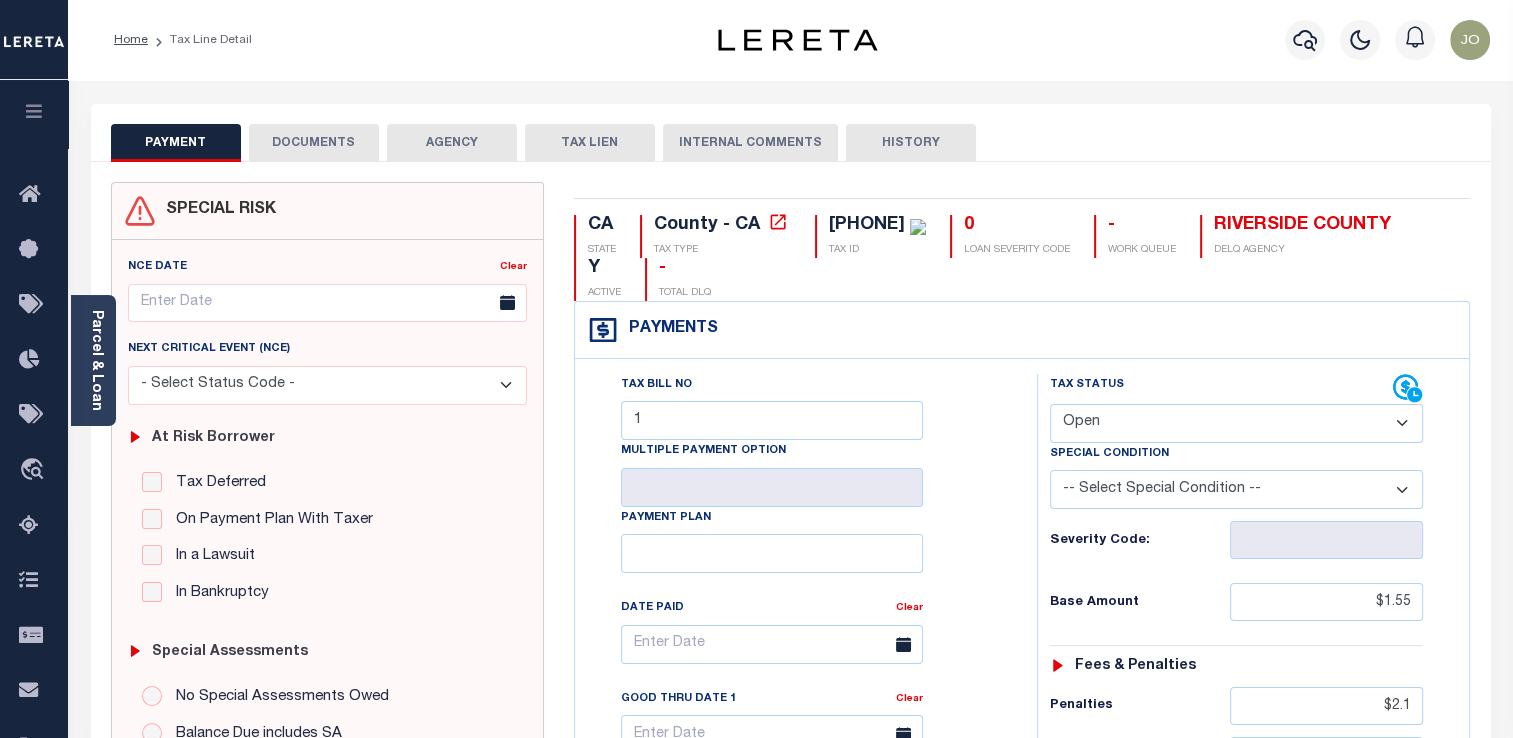 click on "- Select Status Code -
Open
Due/Unpaid
Paid
Incomplete
No Tax Due
Internal Refund Processed
New" at bounding box center (1236, 423) 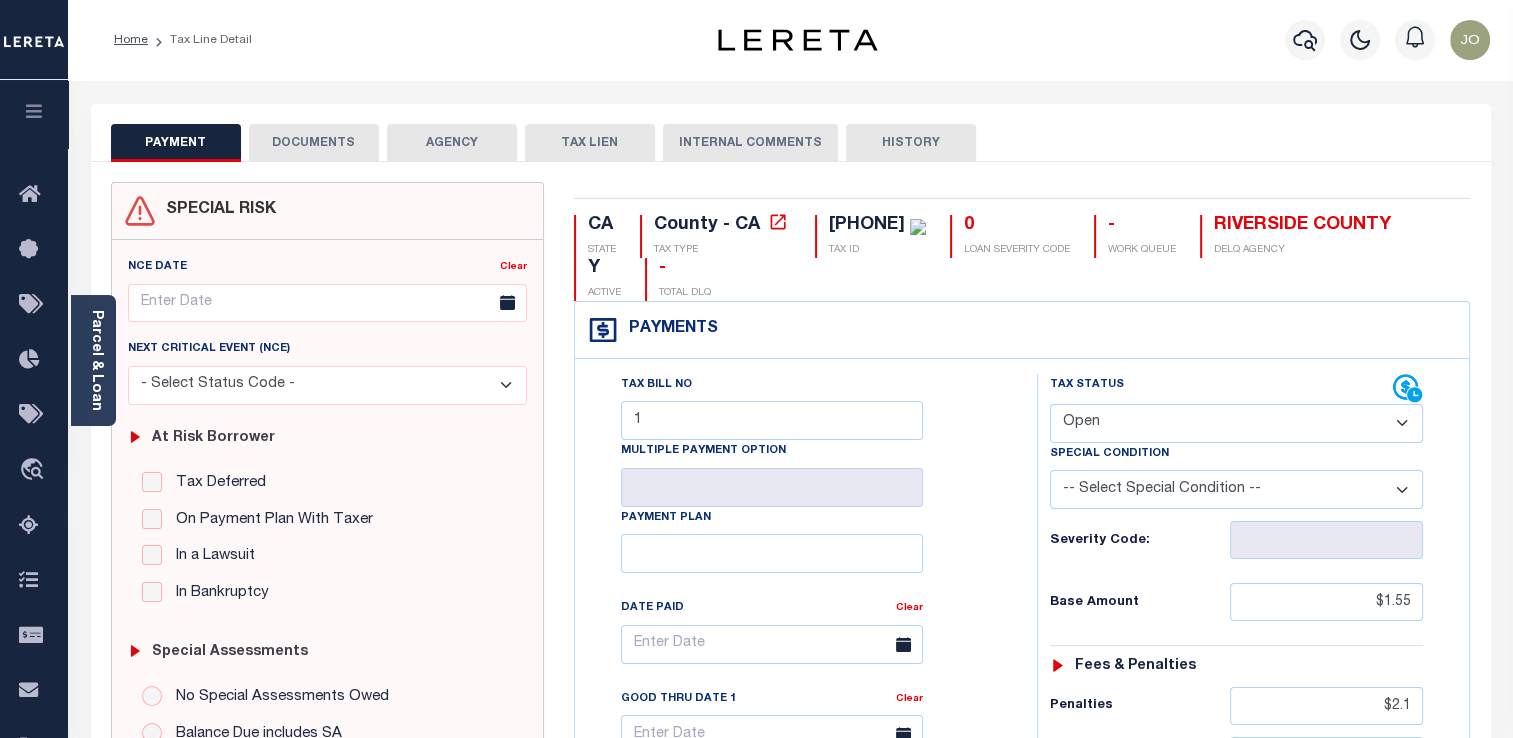 select on "DUE" 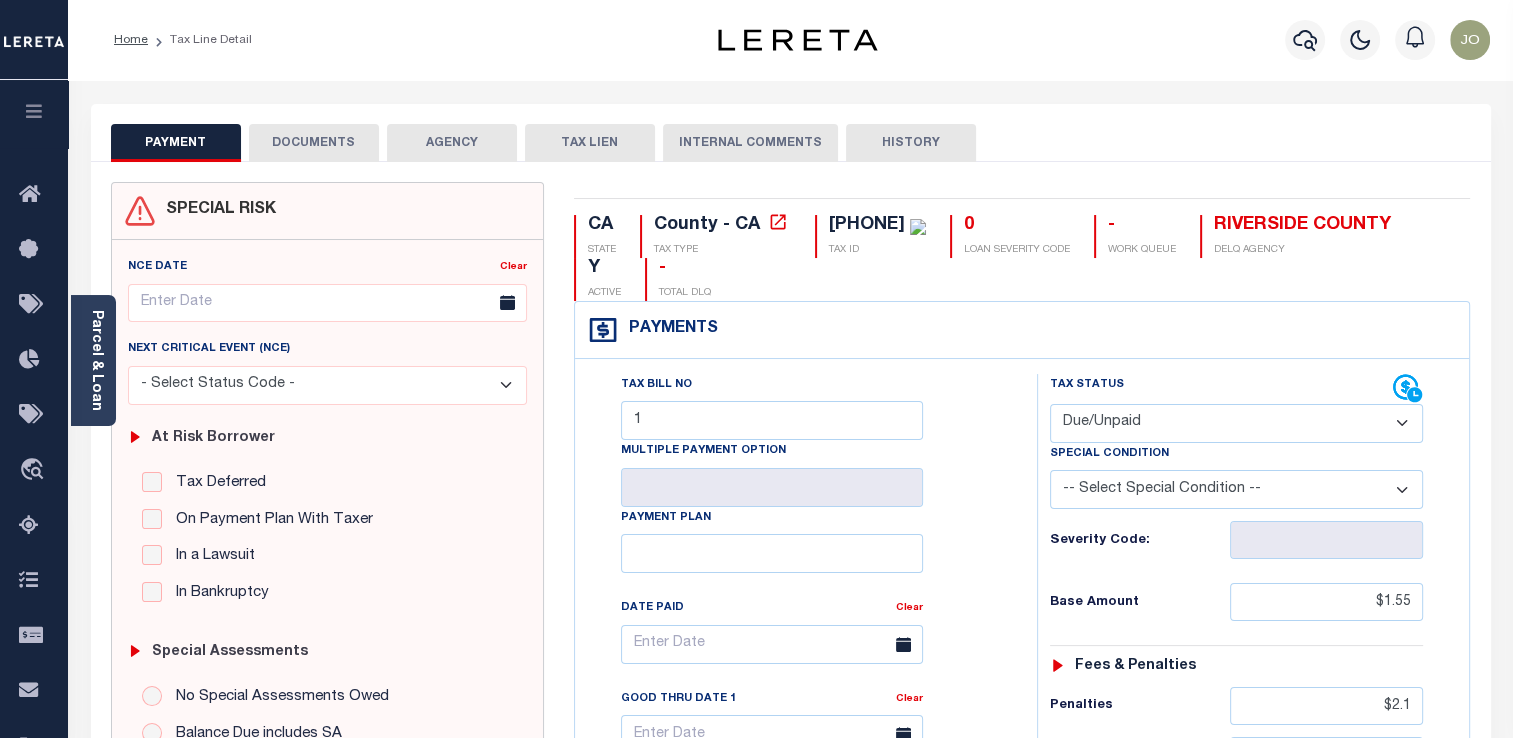 click on "- Select Status Code -
Open
Due/Unpaid
Paid
Incomplete
No Tax Due
Internal Refund Processed
New" at bounding box center [1236, 423] 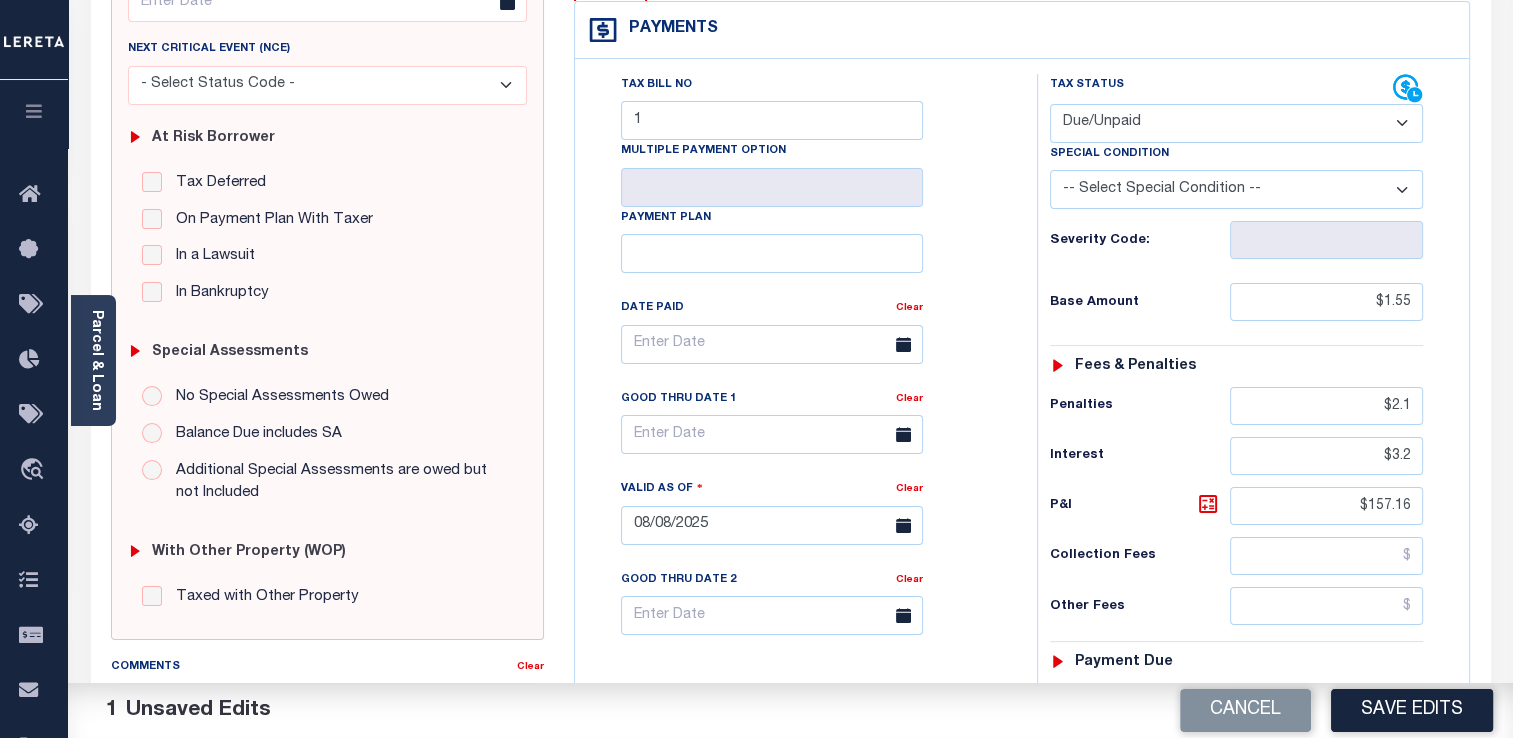 scroll, scrollTop: 400, scrollLeft: 0, axis: vertical 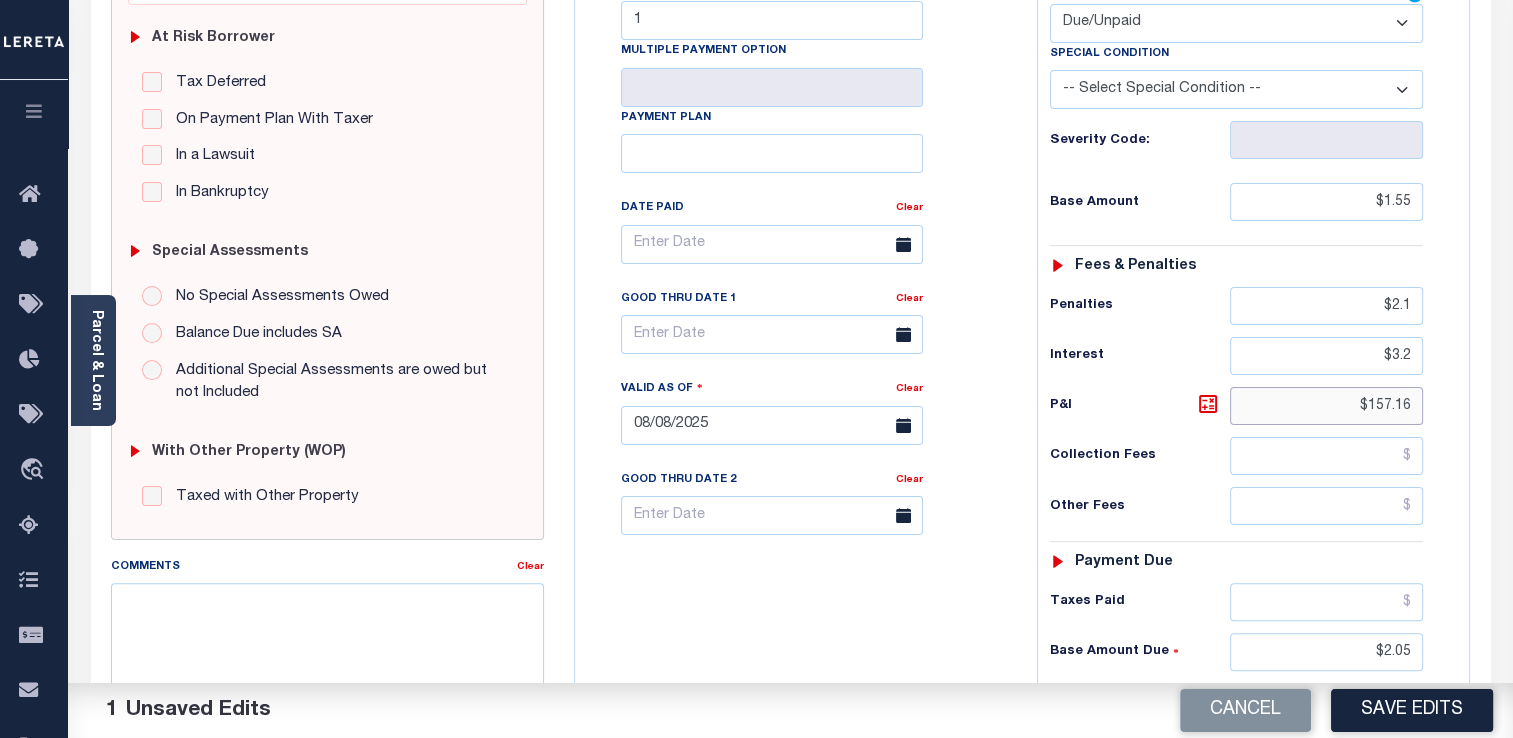 drag, startPoint x: 1371, startPoint y: 406, endPoint x: 1407, endPoint y: 407, distance: 36.013885 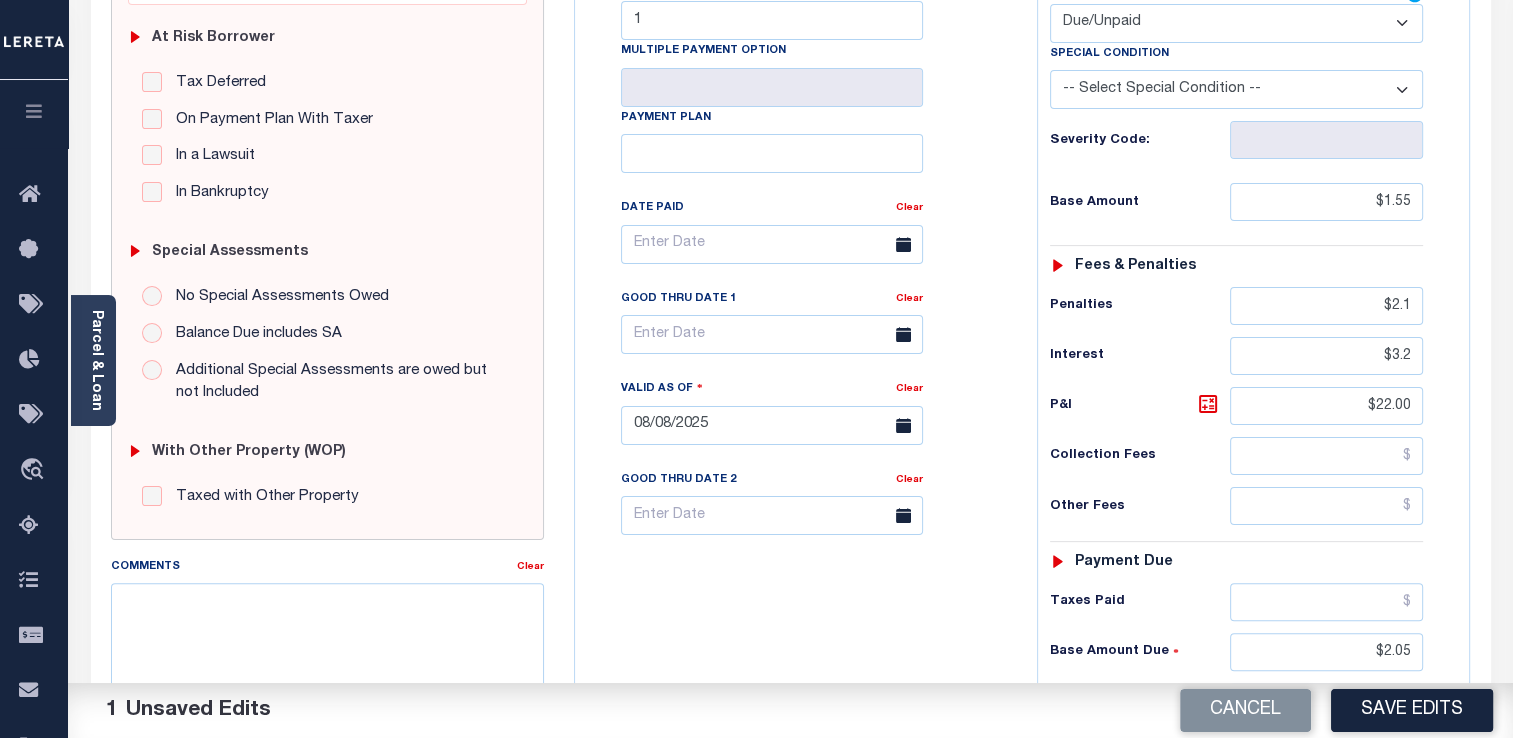click on "-- Select Special Condition --
3RD PARTY TAX LIEN
AGENCY TAX LIEN (A.K.A Inside Lien)
BALANCE FORWARD
BANKRUPTCY
BILL W/ OTHER PARCEL
CONFIDENTIAL ACCOUNT
DEFERRED
DELAYED BILLING
DELQ CURRENT TAX YEAR INSTALLMENT(S) EXIST
DELQ PRIOR YEAR(S) EXIST
EXEMPT
HOMEOWNER AUTHORIZATION
IN DISPUTE/UNDER PROTEST
INCLUDES PRIOR UNPAID
INCLUDES RE-LEVIED TAX
INSTALLMENT PLAN
LITIGATION
LOST PROPERTY (FORECLOSED/DEEDED)
LOW ASSESSMENT
LOW TAX THRESHOLD
MULTIPLE TAXIDS
NEW PROPERTY
NOT ASSESSED
NOT CERTIFIED
OTHER FEES INVOLVED
OVERPAYMENT - POSSIBLE REFUND DUE
PARTIAL PAYMENT MAY EXIST
Pay Plan
RE-LEVIED TO ANOTHER AGENCY
REDEMP AMTS NOT AVAILABLE
REPORTED ON LEGACY RTYPE
SUBJECT TO FORECLOSURE
TAX LIEN RELEASED
TAX SALE-SUBJECT TO POWER TO SELL" at bounding box center (1236, 89) 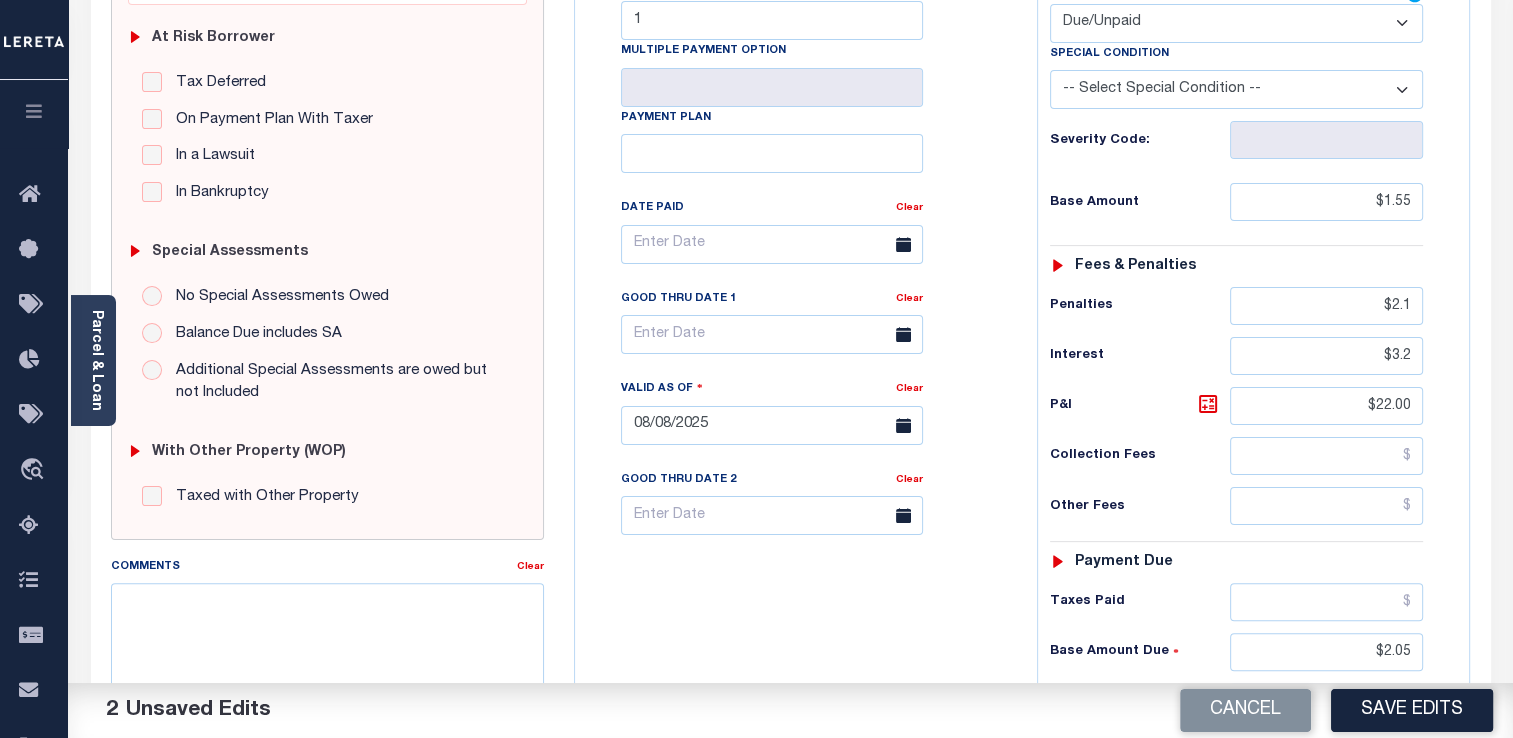 click on "-- Select Special Condition --
3RD PARTY TAX LIEN
AGENCY TAX LIEN (A.K.A Inside Lien)
BALANCE FORWARD
BANKRUPTCY
BILL W/ OTHER PARCEL
CONFIDENTIAL ACCOUNT
DEFERRED
DELAYED BILLING
DELQ CURRENT TAX YEAR INSTALLMENT(S) EXIST
DELQ PRIOR YEAR(S) EXIST
EXEMPT
HOMEOWNER AUTHORIZATION
IN DISPUTE/UNDER PROTEST
INCLUDES PRIOR UNPAID
INCLUDES RE-LEVIED TAX
INSTALLMENT PLAN
LITIGATION
LOST PROPERTY (FORECLOSED/DEEDED)
LOW ASSESSMENT
LOW TAX THRESHOLD
MULTIPLE TAXIDS
NEW PROPERTY
NOT ASSESSED
NOT CERTIFIED
OTHER FEES INVOLVED
OVERPAYMENT - POSSIBLE REFUND DUE
PARTIAL PAYMENT MAY EXIST
Pay Plan
RE-LEVIED TO ANOTHER AGENCY
REDEMP AMTS NOT AVAILABLE
REPORTED ON LEGACY RTYPE
SUBJECT TO FORECLOSURE
TAX LIEN RELEASED
TAX SALE-SUBJECT TO POWER TO SELL" at bounding box center (1236, 89) 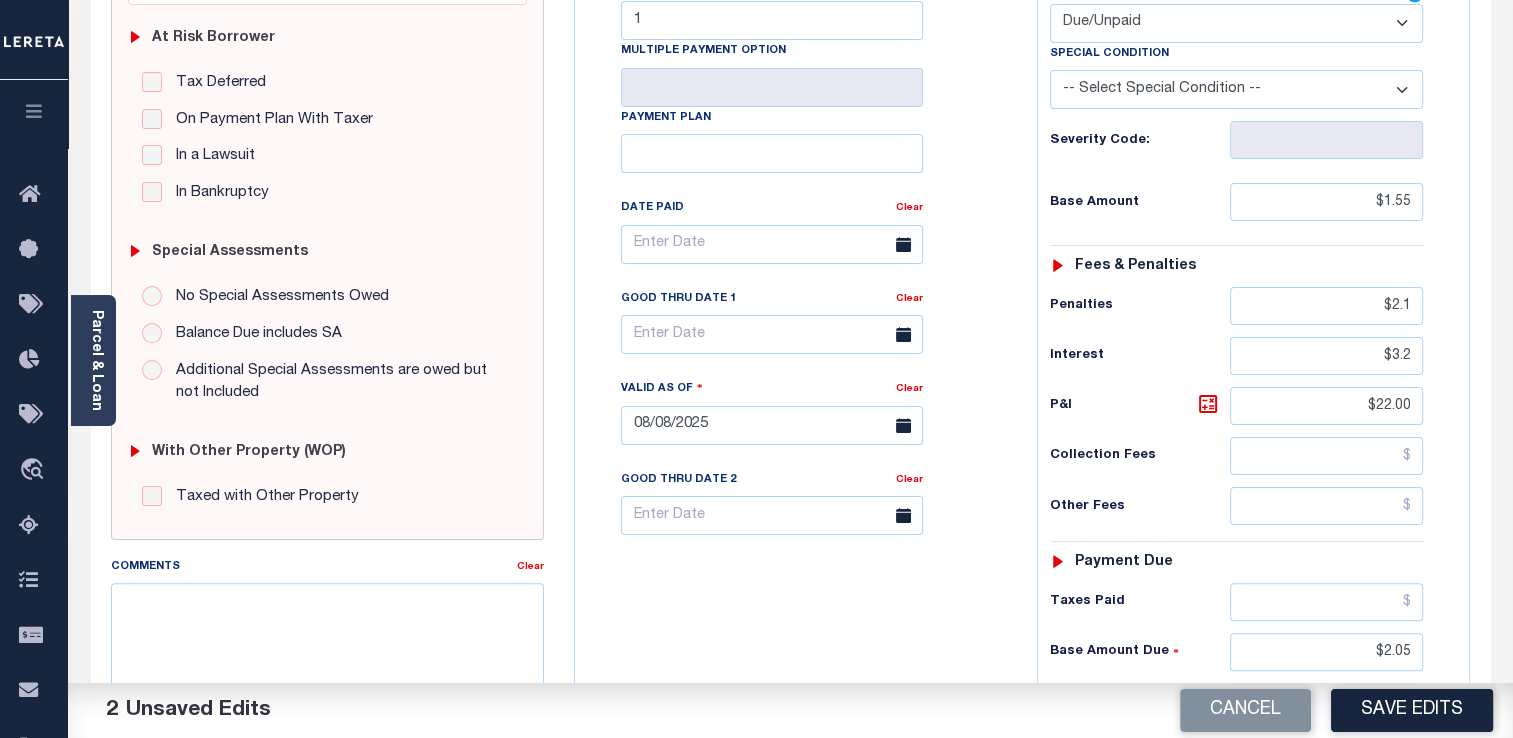 scroll, scrollTop: 300, scrollLeft: 0, axis: vertical 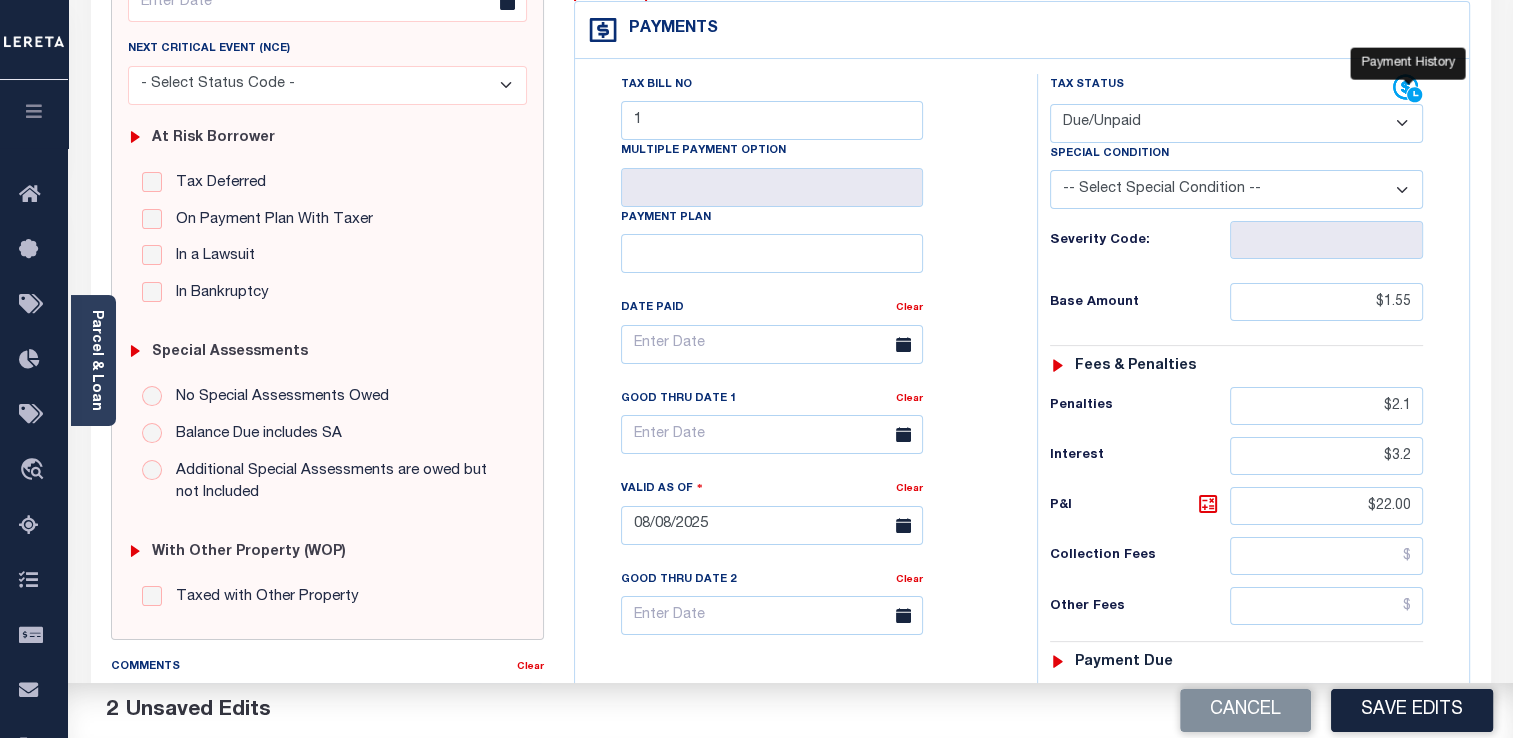 click 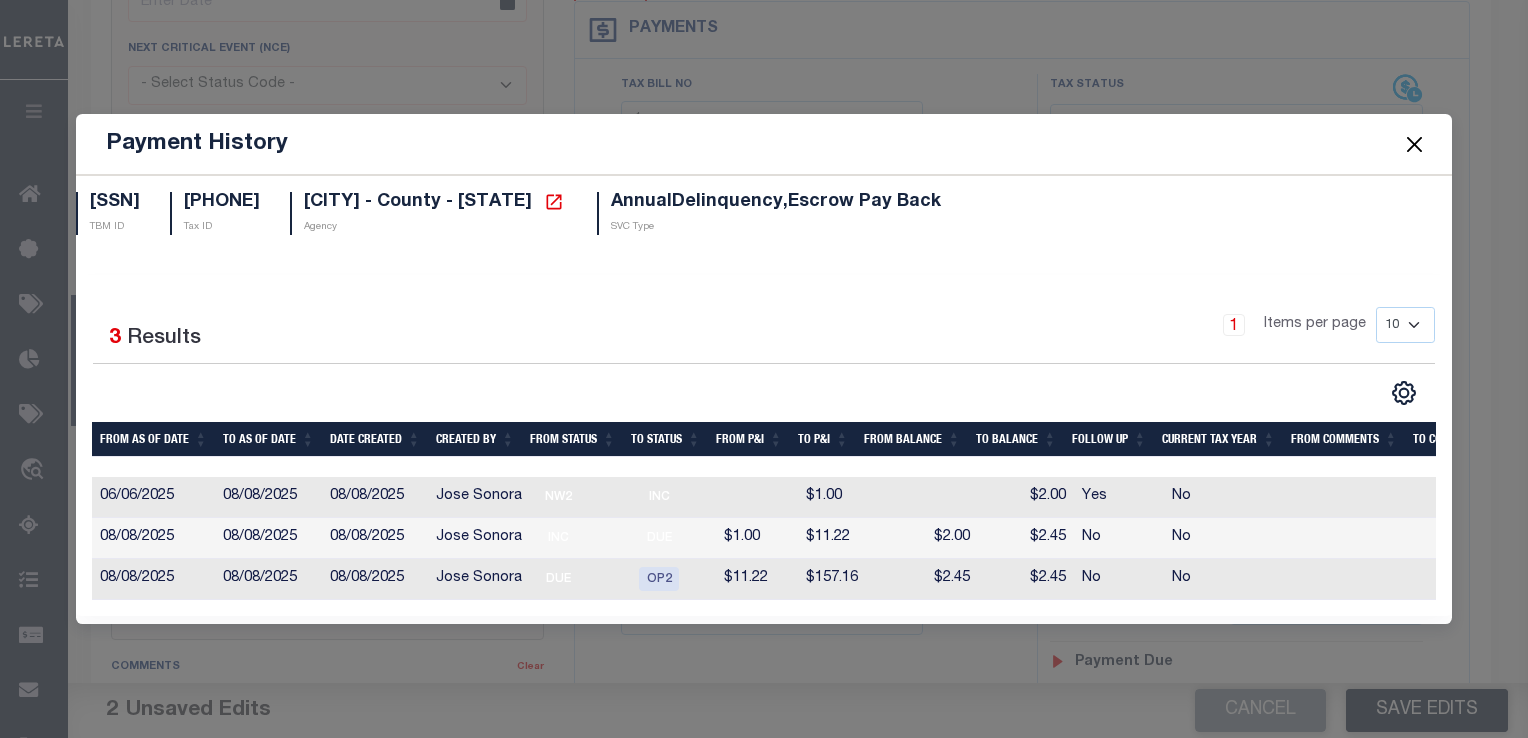 click at bounding box center (1414, 144) 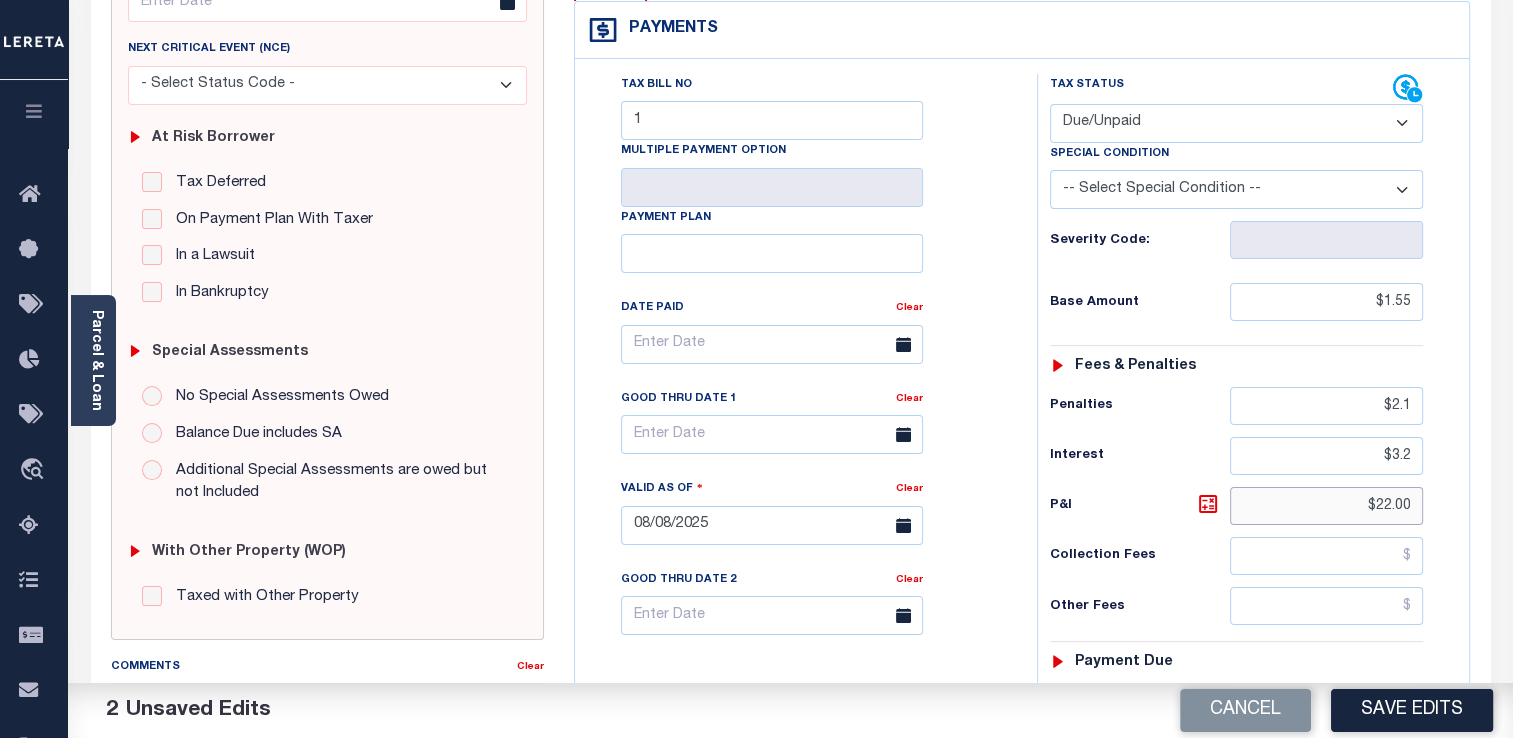 drag, startPoint x: 1376, startPoint y: 502, endPoint x: 1412, endPoint y: 506, distance: 36.221542 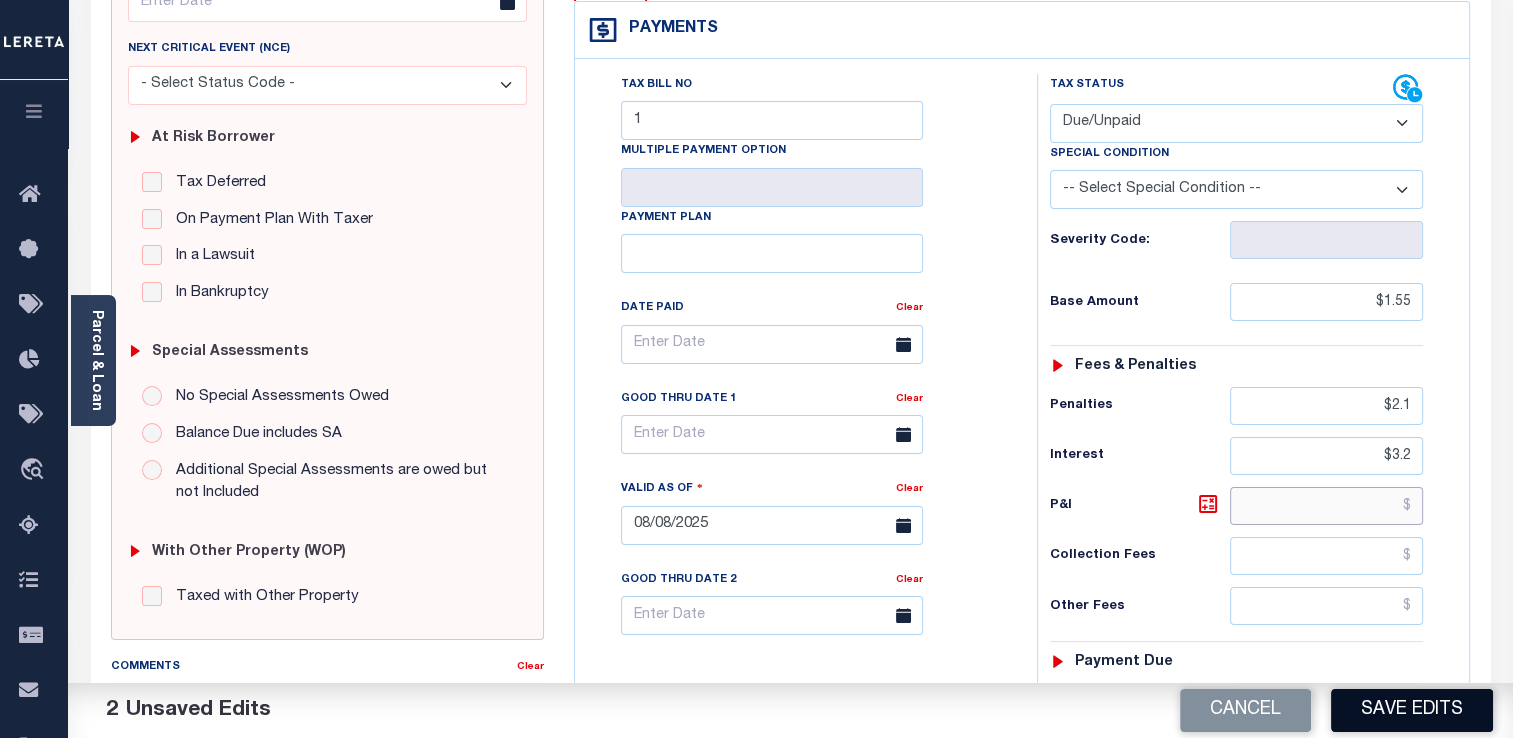 type 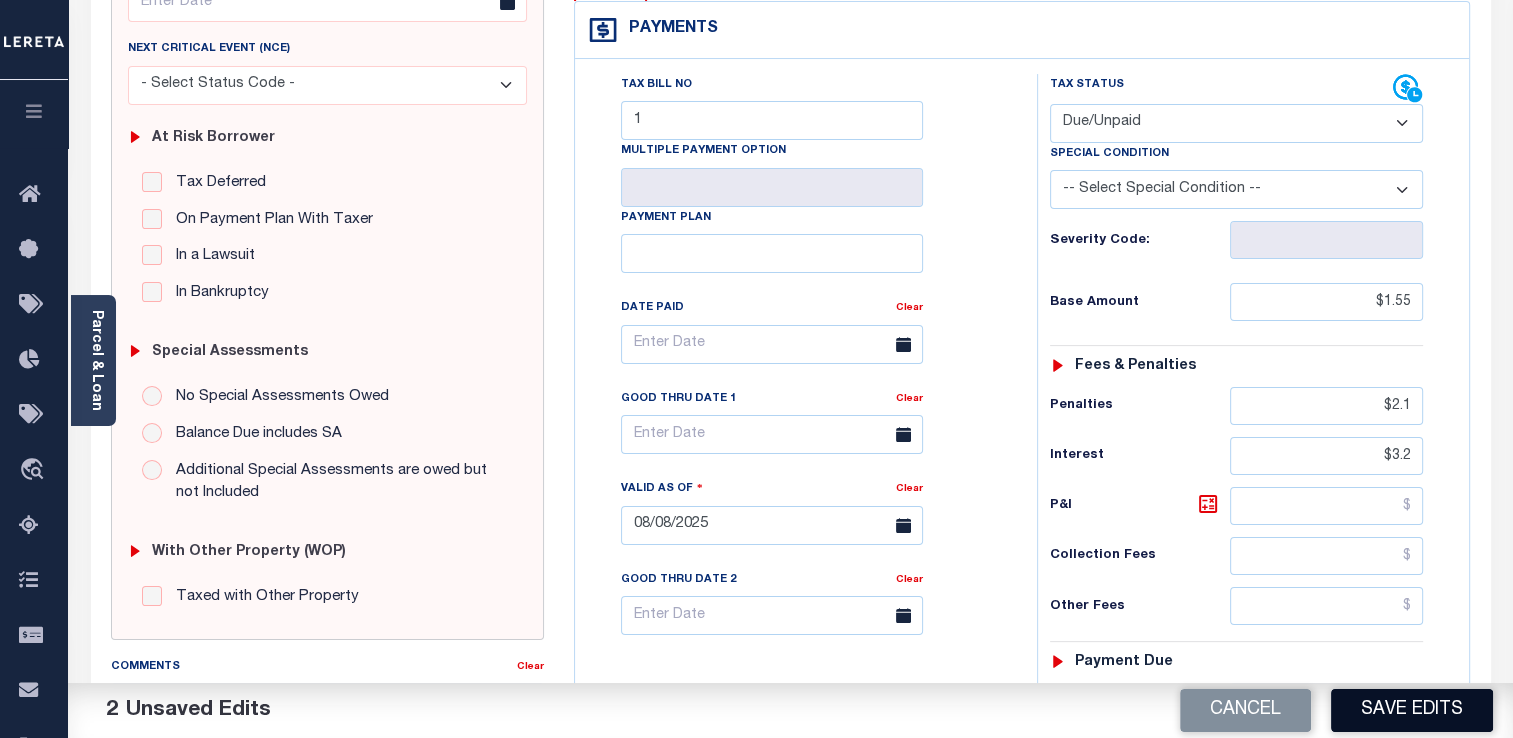 click on "Save Edits" at bounding box center [1412, 710] 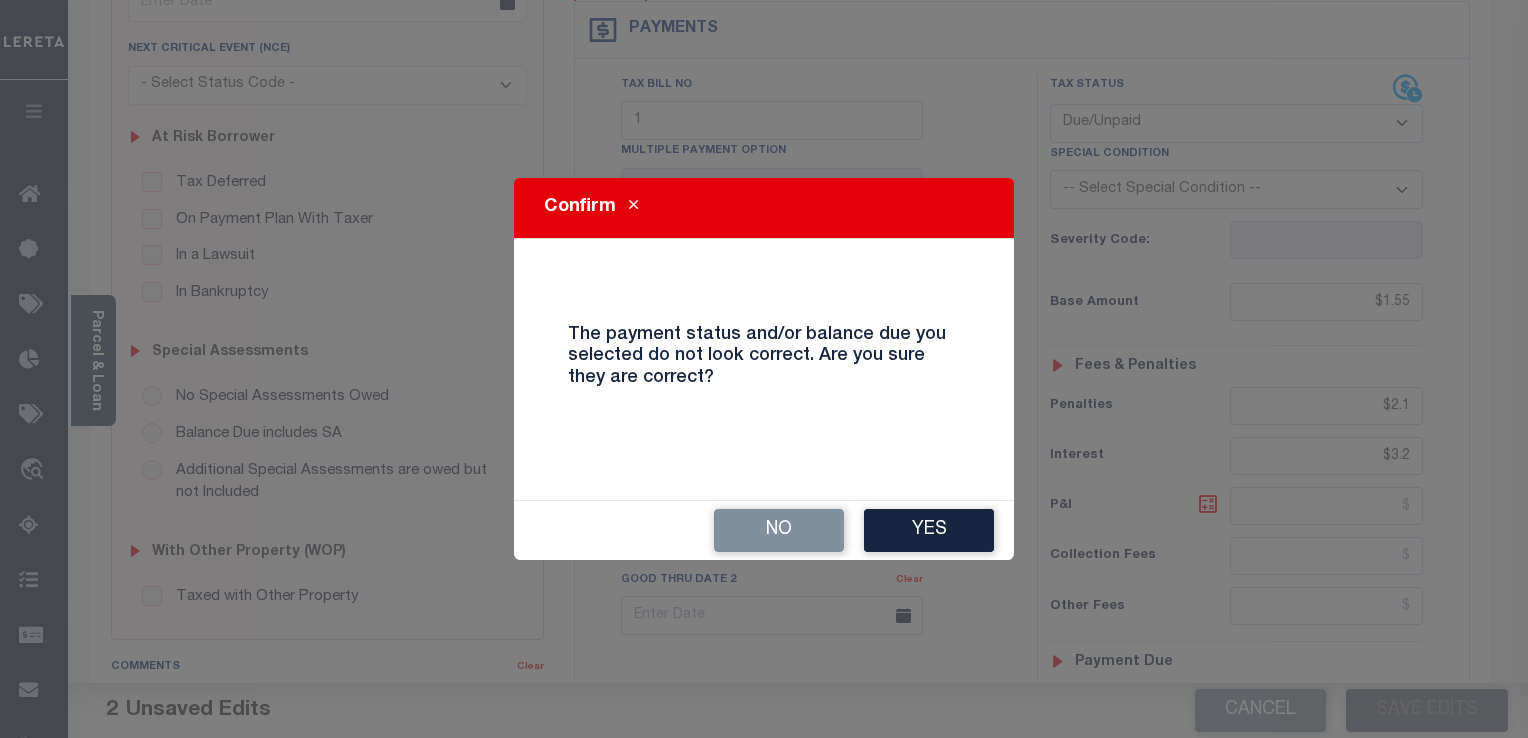 click on "Yes" at bounding box center (929, 530) 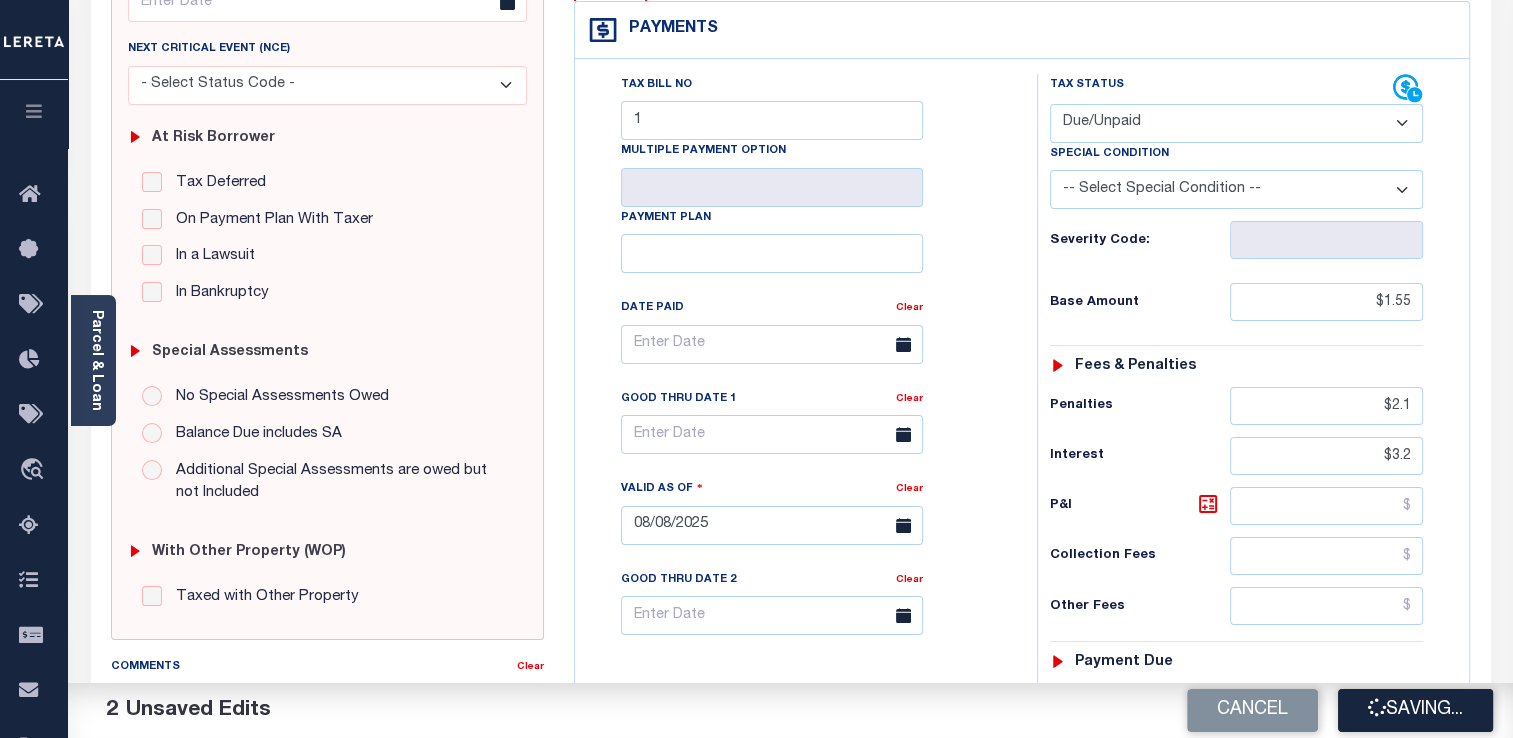checkbox on "false" 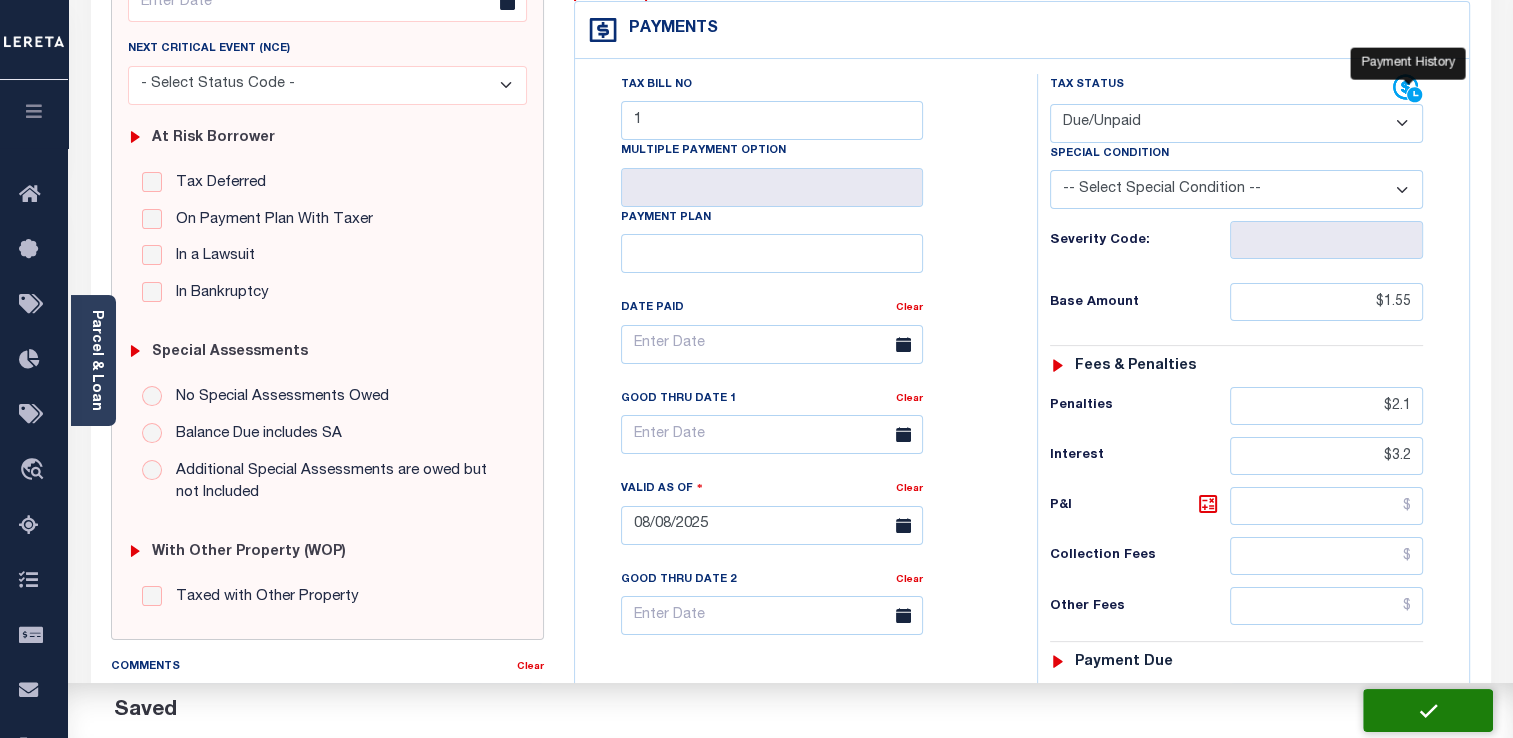 click 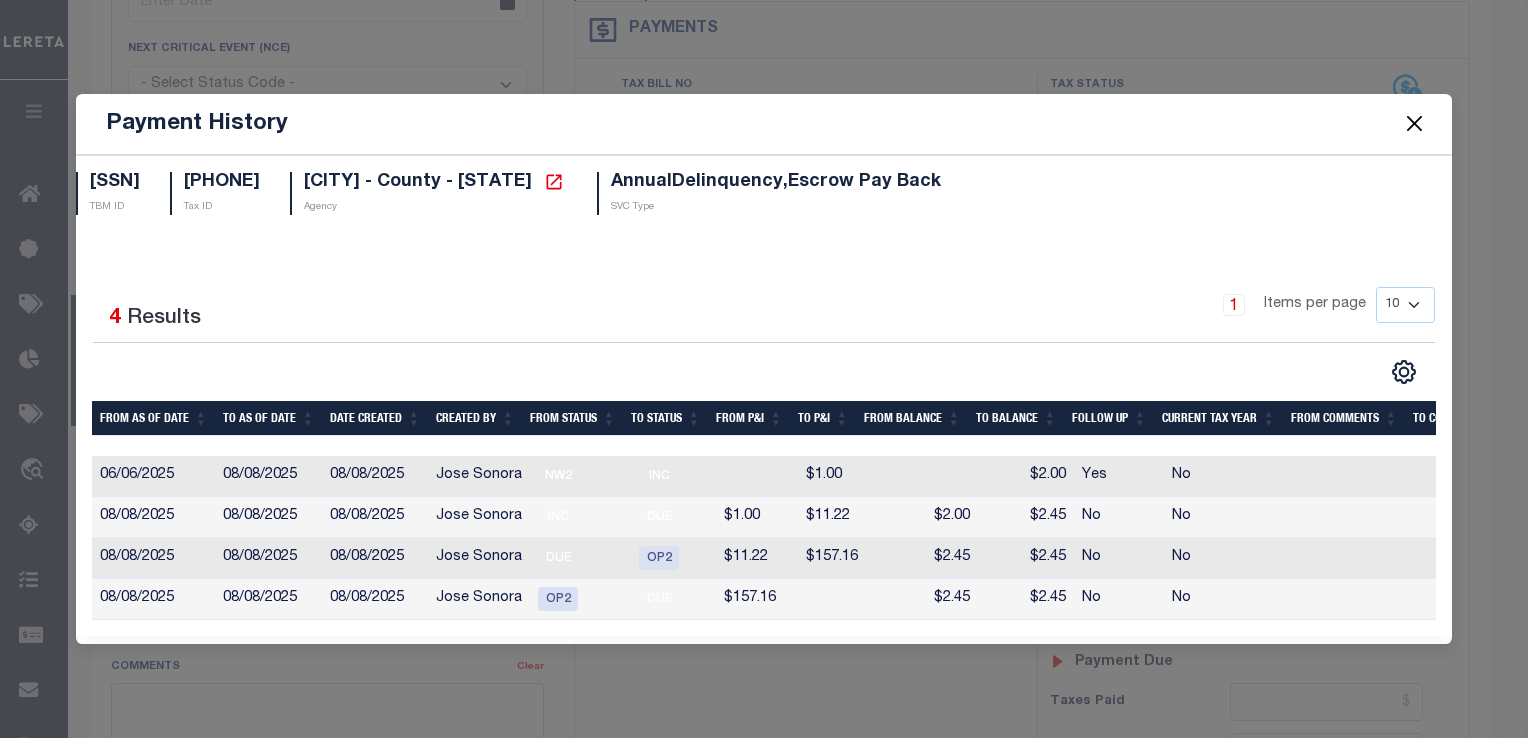 click at bounding box center (1414, 124) 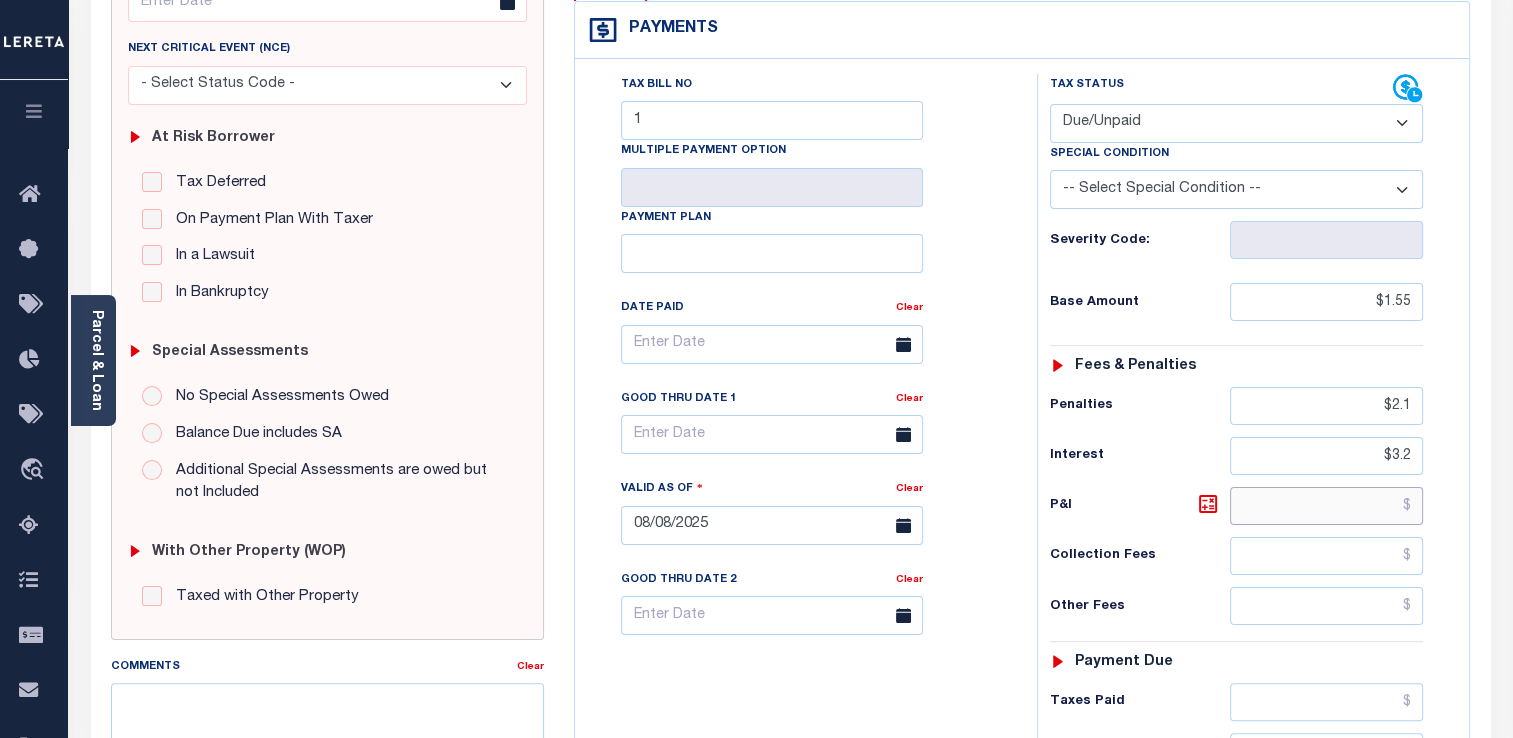 click at bounding box center (1326, 506) 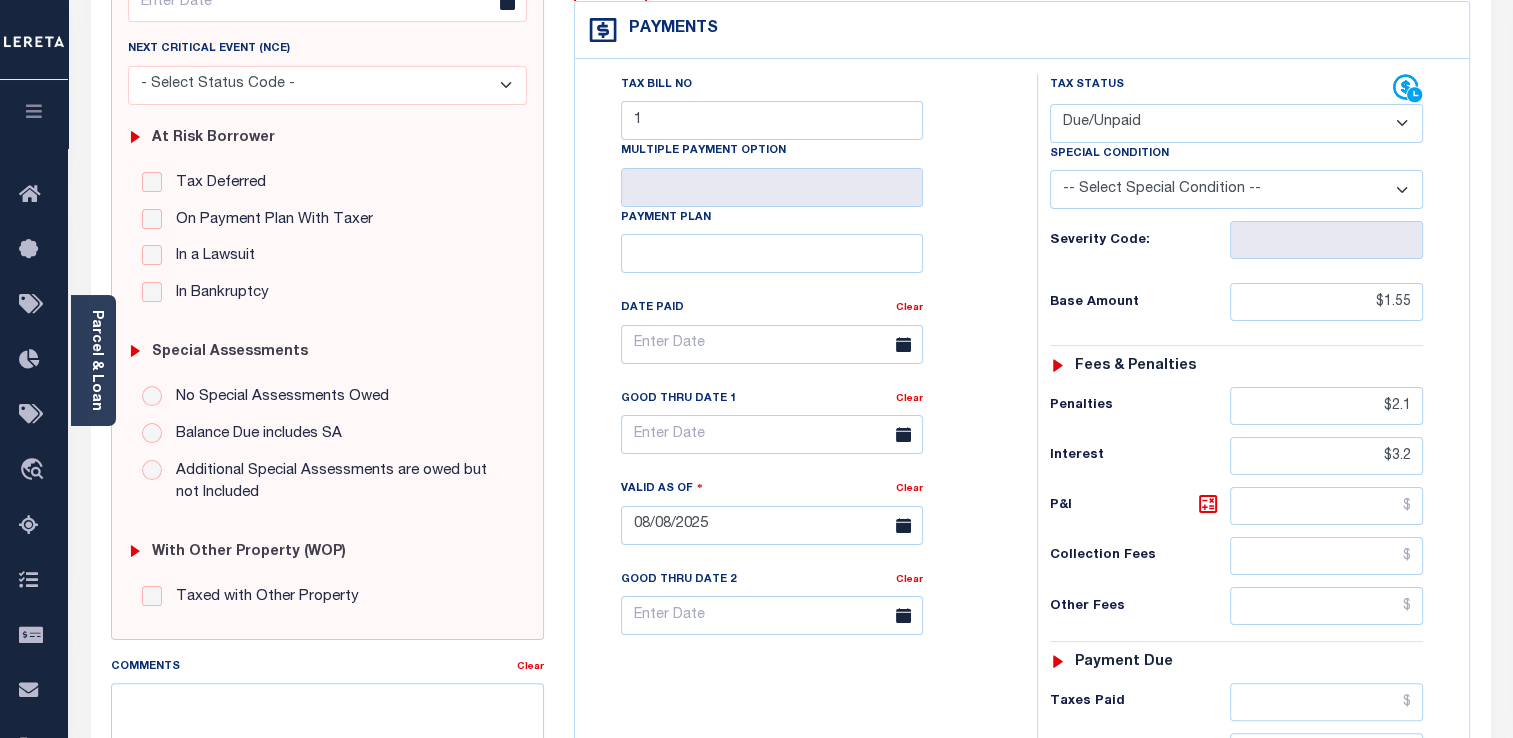 click on "Tax Status
Status" at bounding box center [1243, 515] 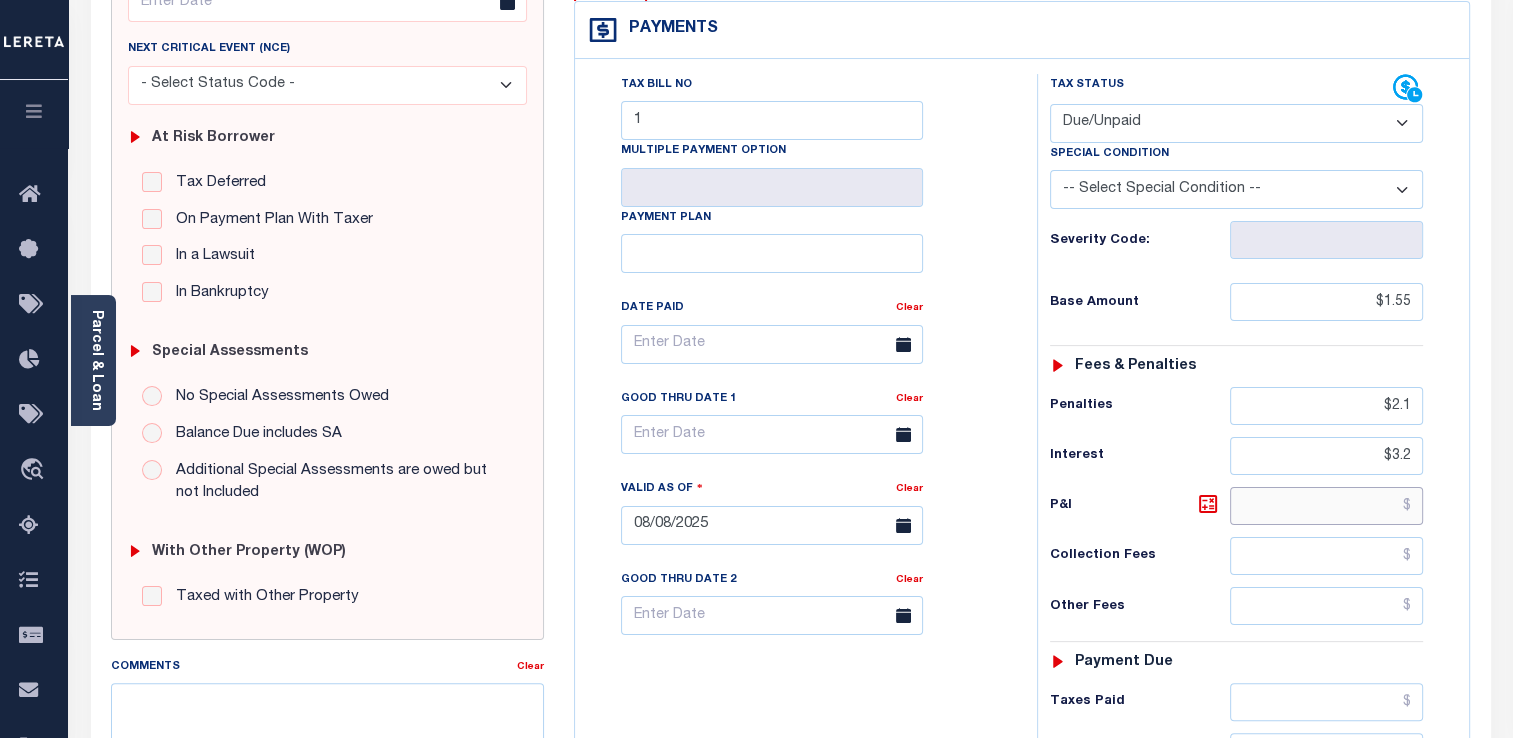 click at bounding box center (1326, 506) 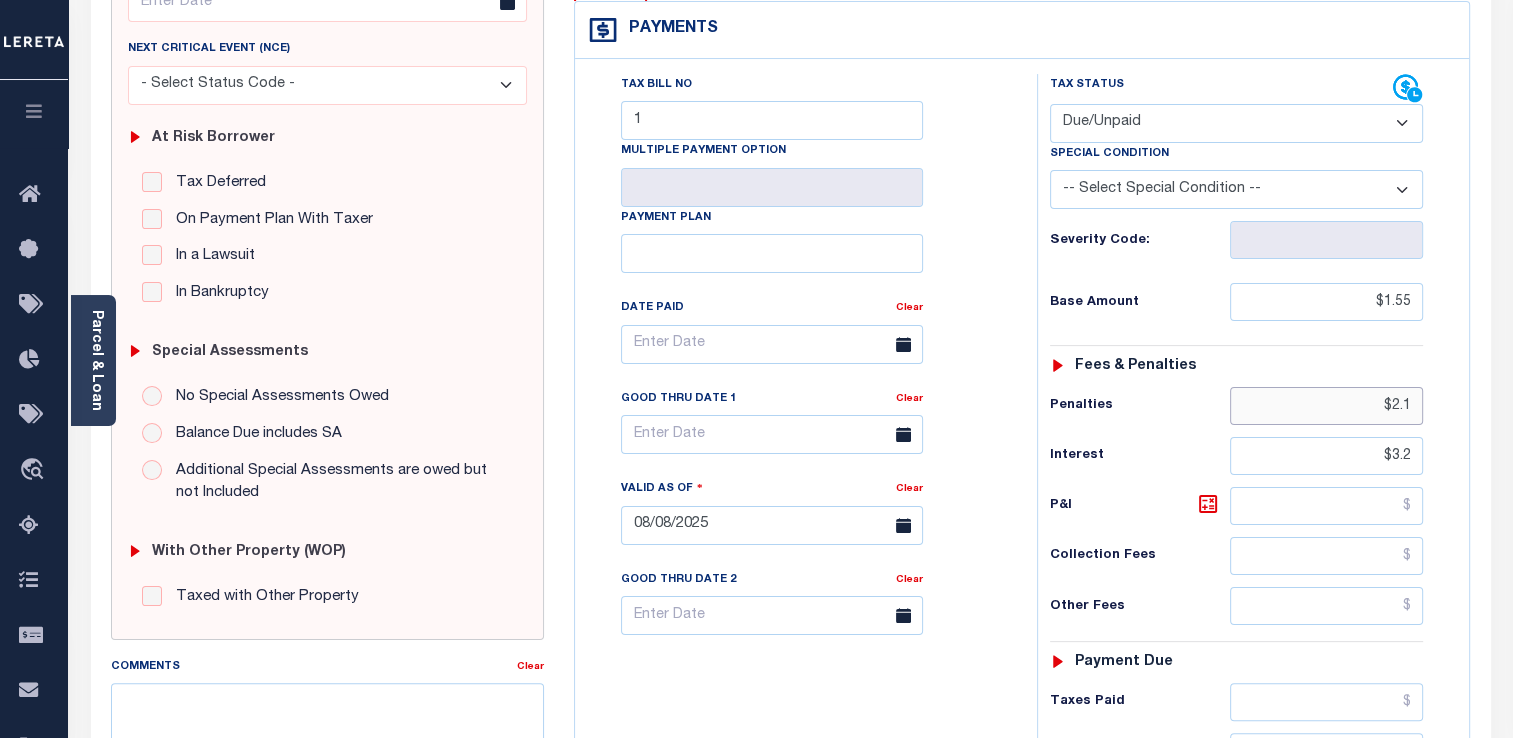click on "$2.1" at bounding box center [1326, 406] 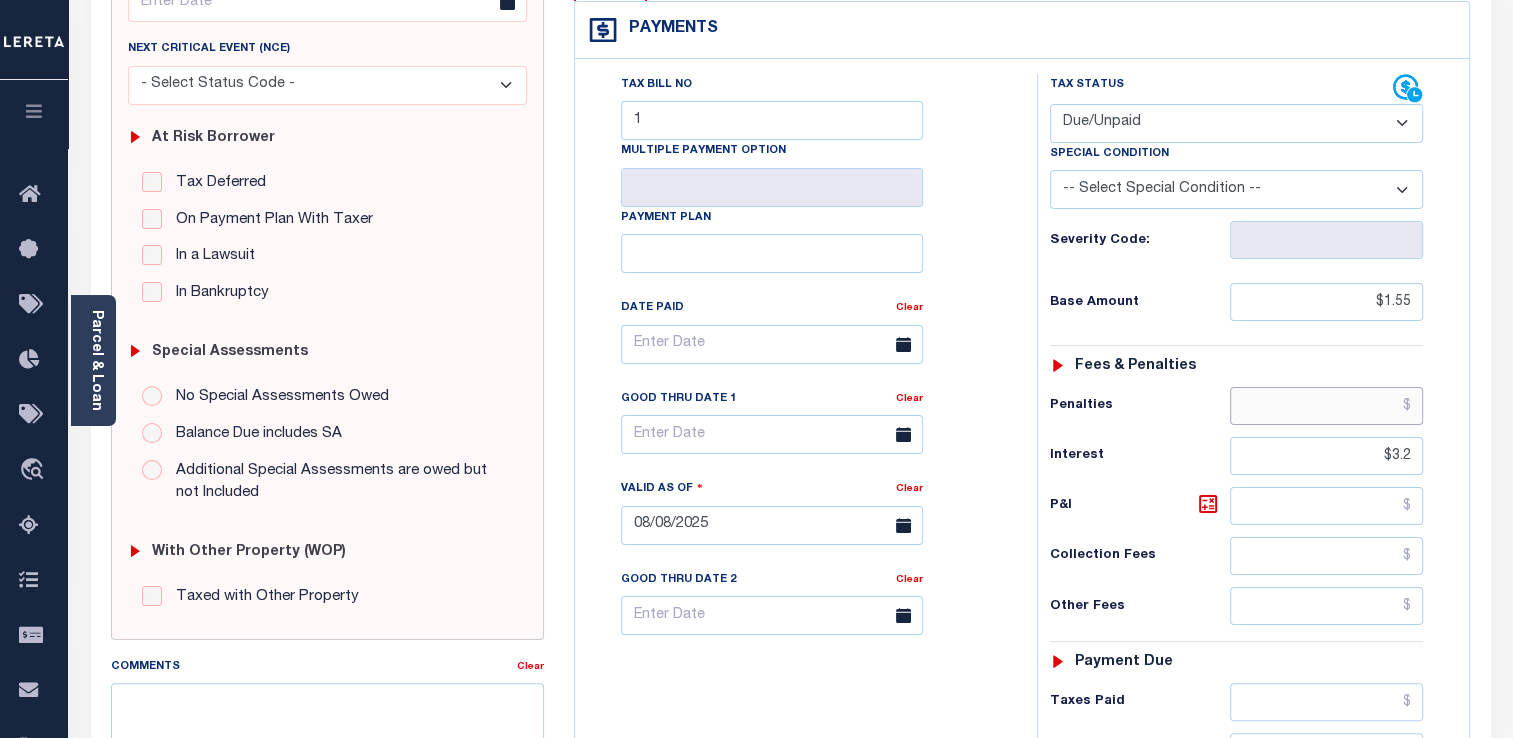 type 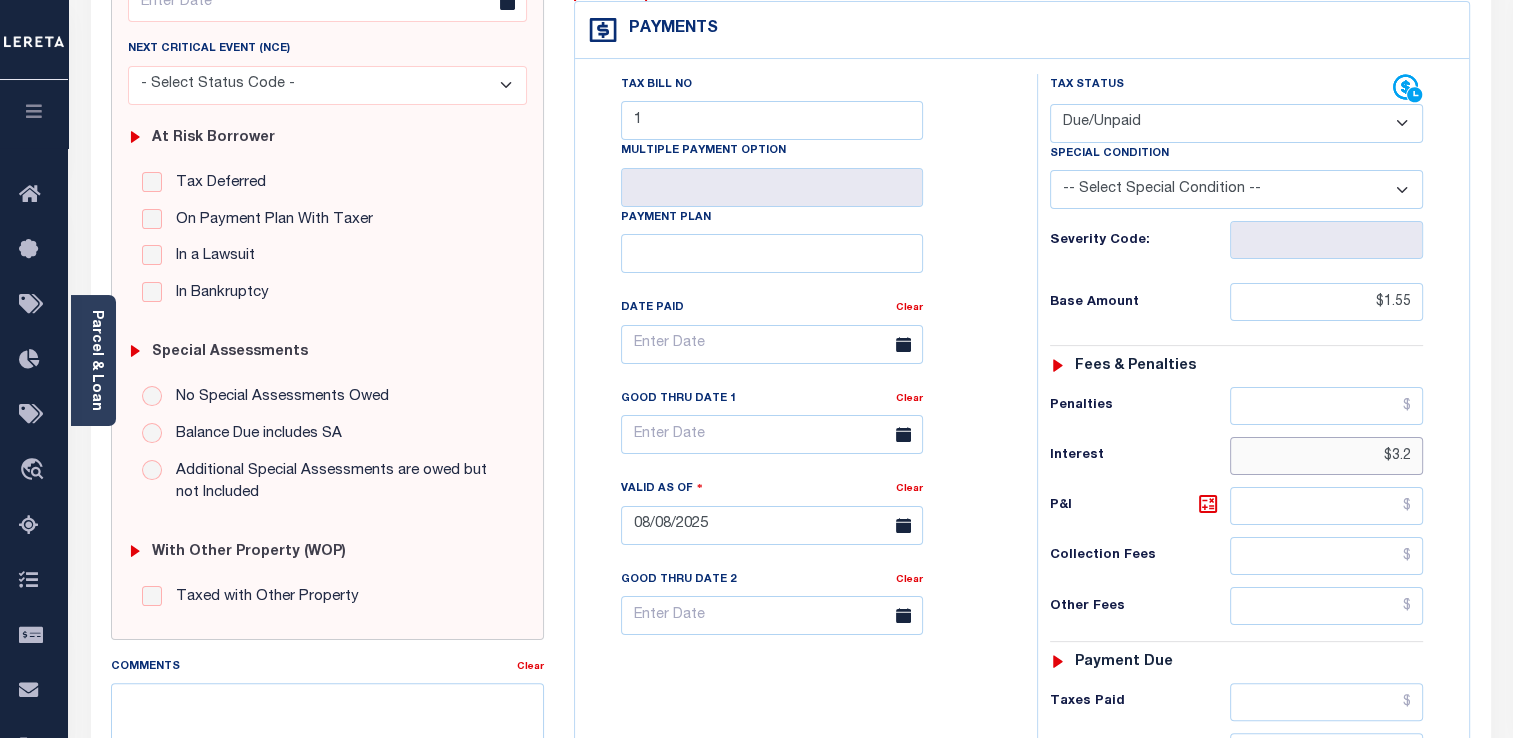 click on "$3.2" at bounding box center [1326, 456] 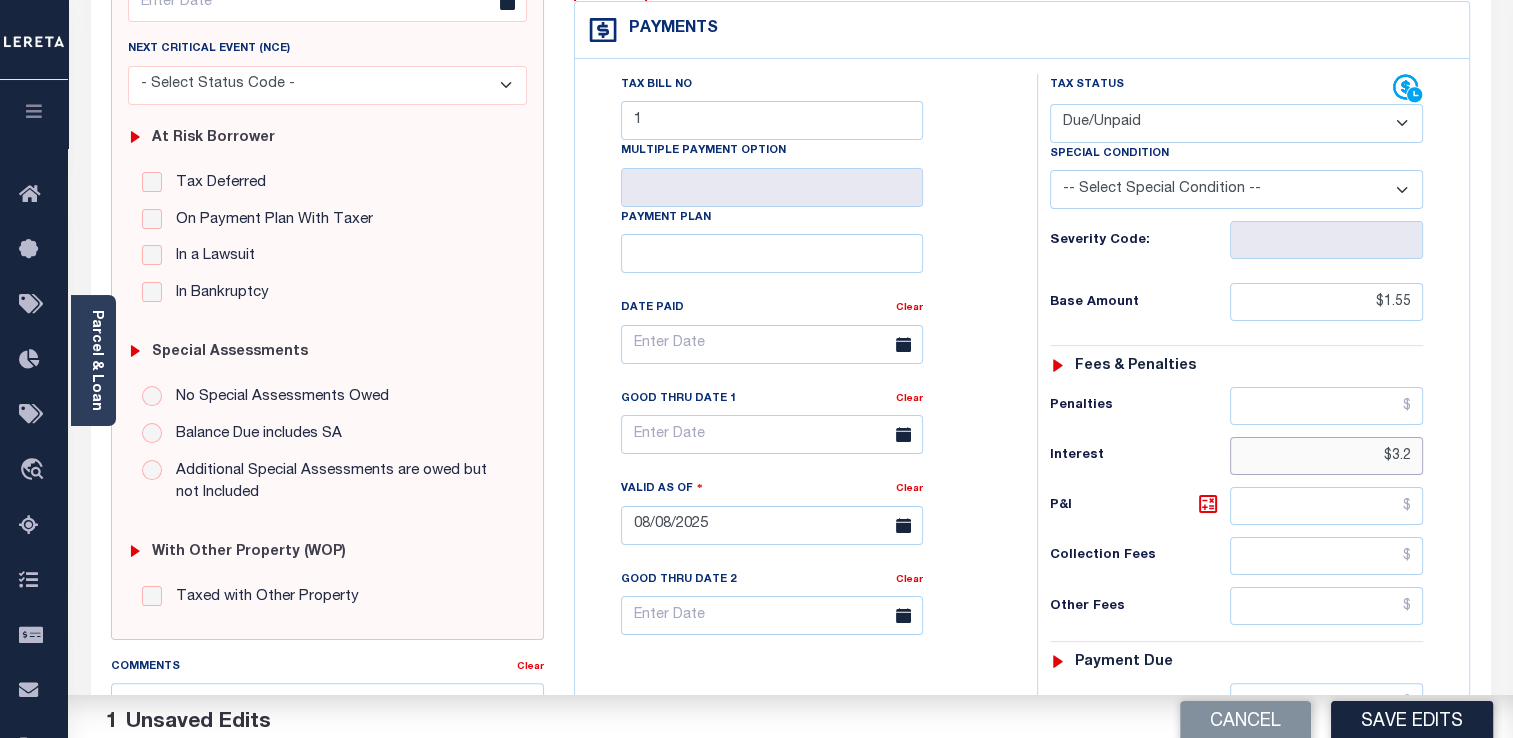 type on "$" 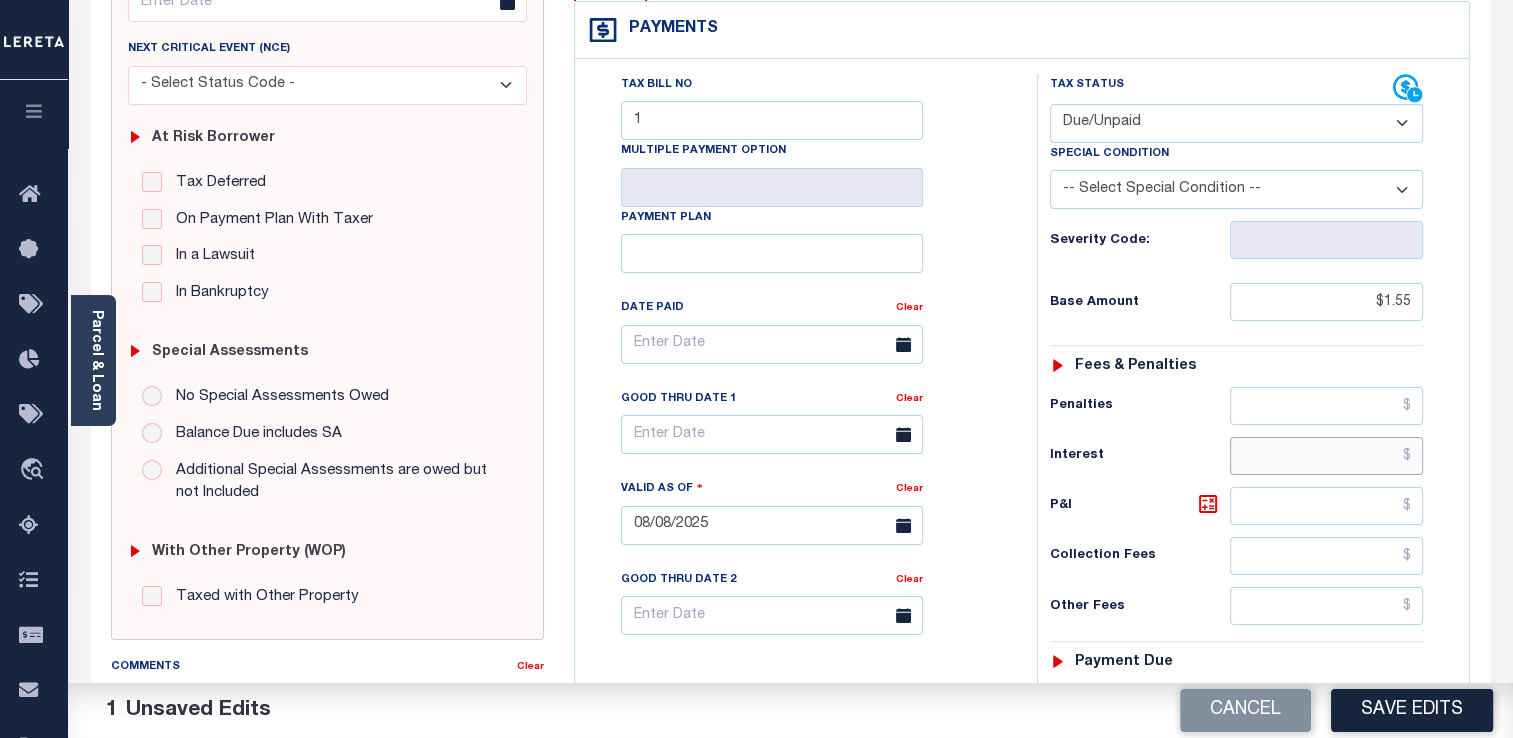 type 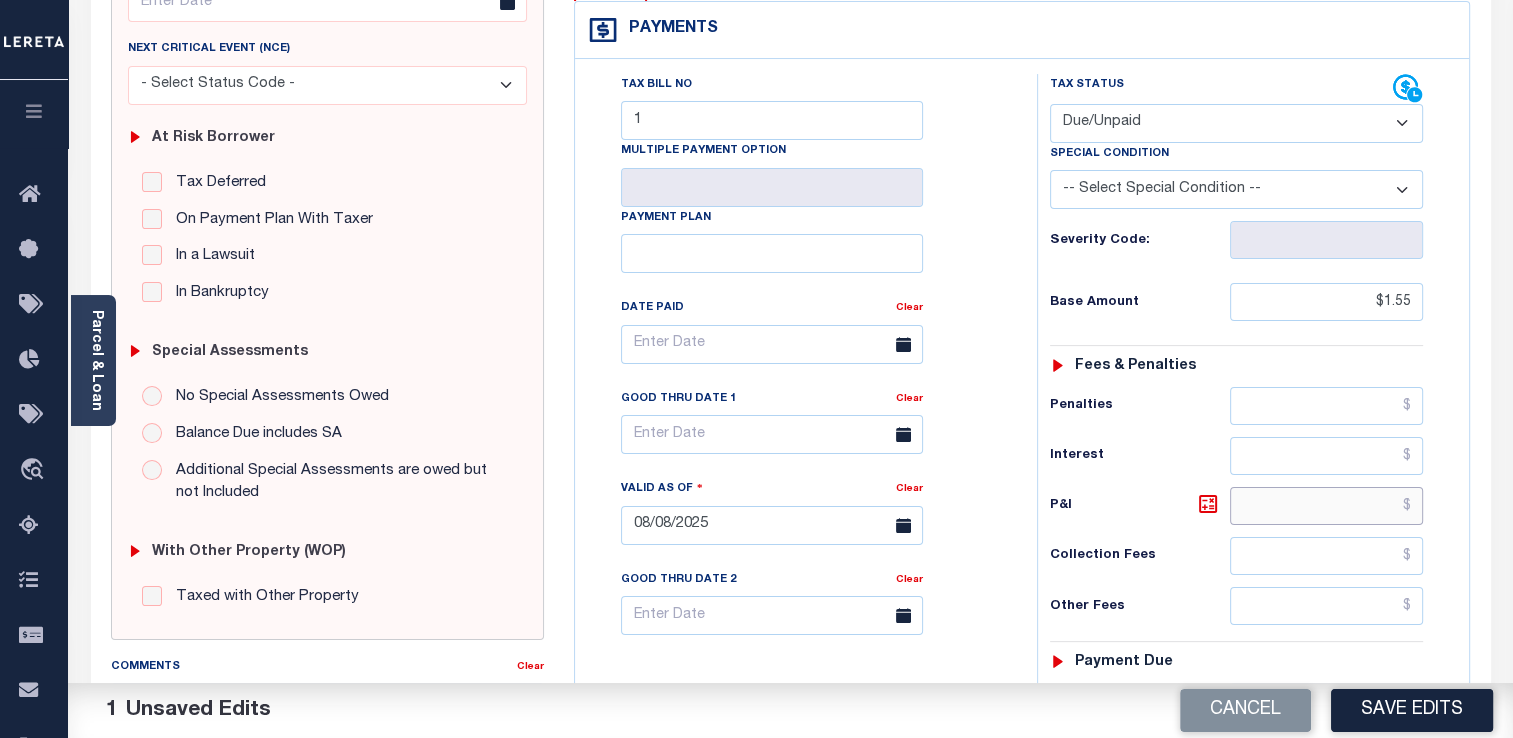 click at bounding box center [1326, 506] 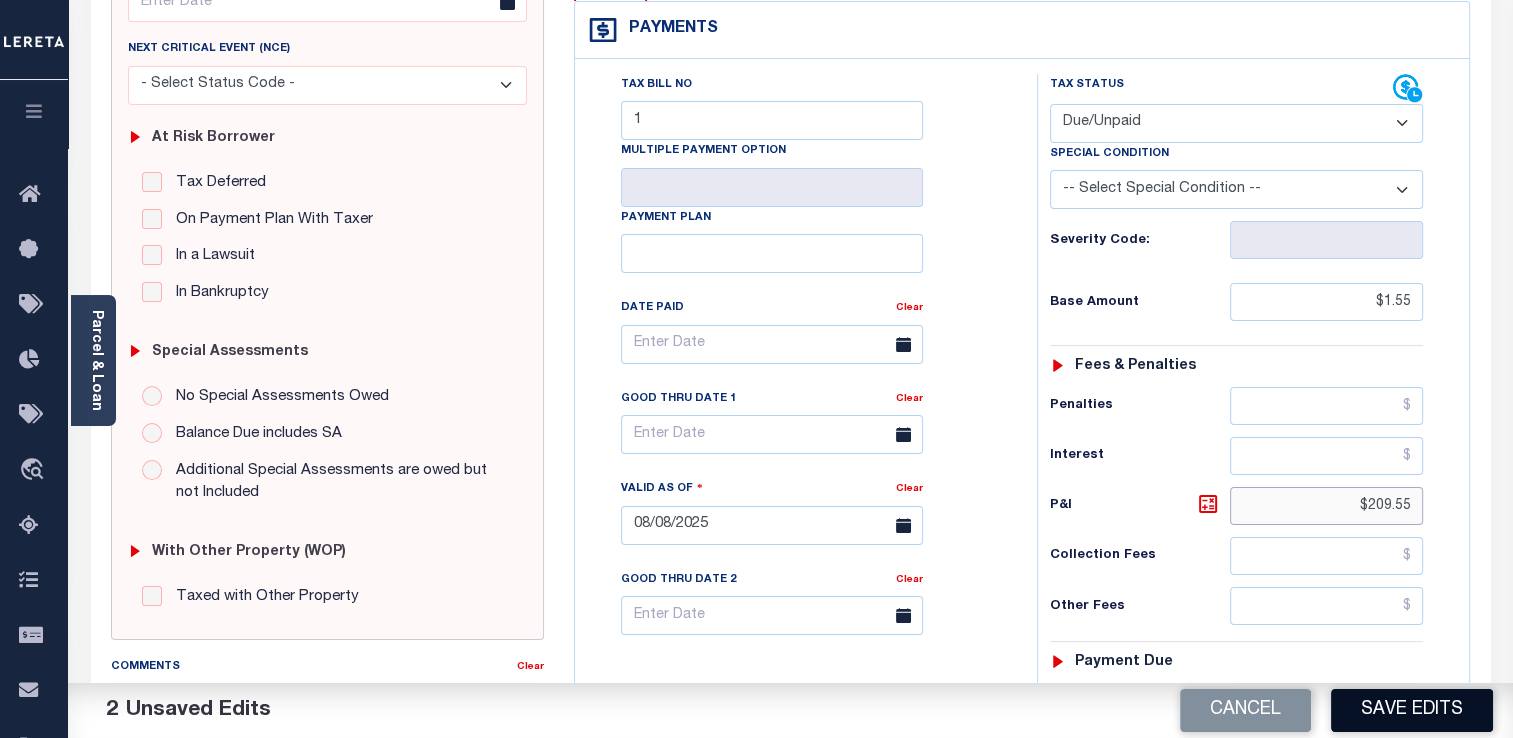 type on "$209.55" 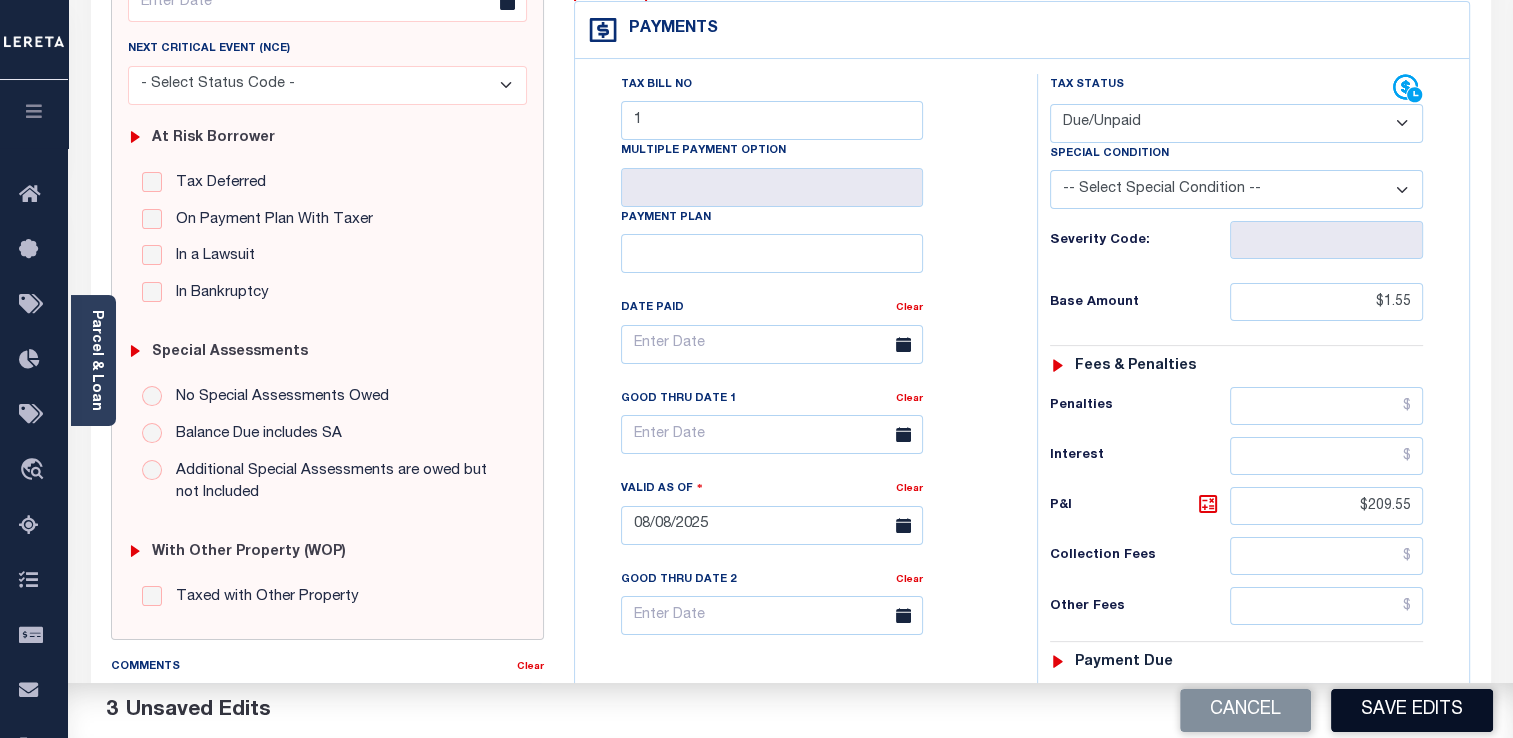 click on "Save Edits" at bounding box center [1412, 710] 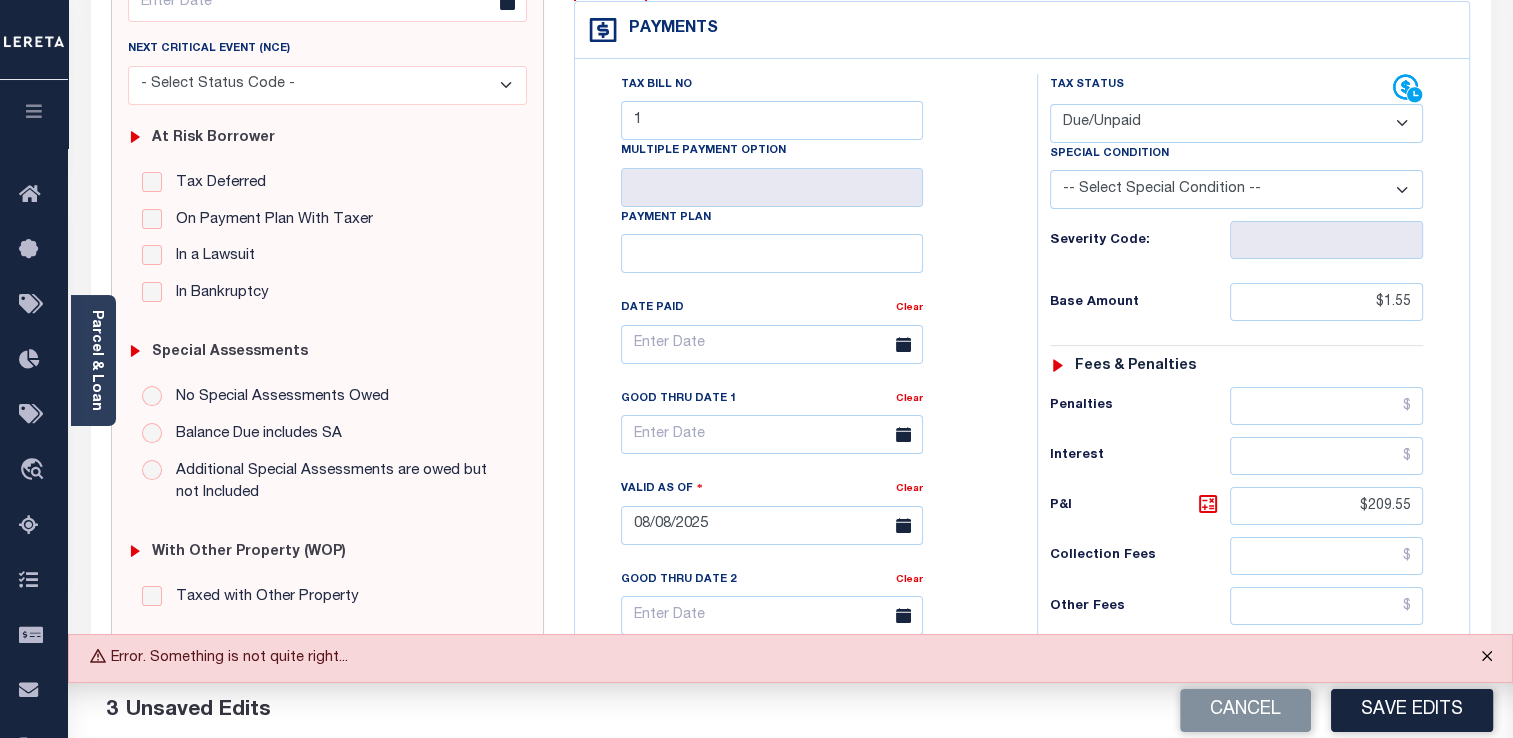 click at bounding box center [1487, 657] 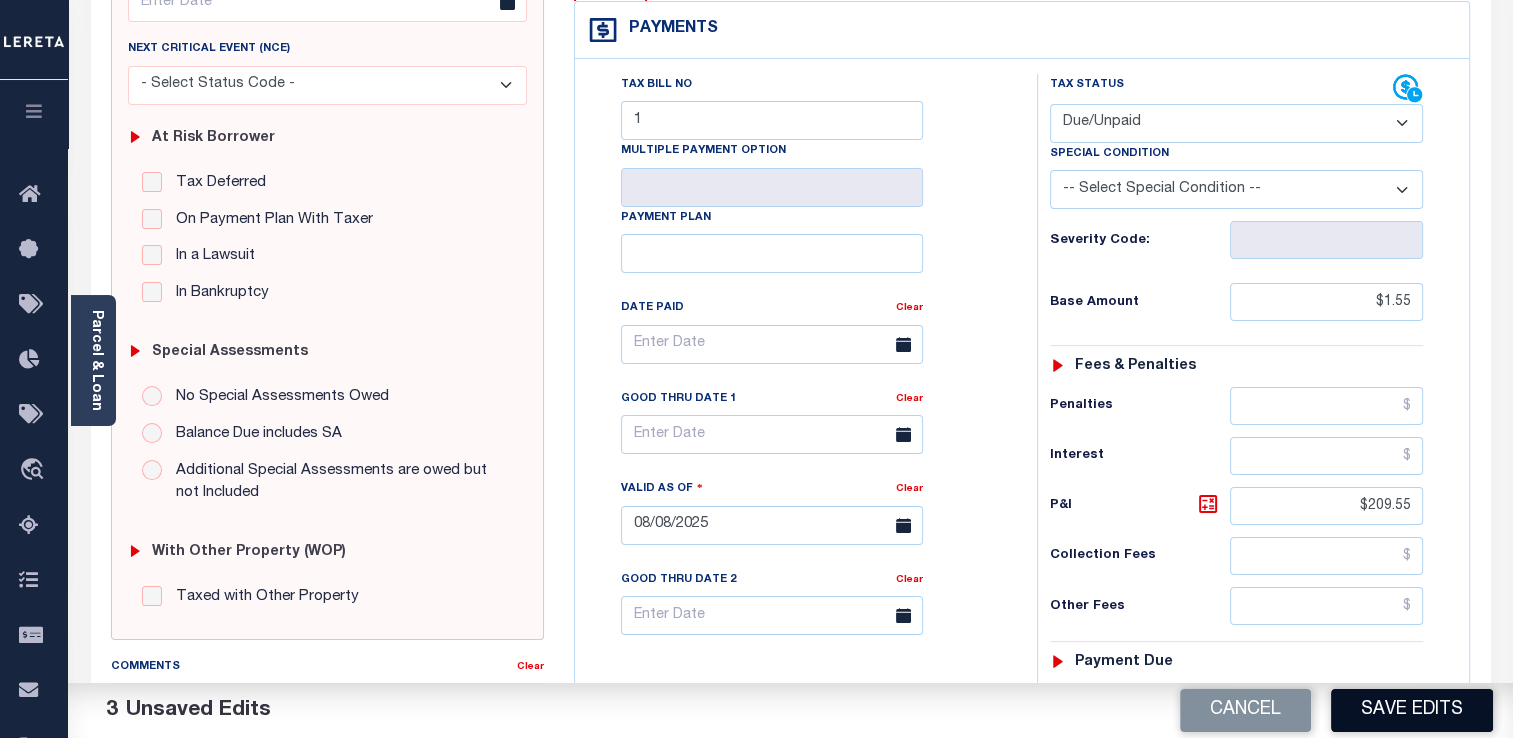 click on "Save Edits" at bounding box center [1412, 710] 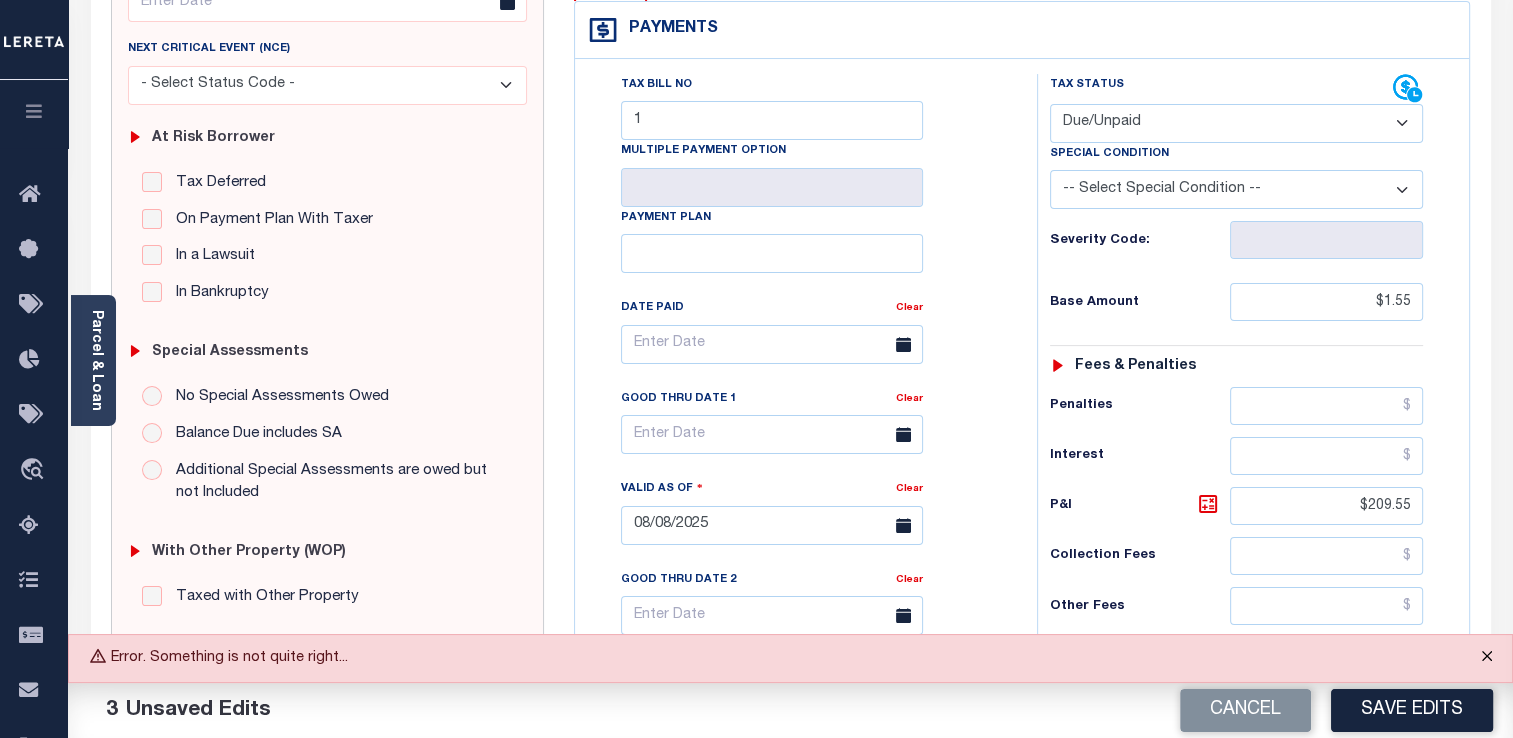click at bounding box center [1487, 657] 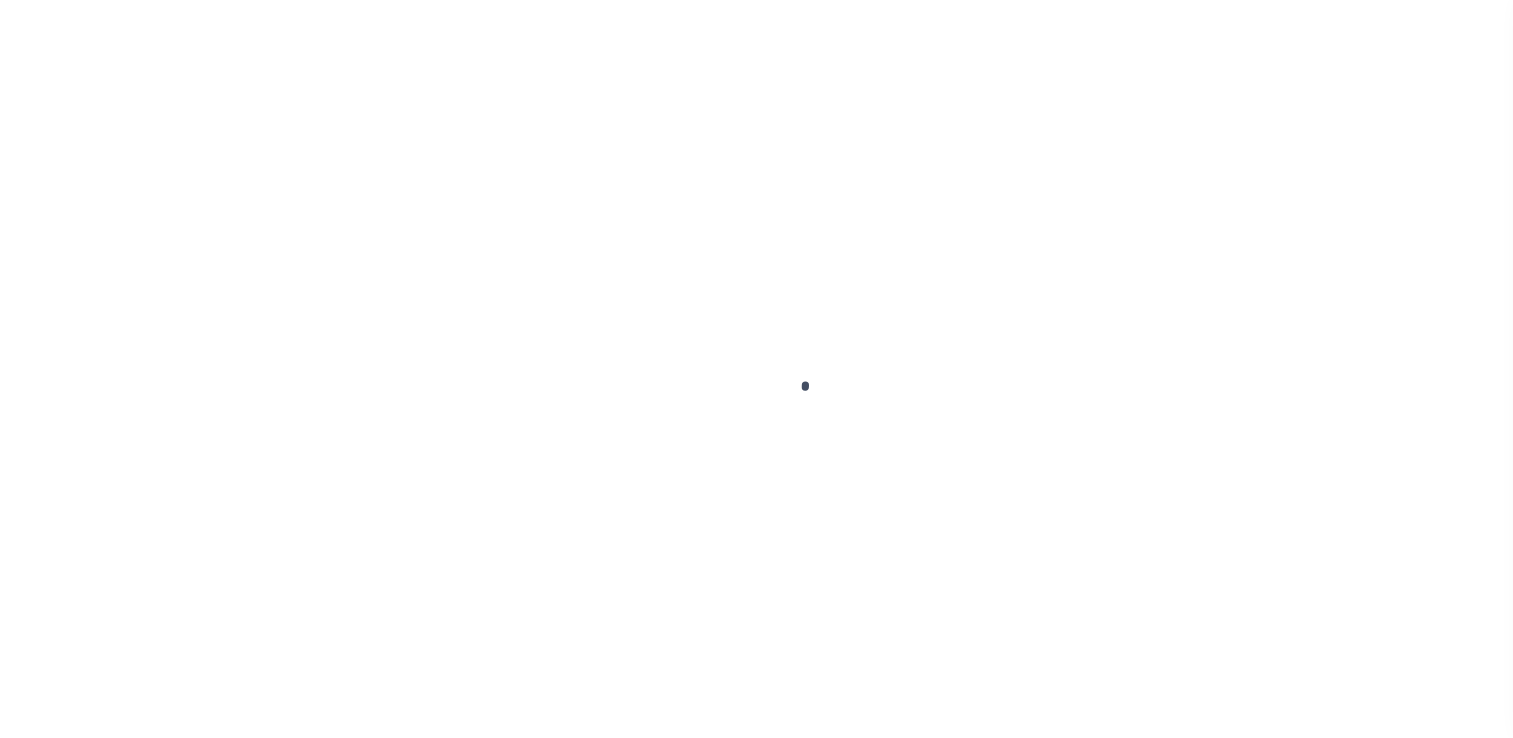 scroll, scrollTop: 0, scrollLeft: 0, axis: both 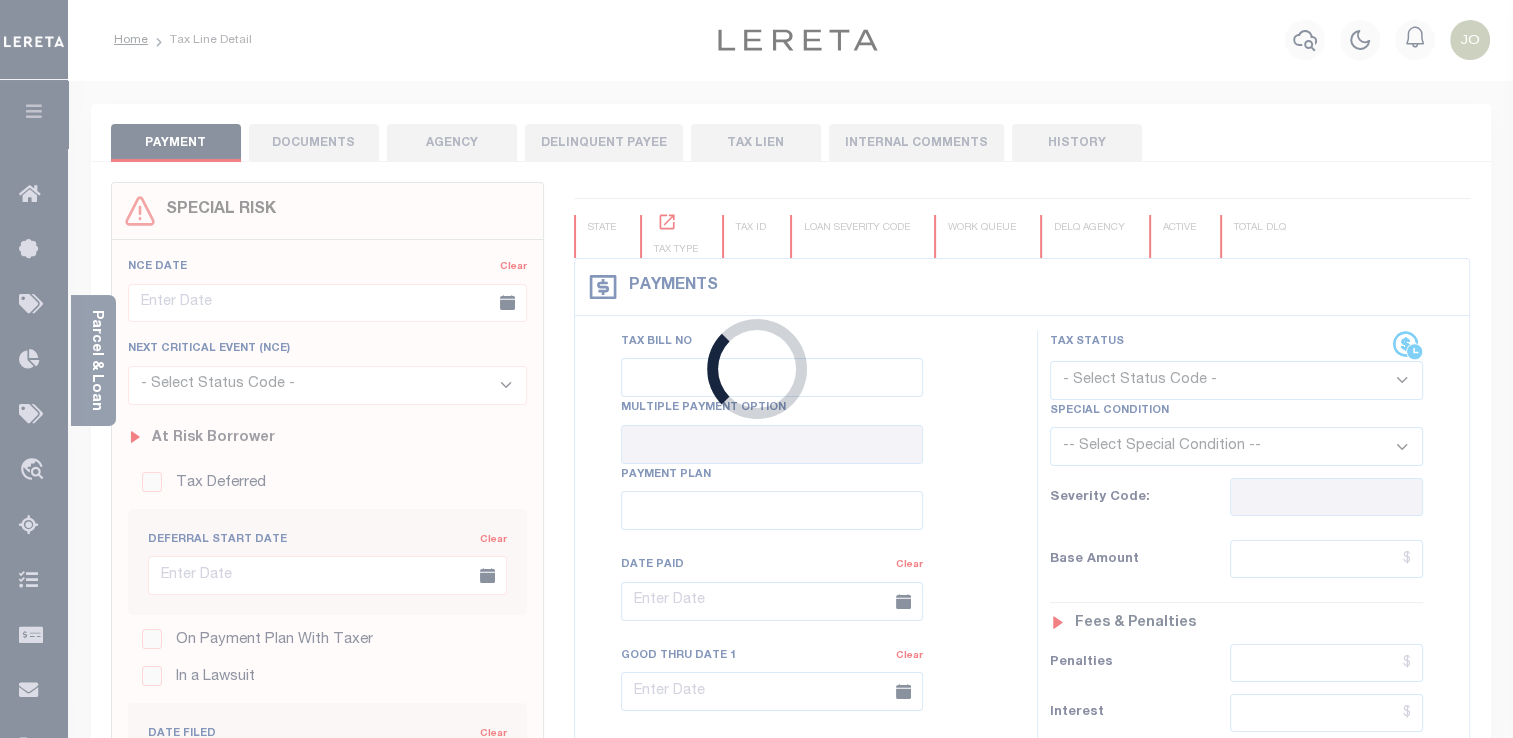 checkbox on "false" 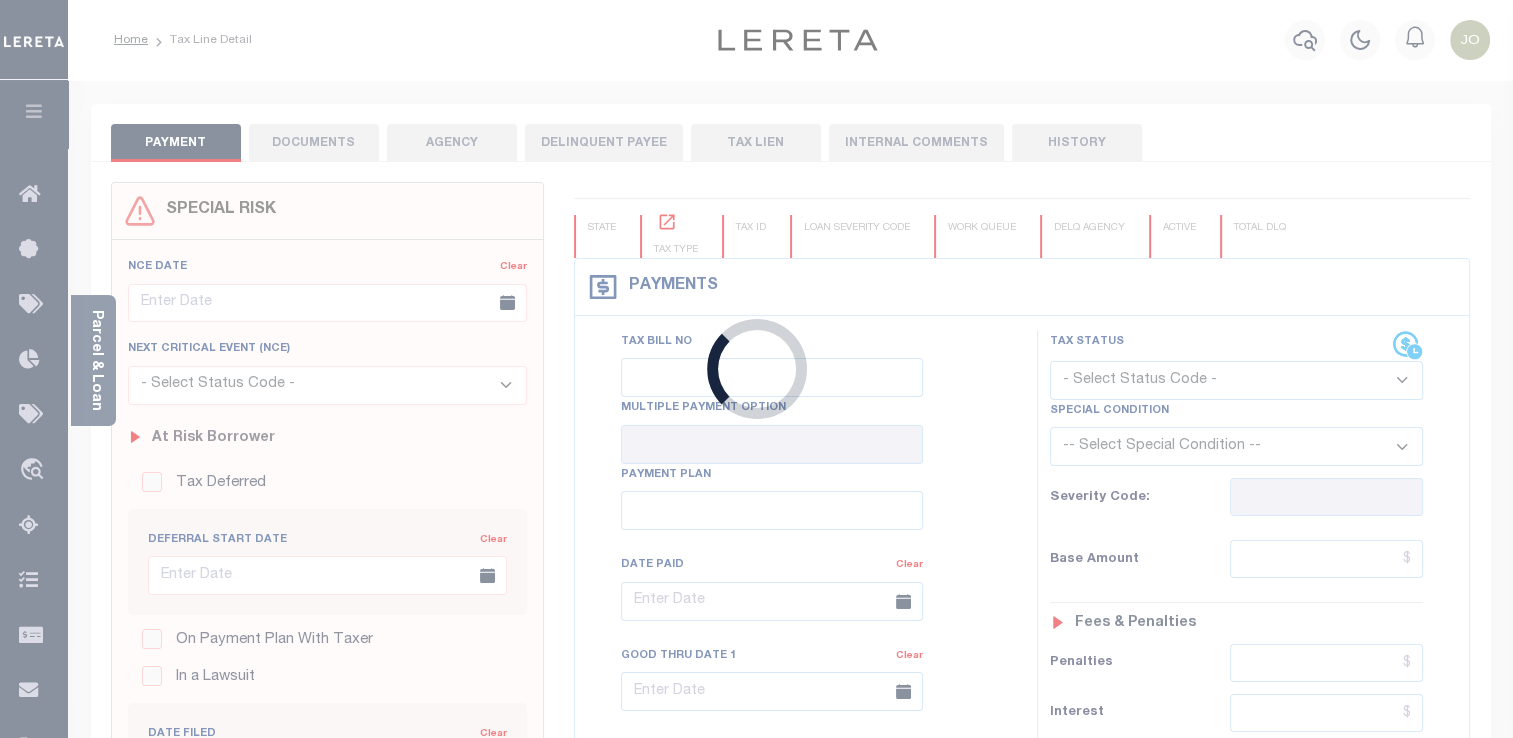 type on "06/06/2025" 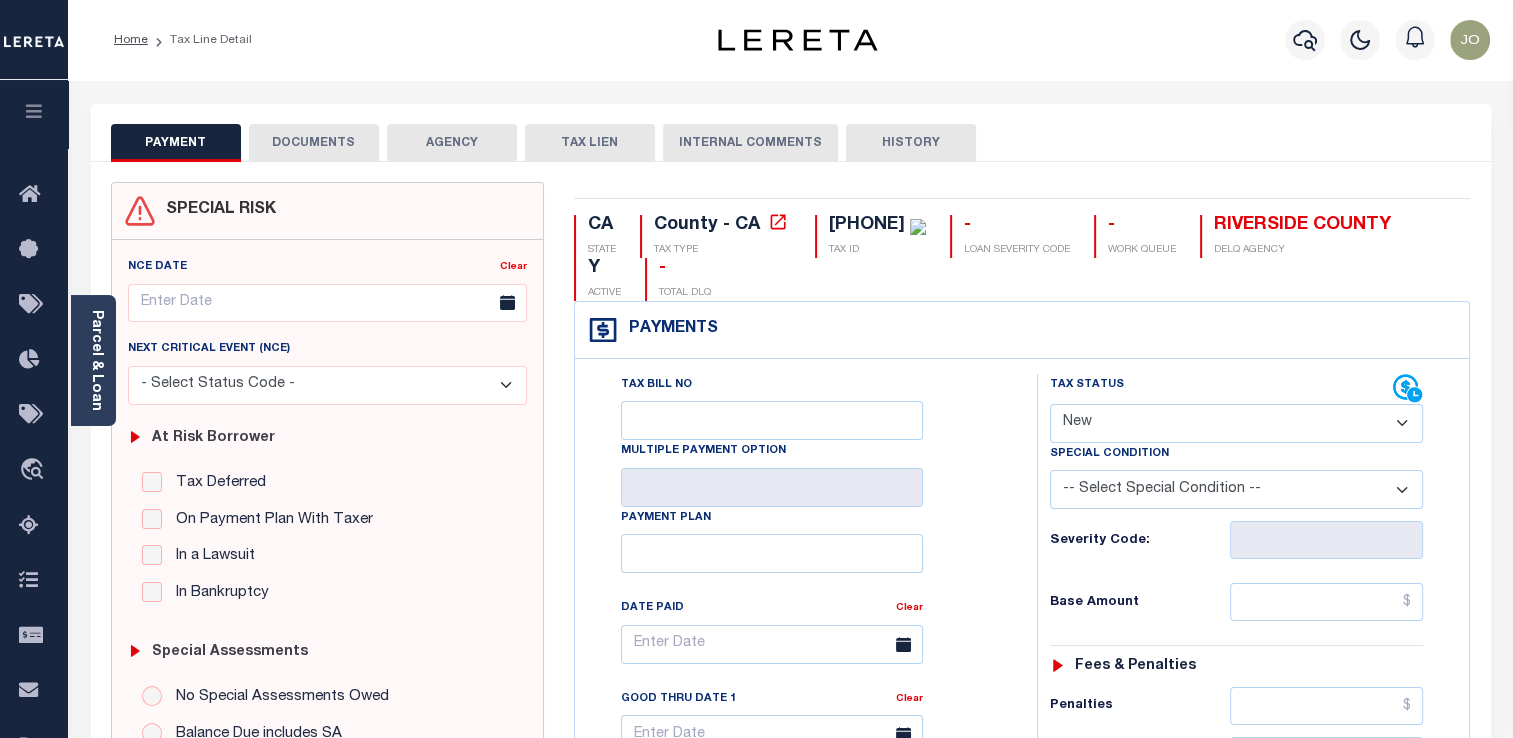 click on "- Select Status Code -
Open
Due/Unpaid
Paid
Incomplete
No Tax Due
Internal Refund Processed
New" at bounding box center [1236, 423] 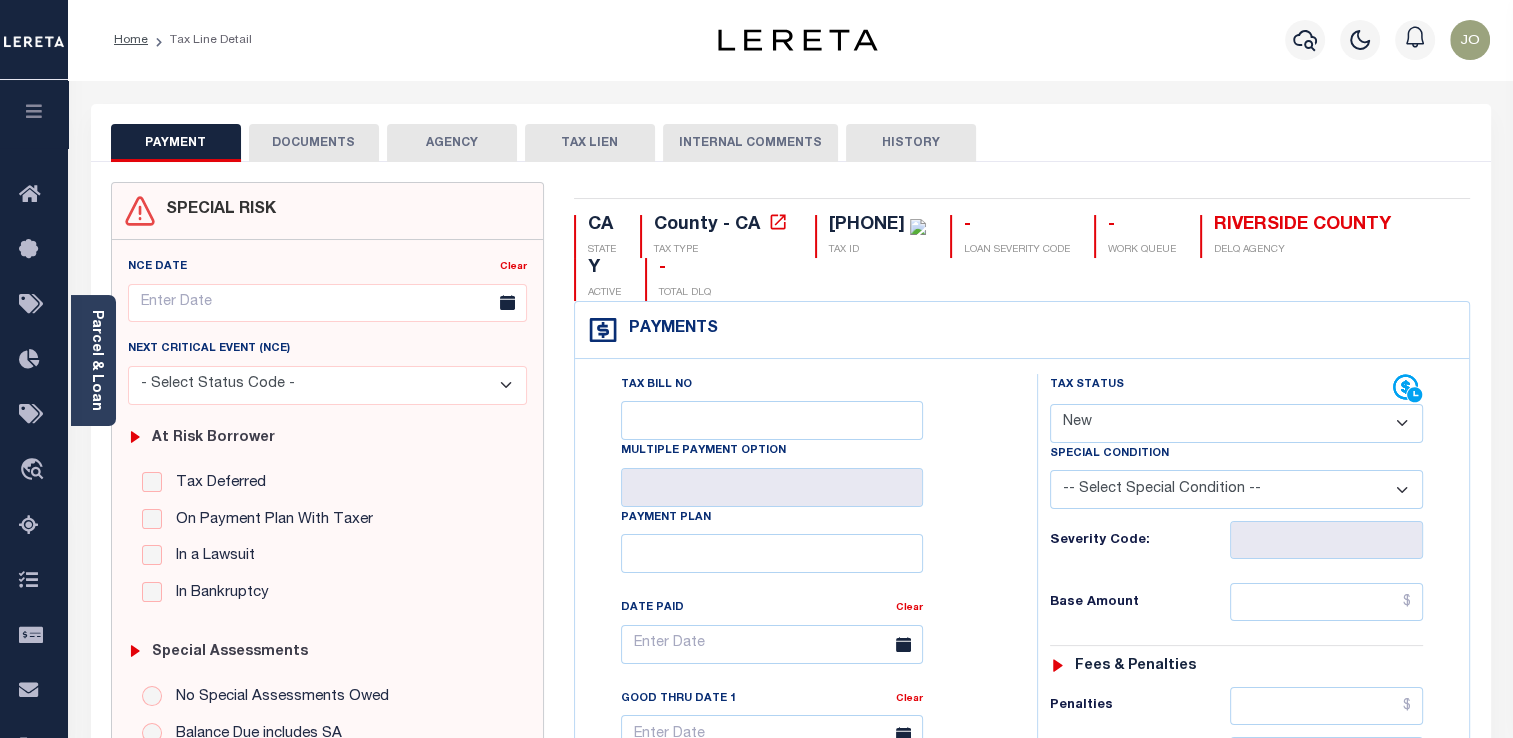 click on "- Select Status Code -
Open
Due/Unpaid
Paid
Incomplete
No Tax Due
Internal Refund Processed
New" at bounding box center (1236, 423) 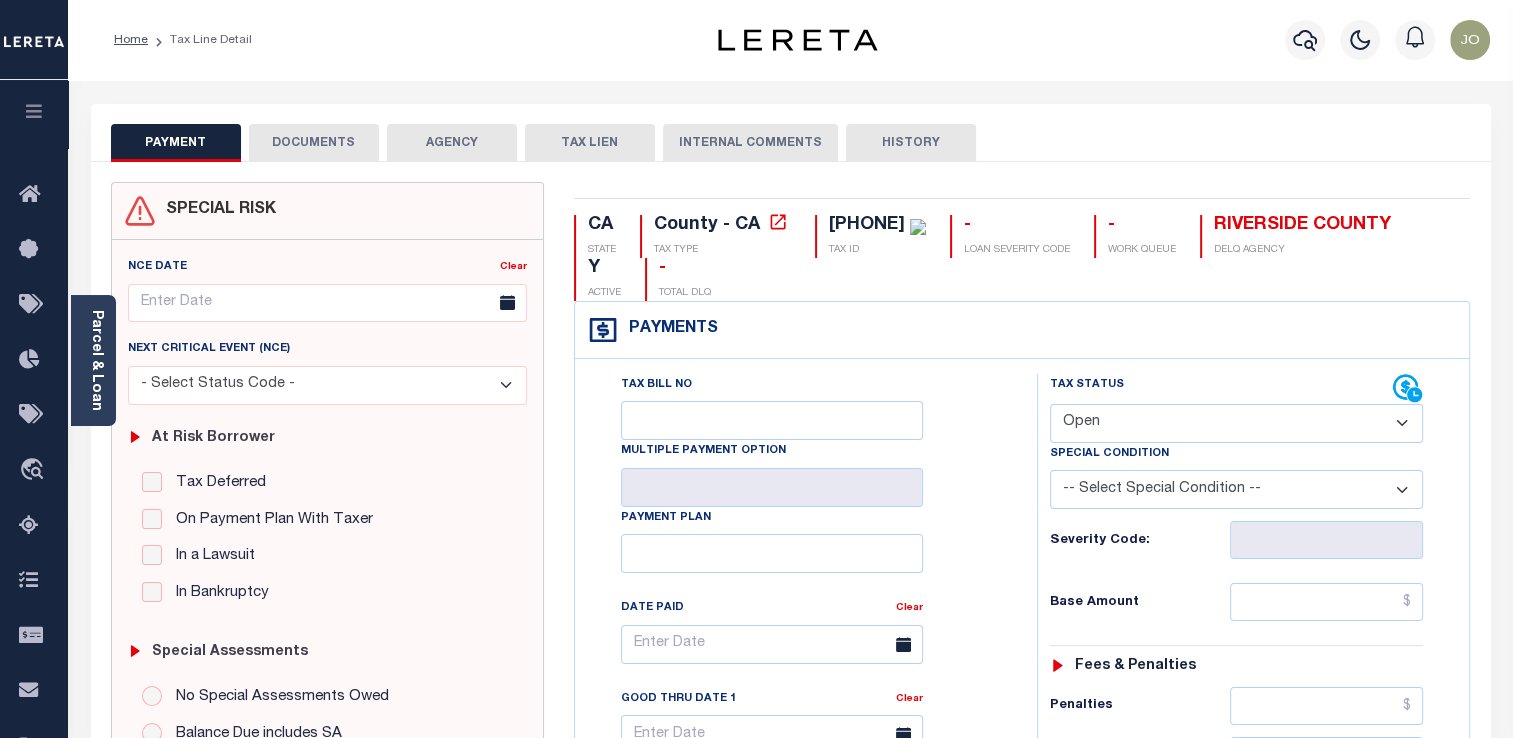 click on "- Select Status Code -
Open
Due/Unpaid
Paid
Incomplete
No Tax Due
Internal Refund Processed
New" at bounding box center [1236, 423] 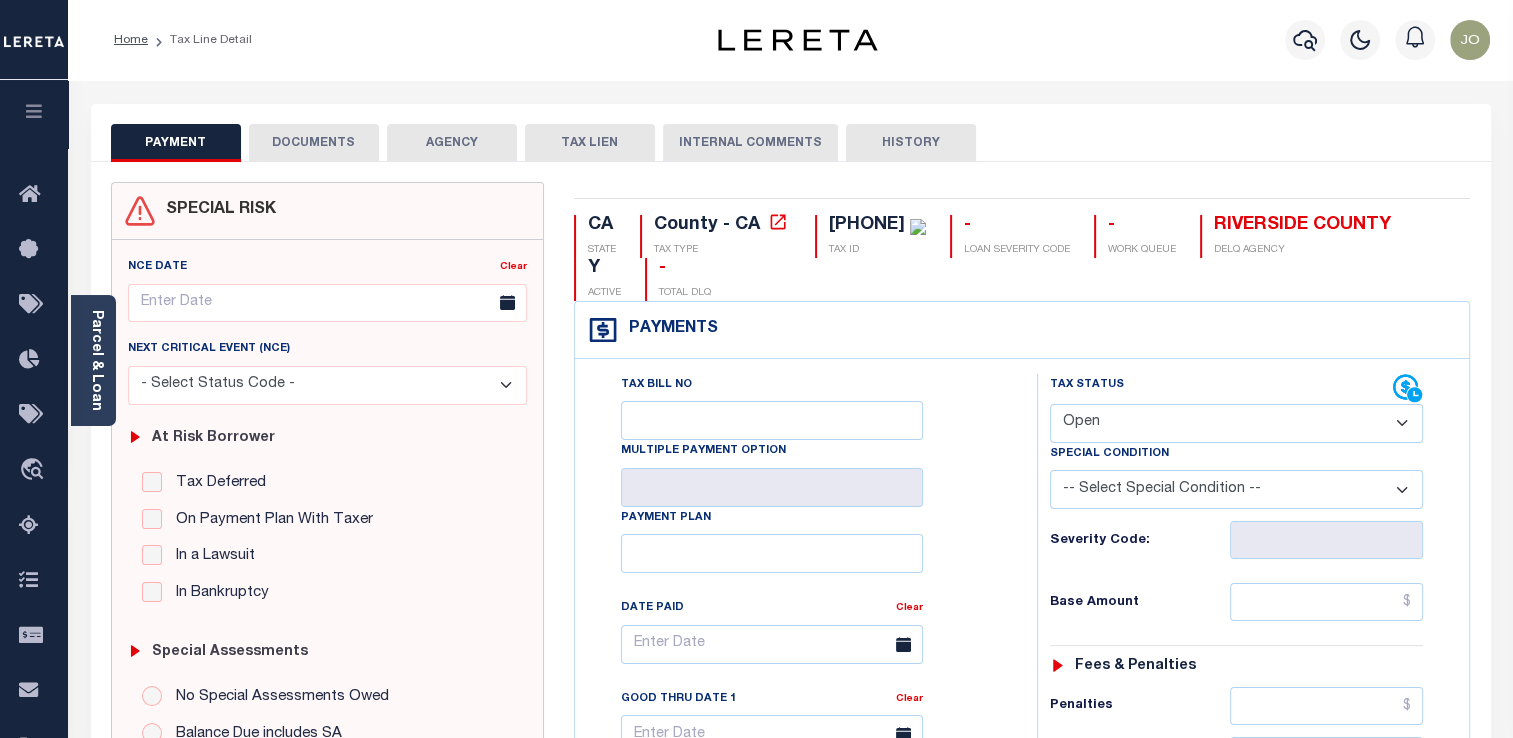 type on "08/08/2025" 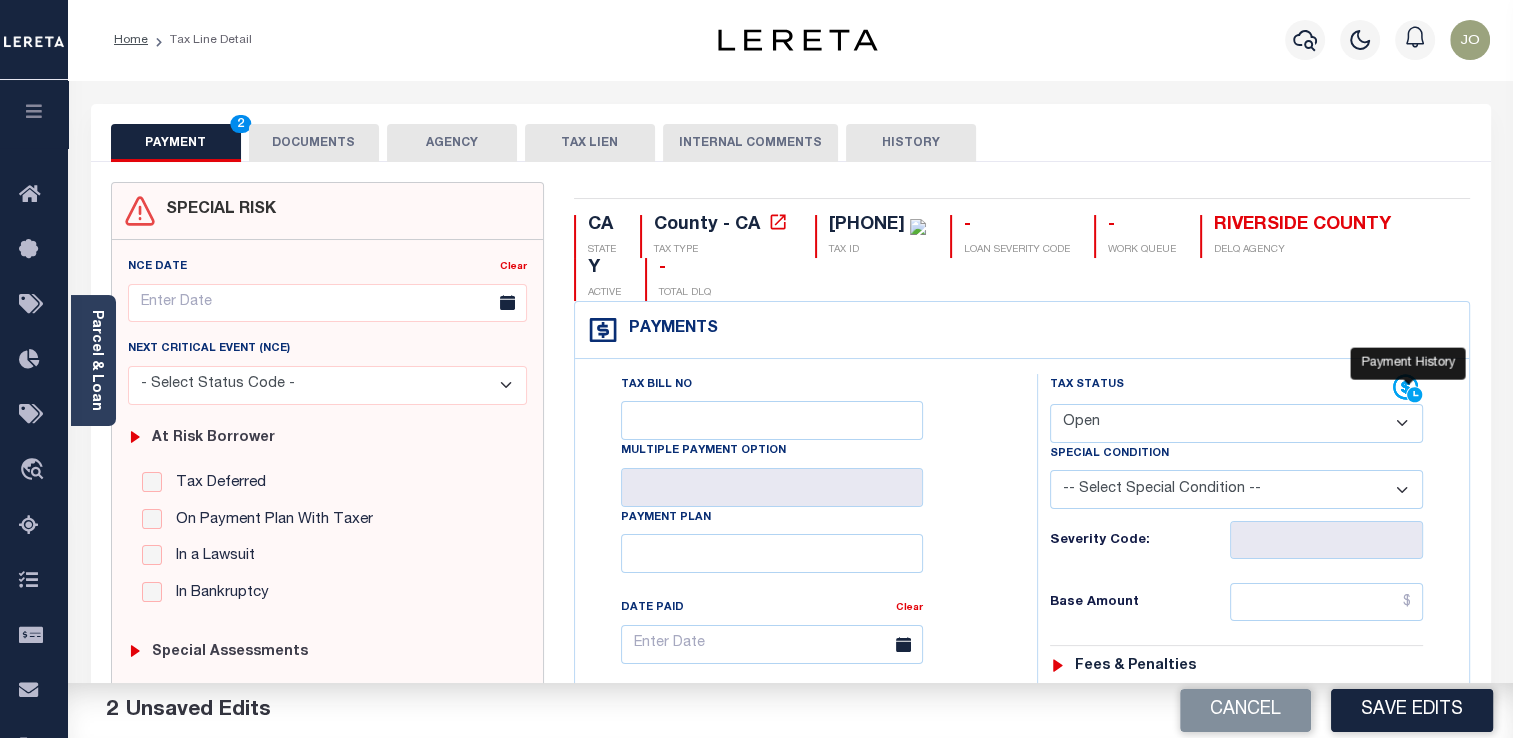 click 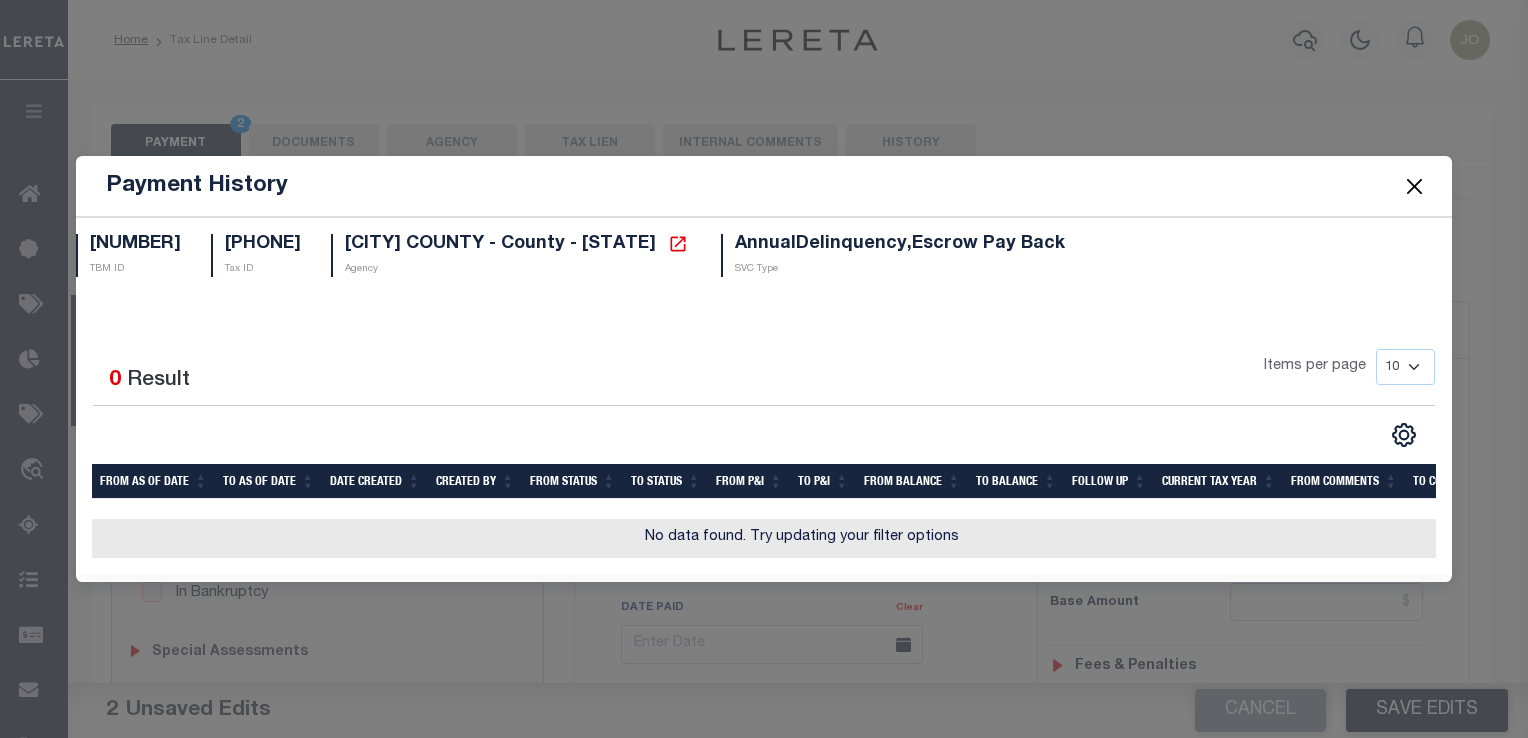 click at bounding box center [1414, 186] 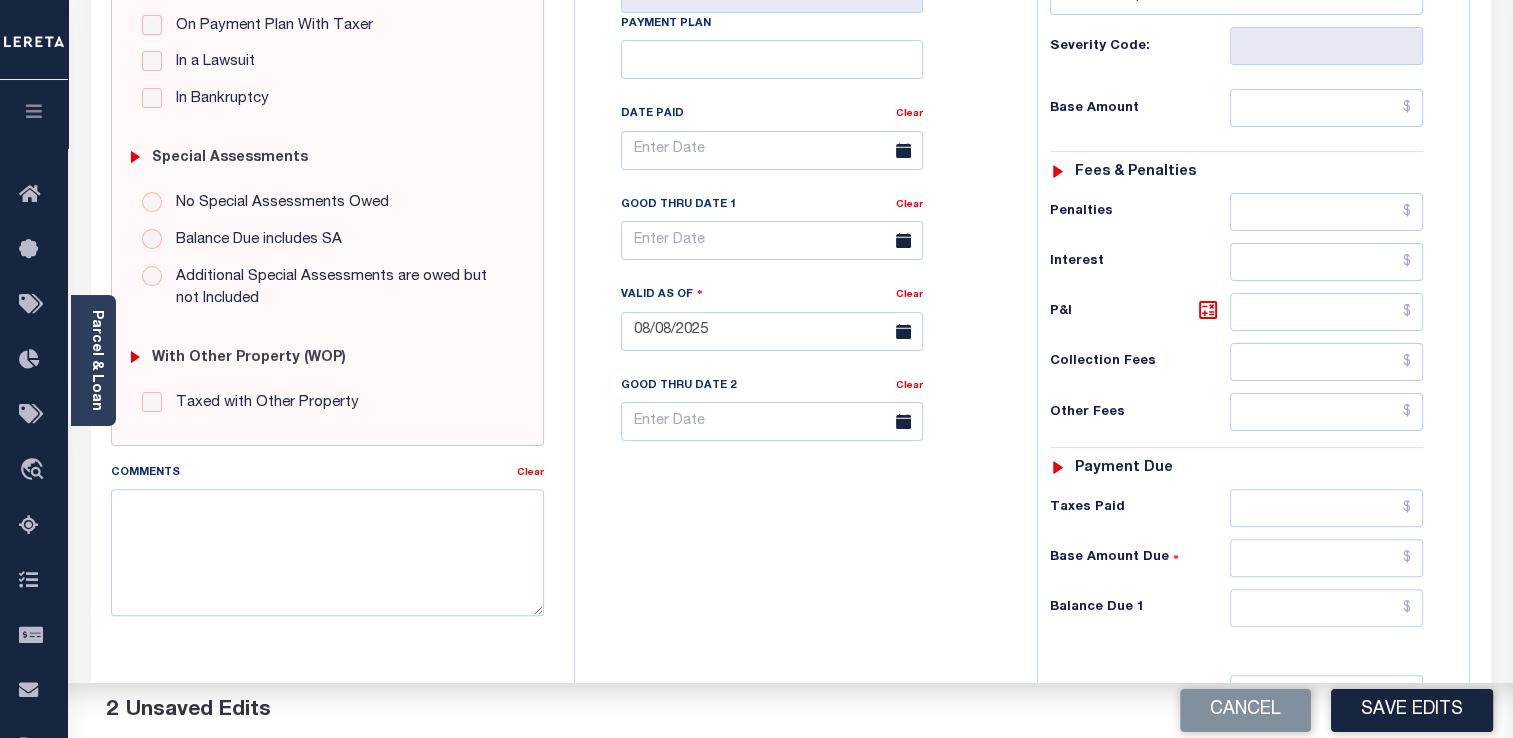 scroll, scrollTop: 499, scrollLeft: 0, axis: vertical 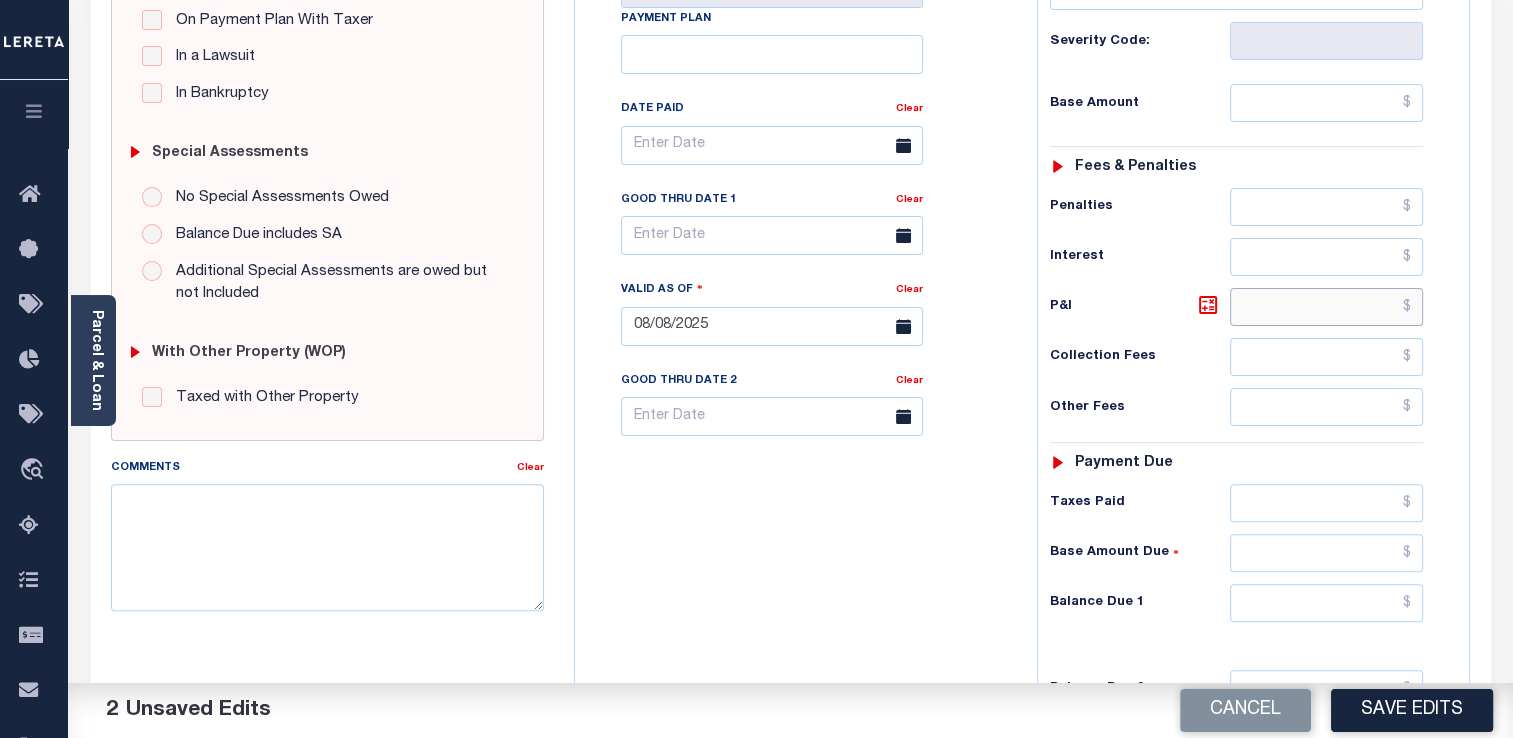 click at bounding box center [1326, 307] 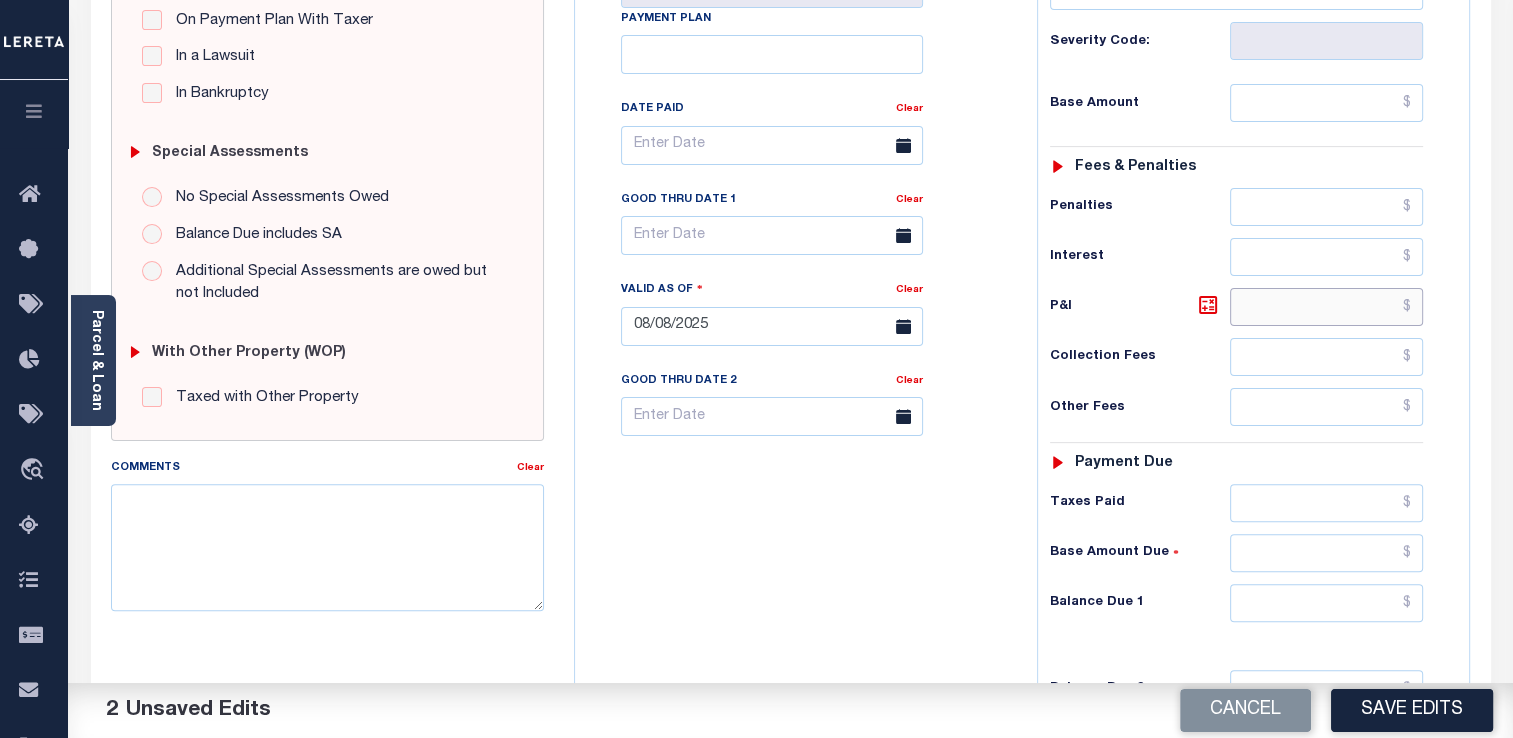 type on "$157.16" 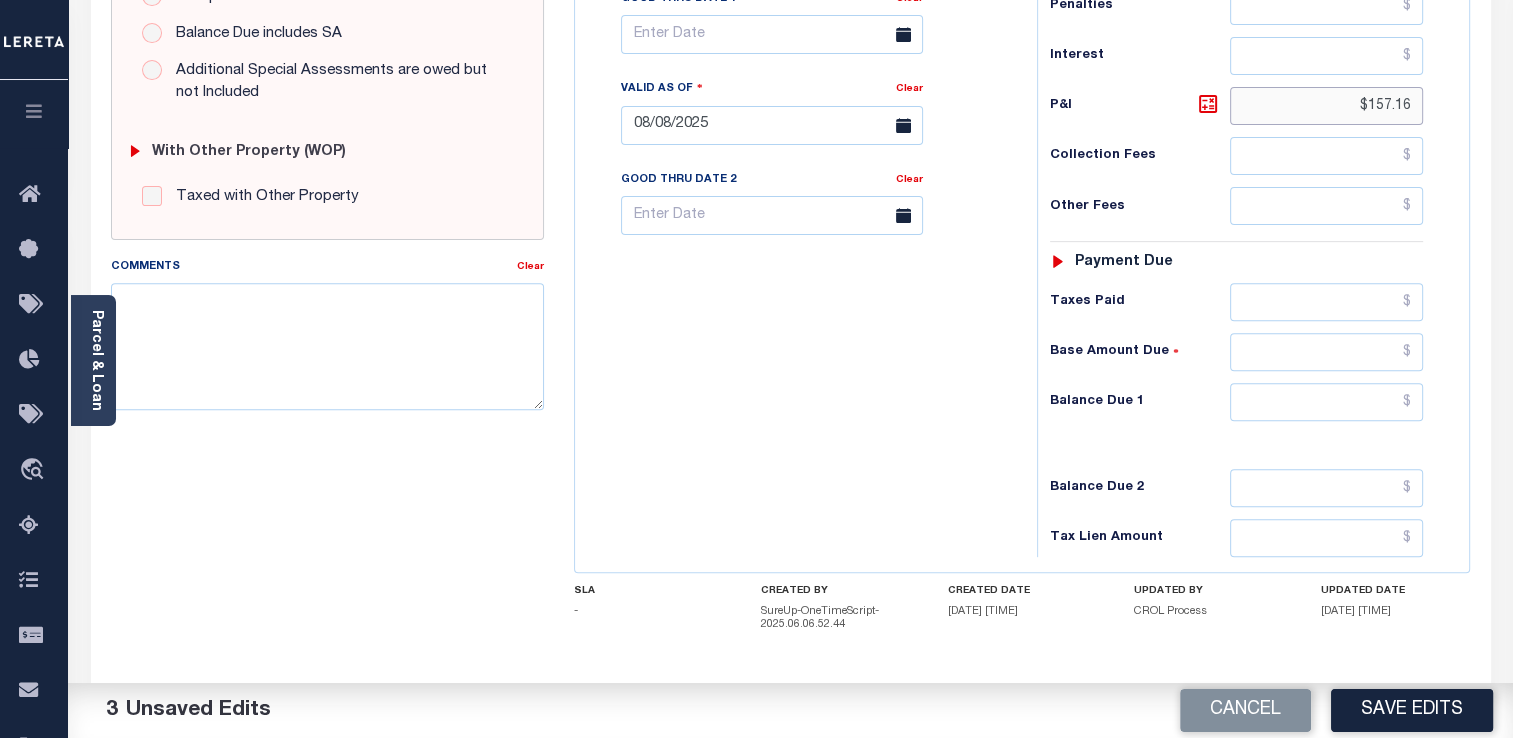 scroll, scrollTop: 700, scrollLeft: 0, axis: vertical 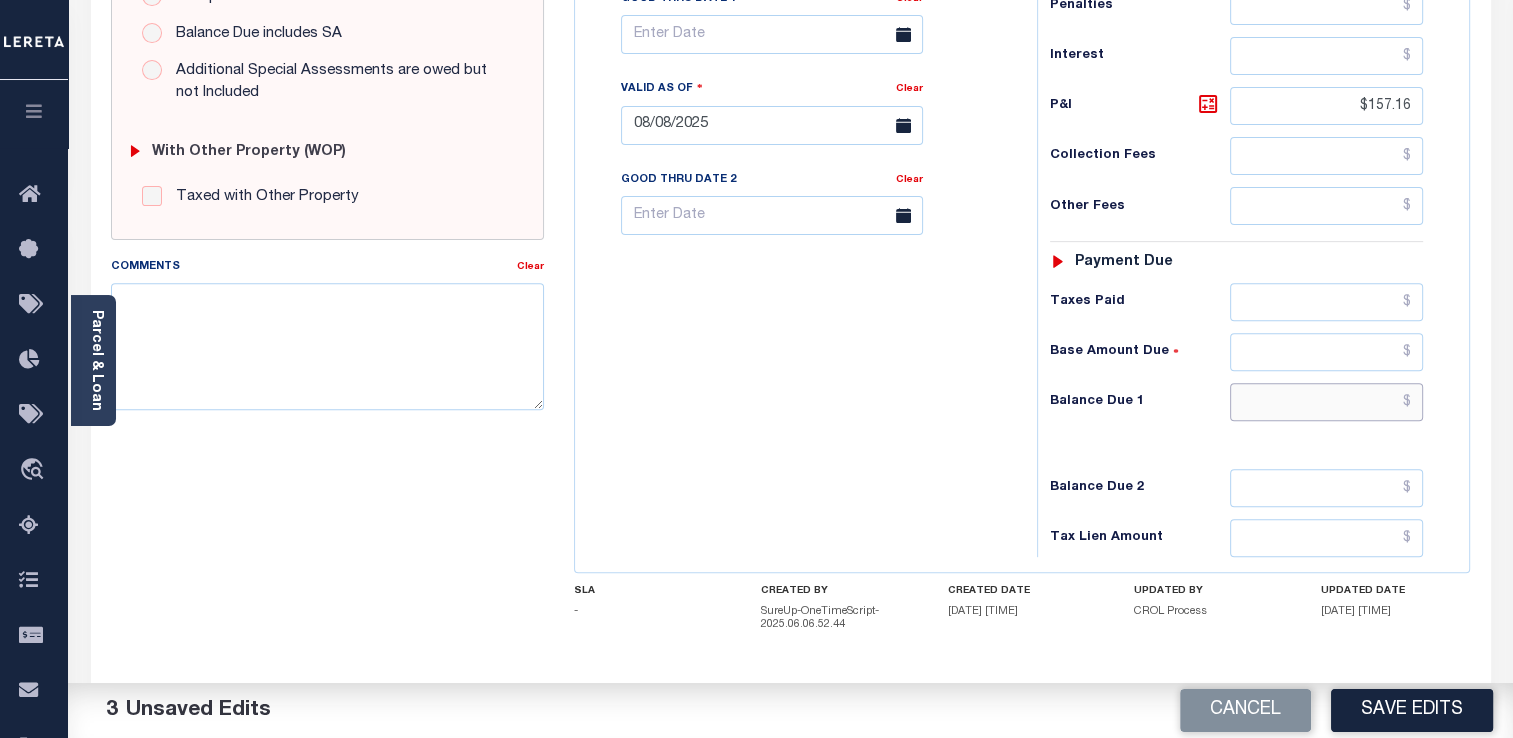 click at bounding box center [1326, 402] 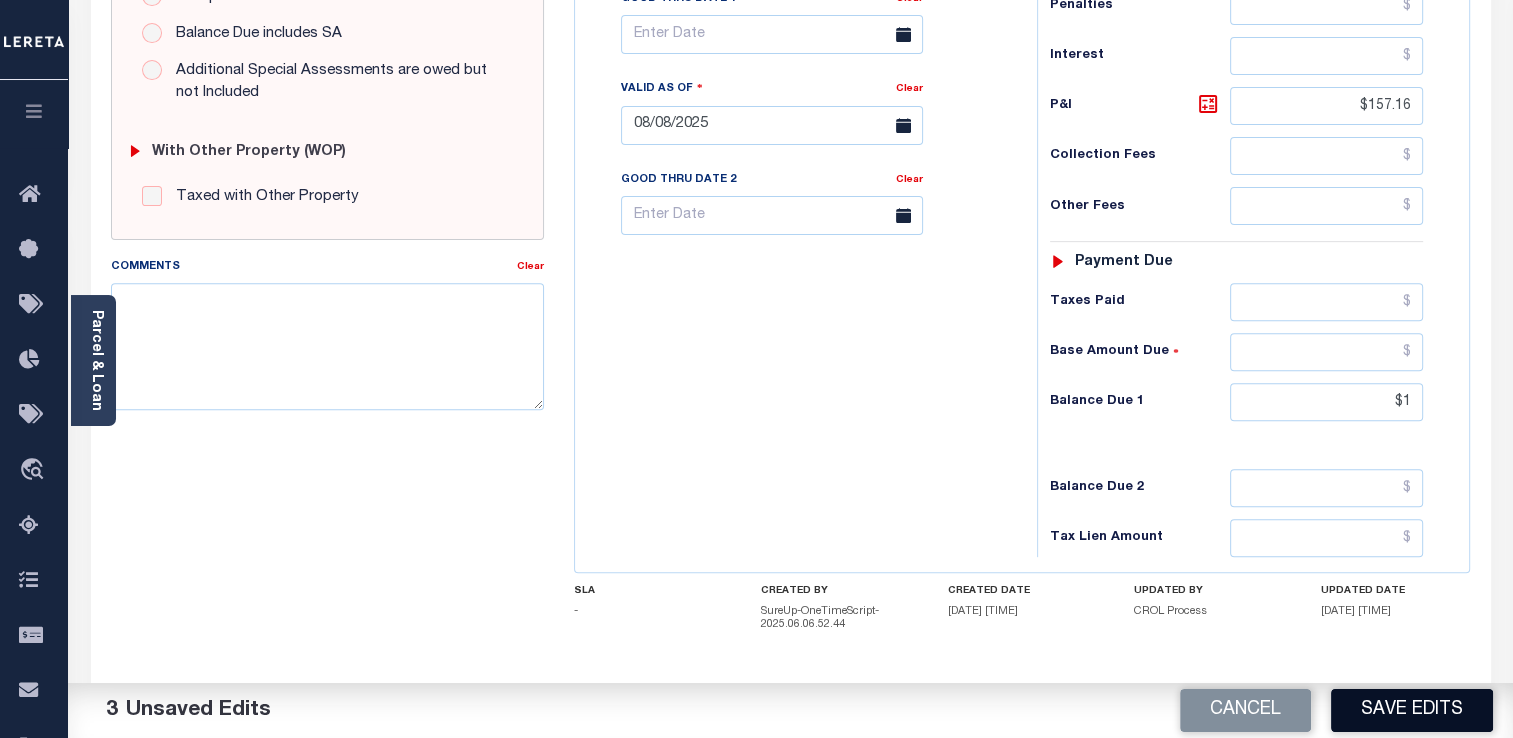 type on "$1.00" 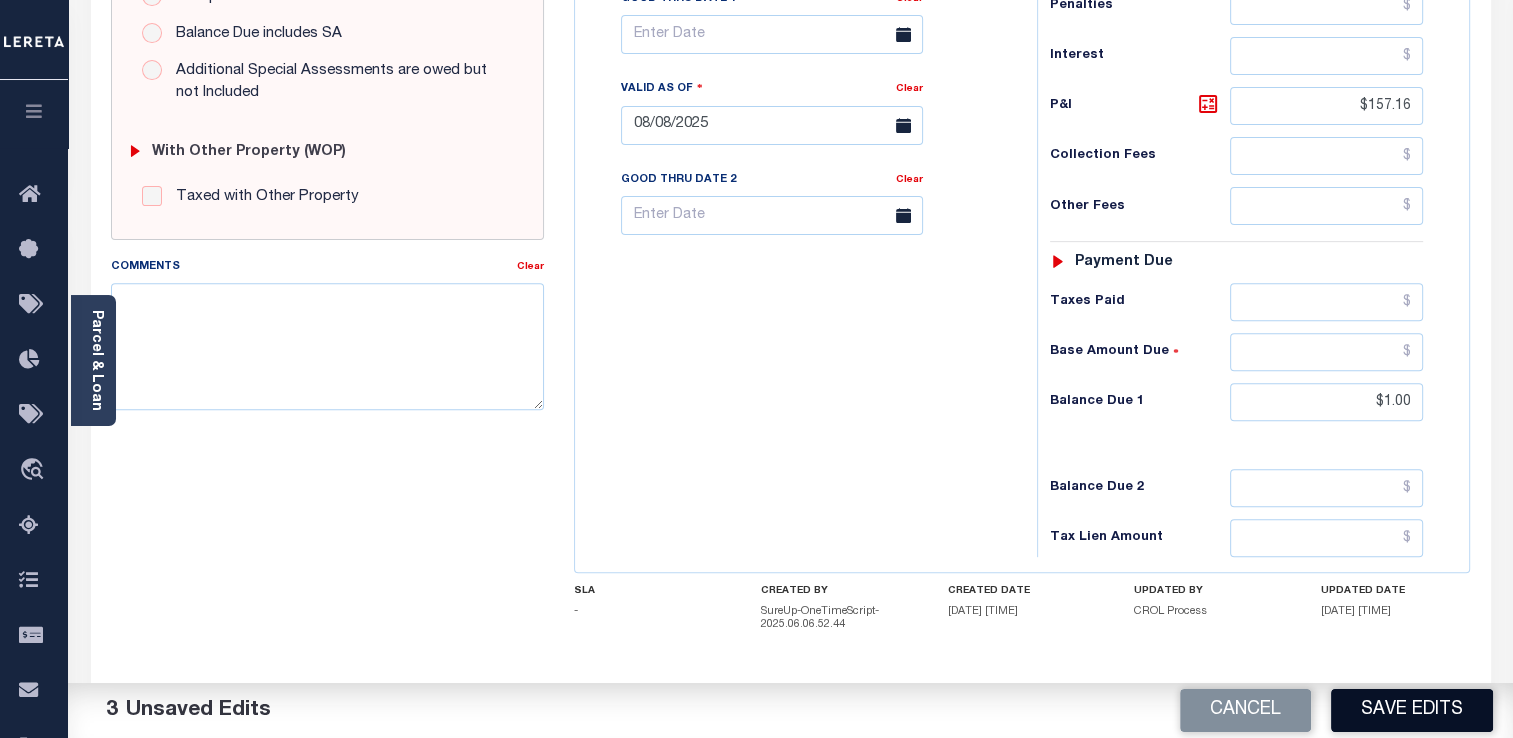 click on "Save Edits" at bounding box center [1412, 710] 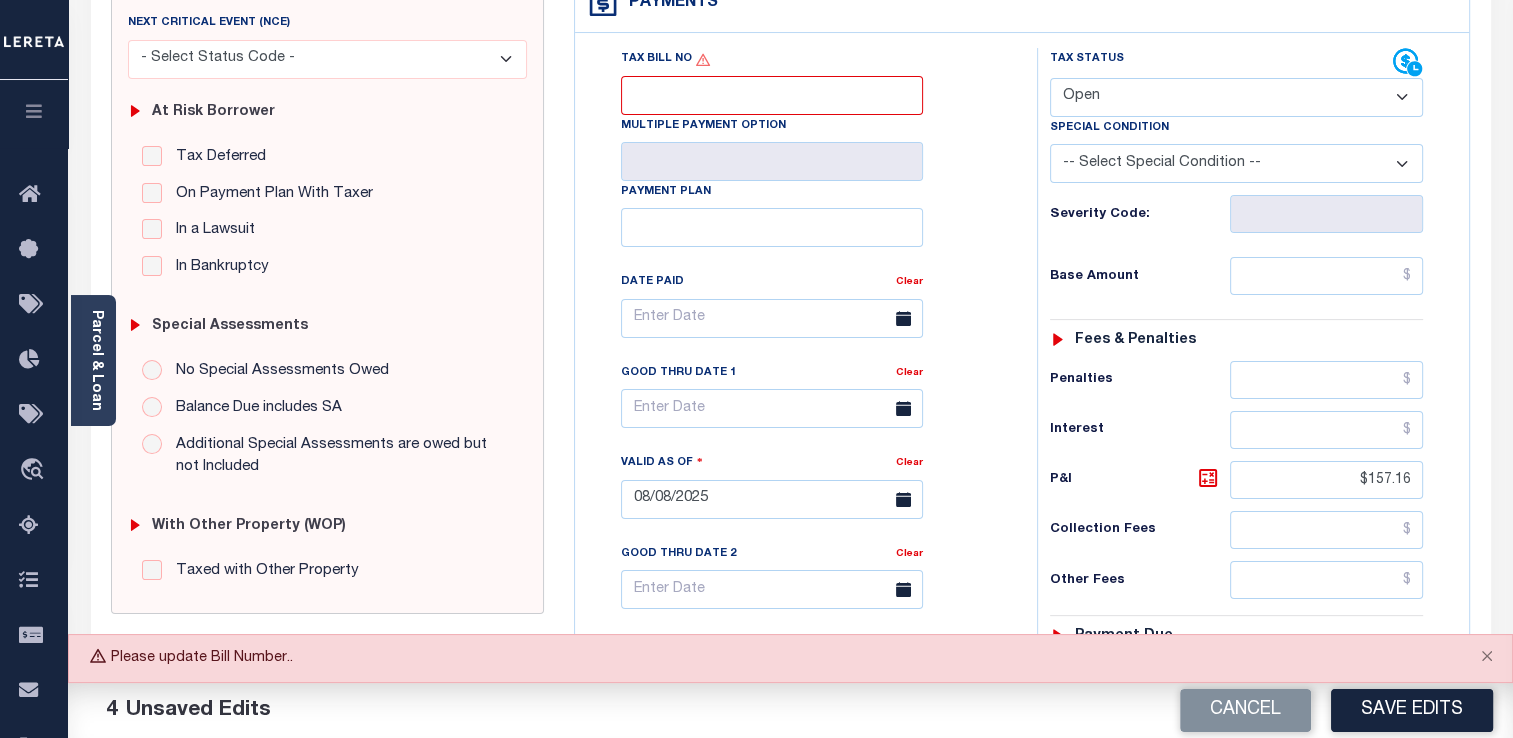 scroll, scrollTop: 324, scrollLeft: 0, axis: vertical 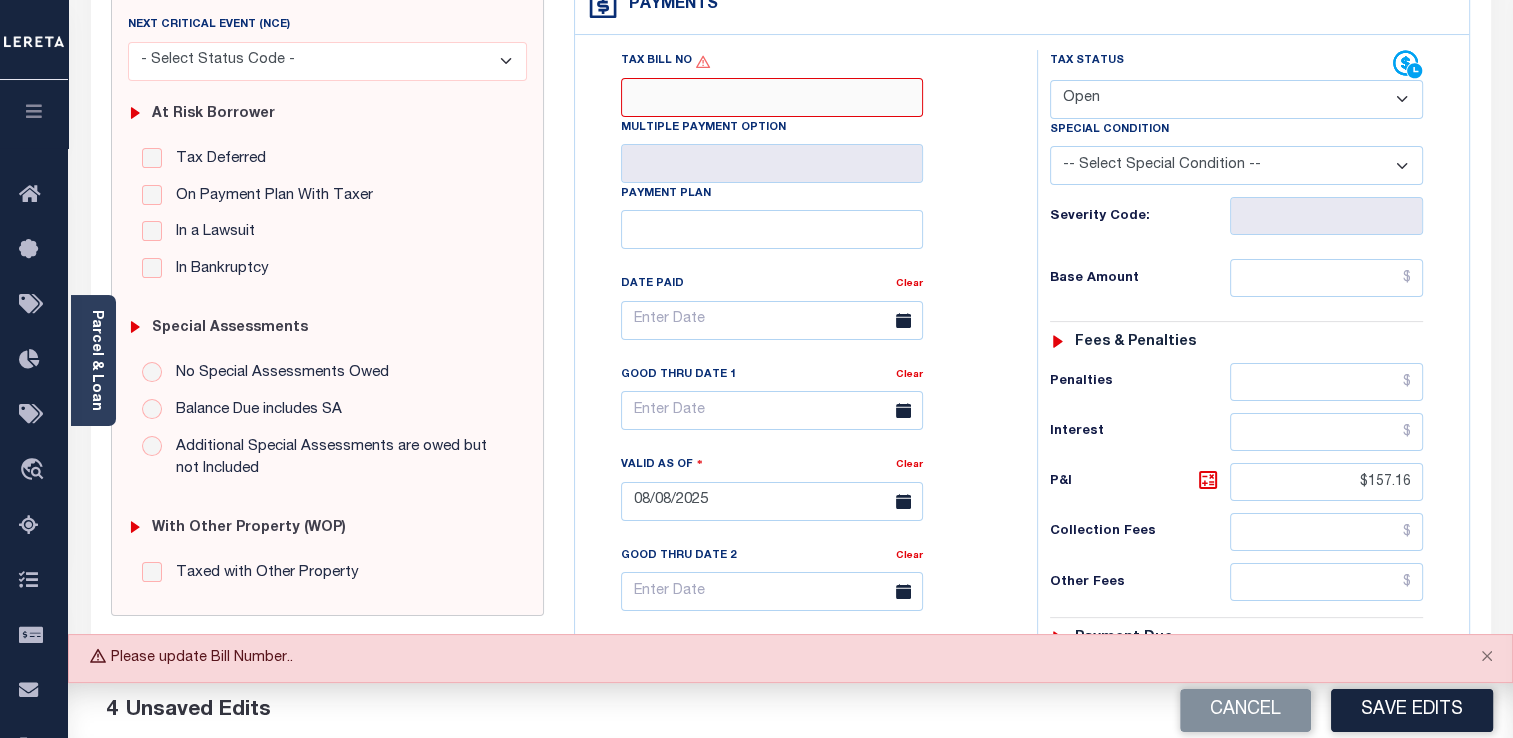 click on "Tax Bill No" at bounding box center [772, 97] 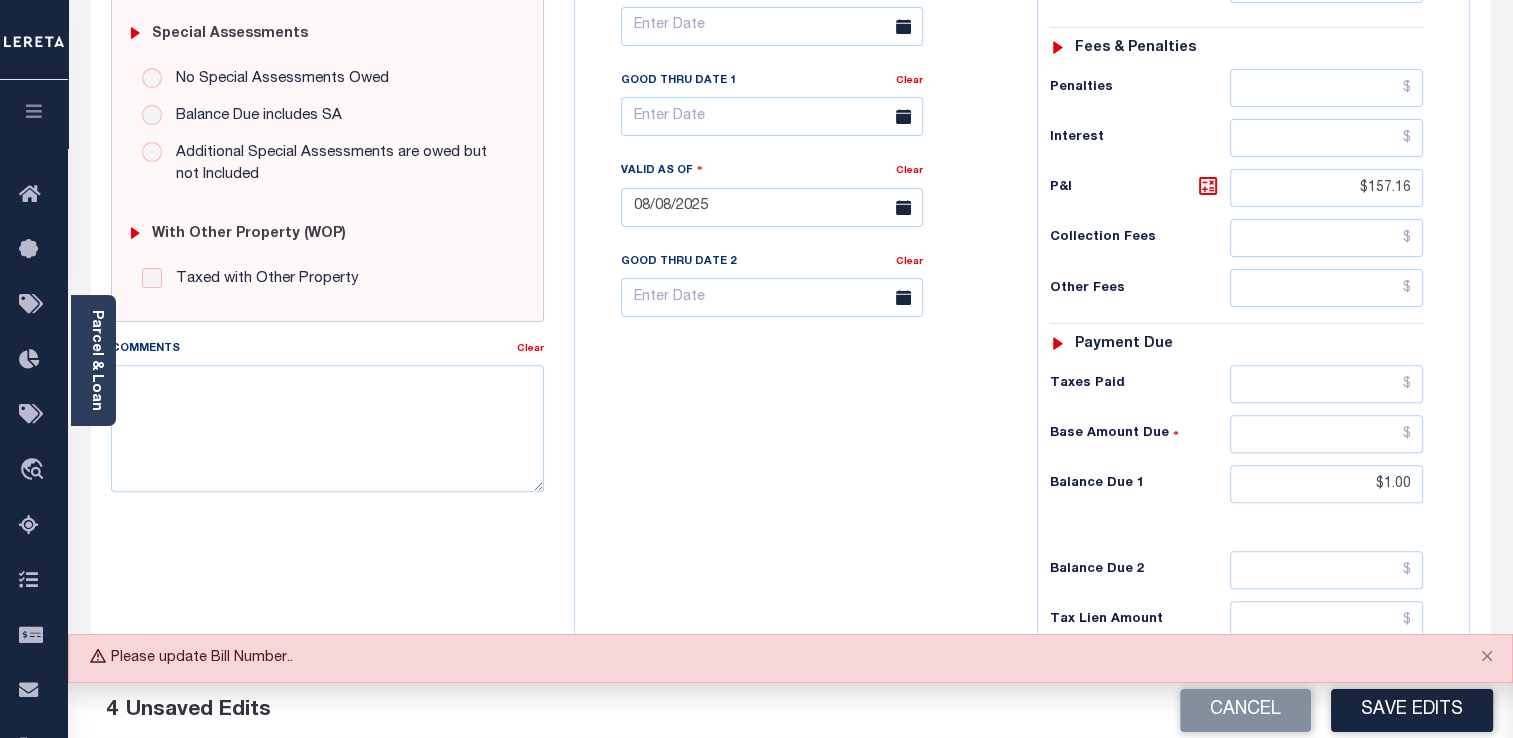 scroll, scrollTop: 623, scrollLeft: 0, axis: vertical 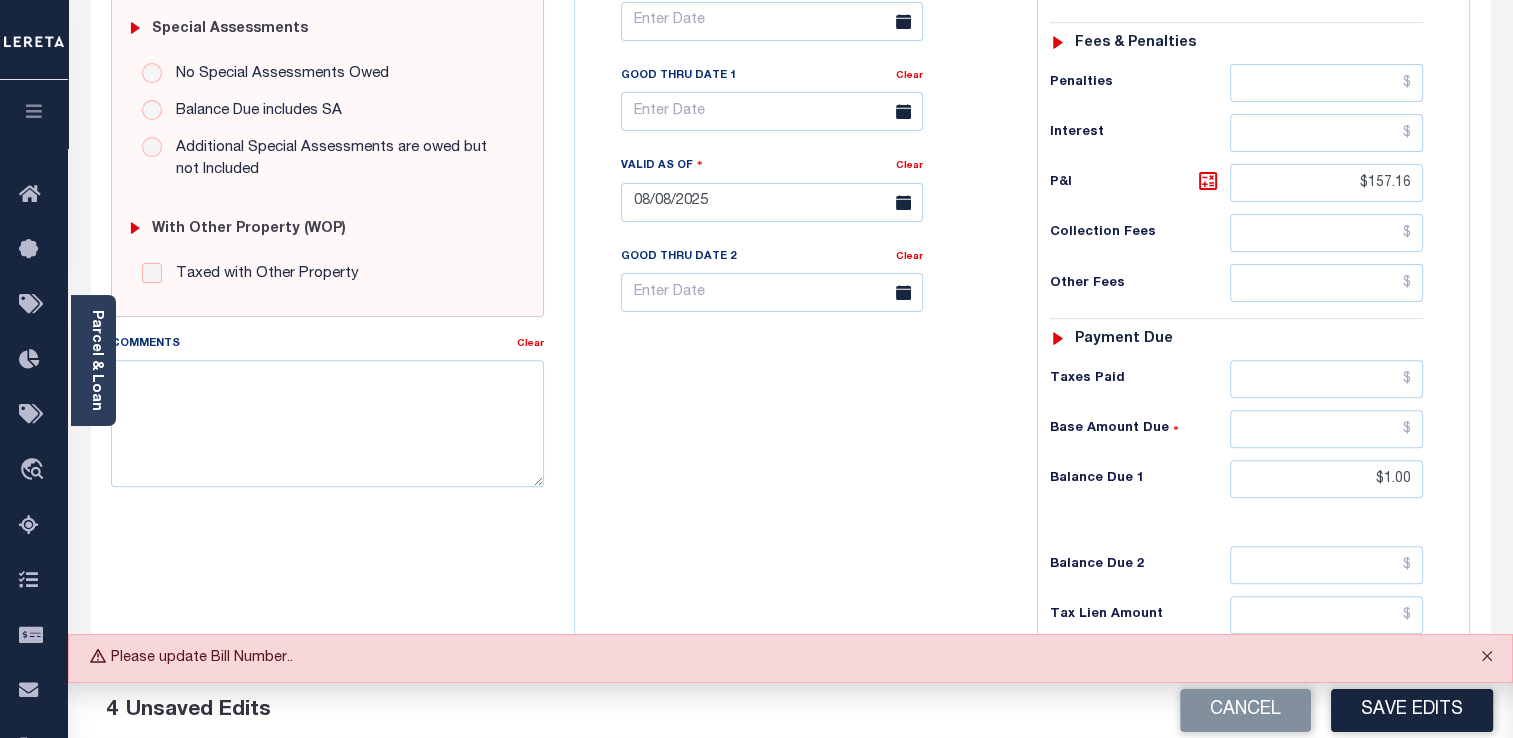 type on "1" 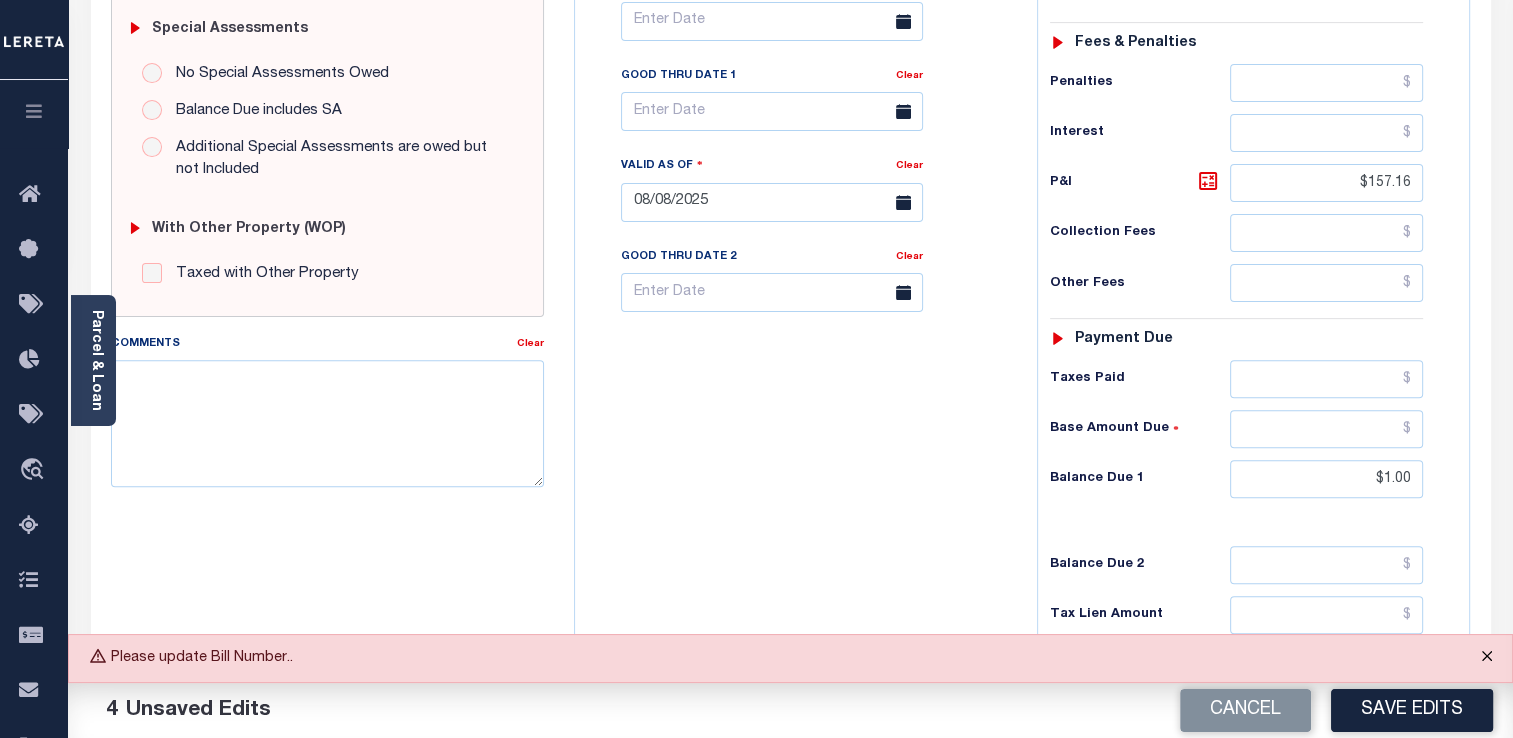 click at bounding box center [1487, 657] 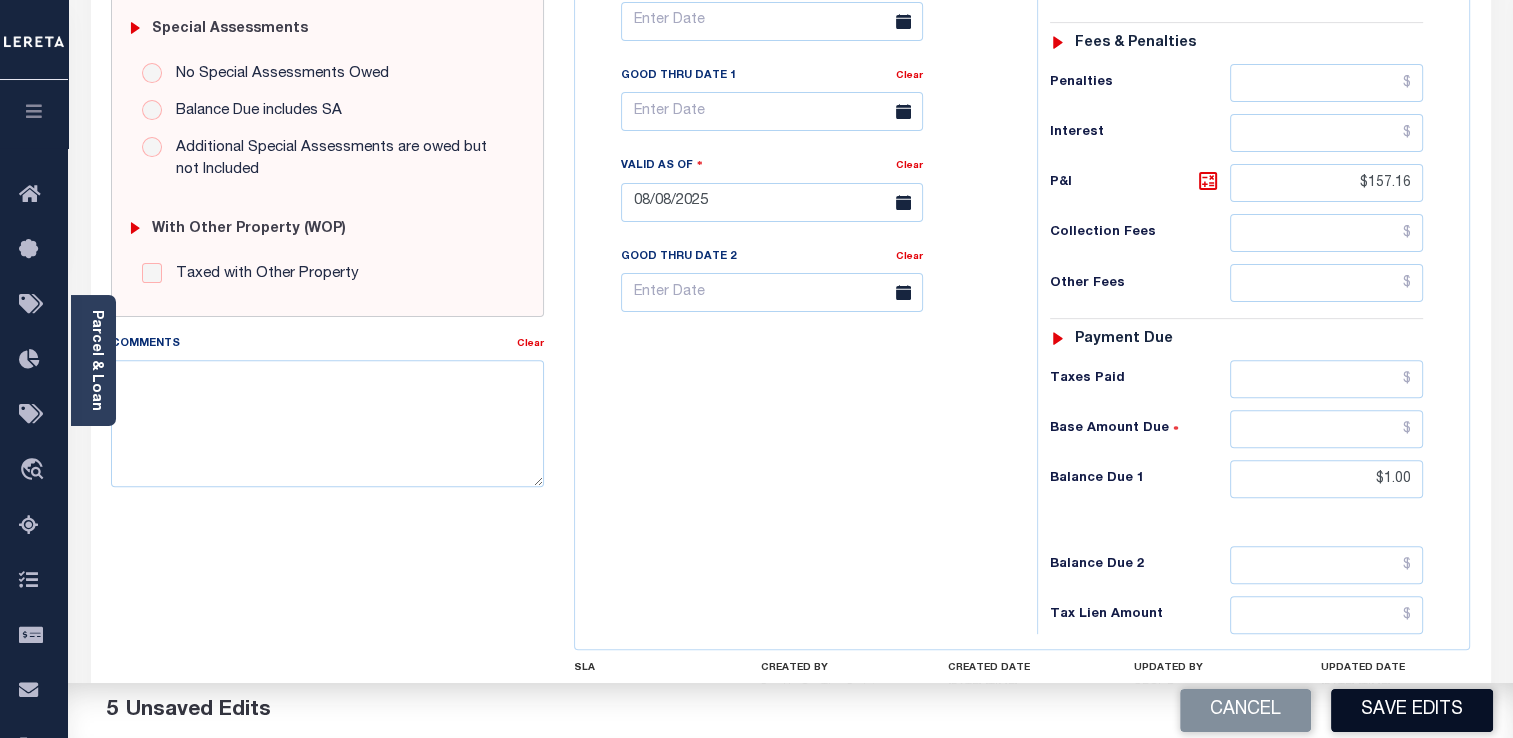 click on "Save Edits" at bounding box center [1412, 710] 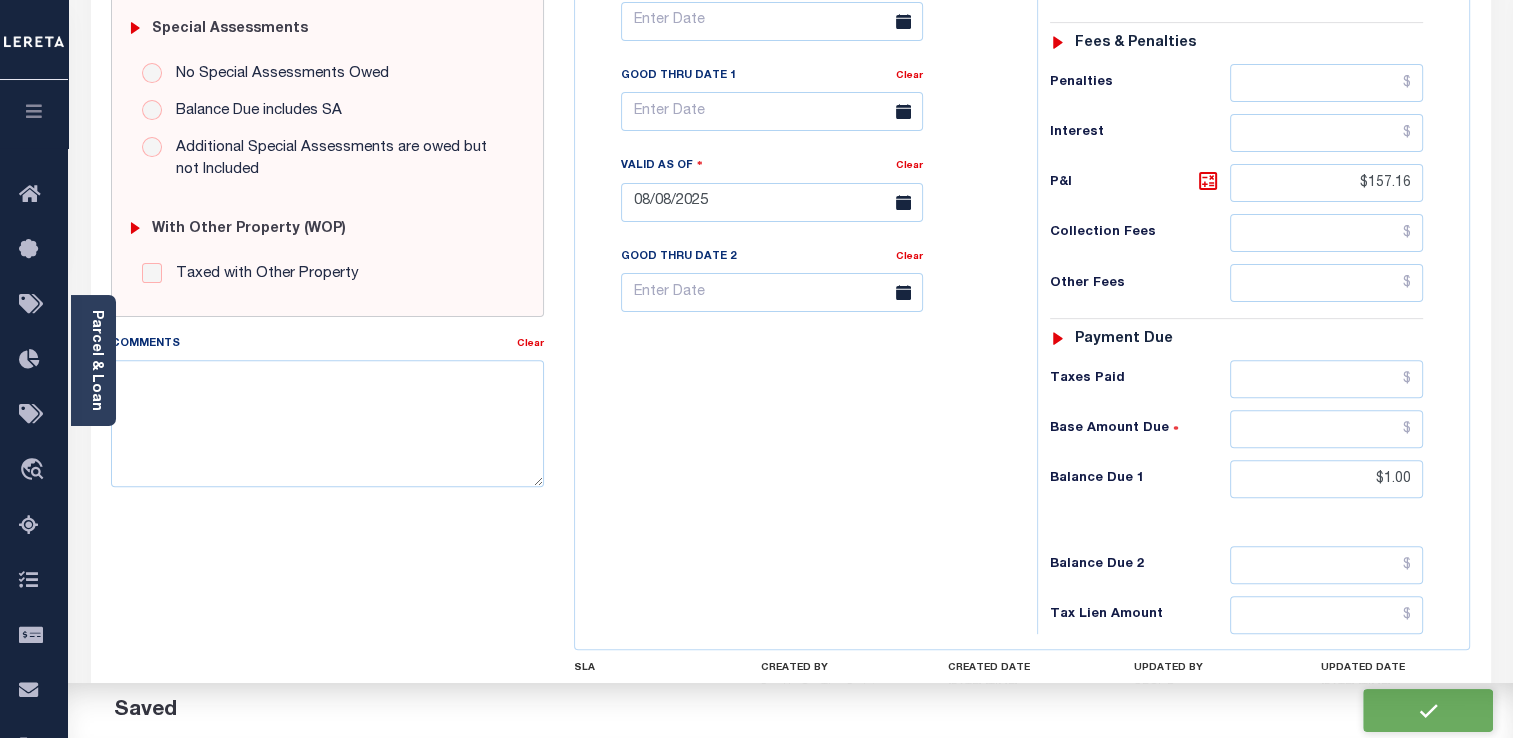 checkbox on "false" 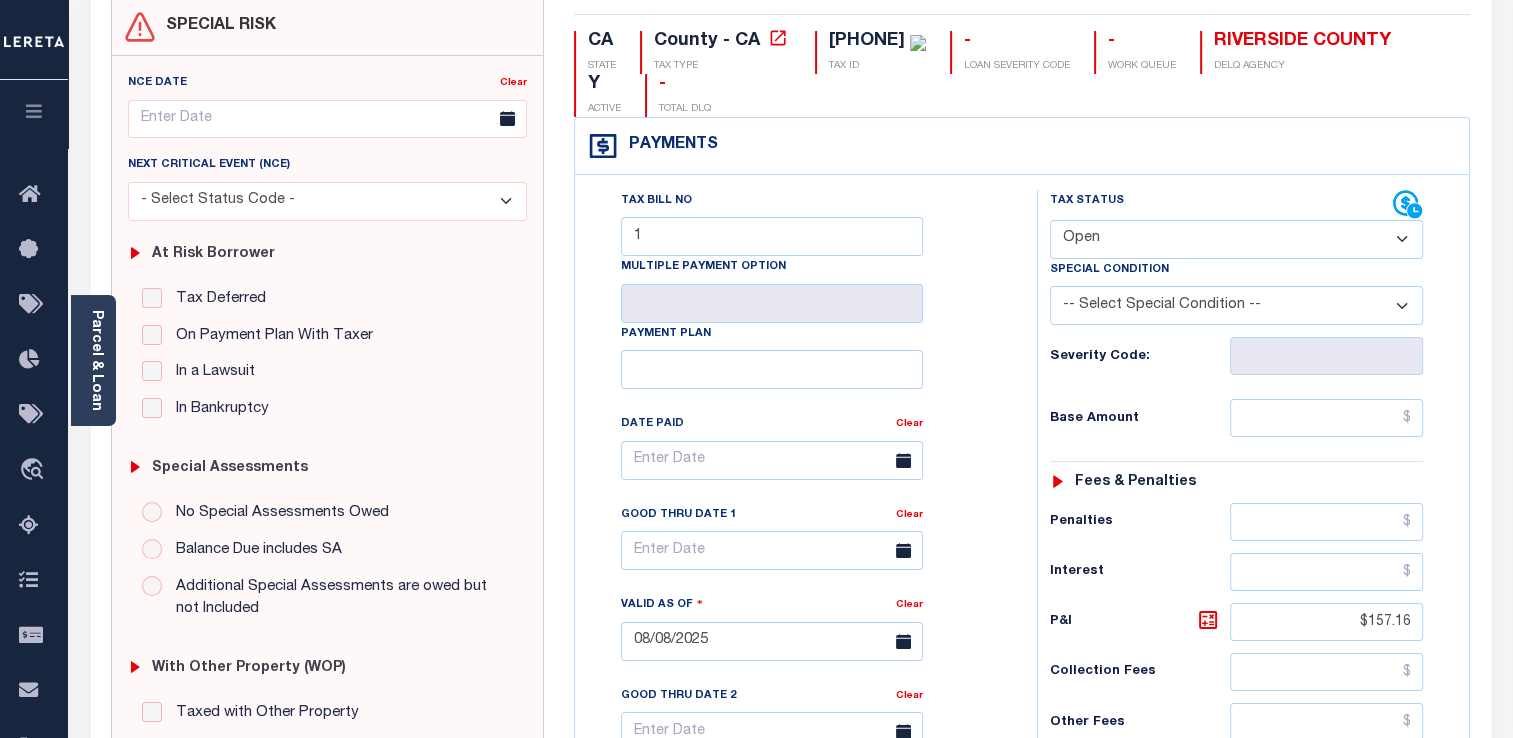 scroll, scrollTop: 168, scrollLeft: 0, axis: vertical 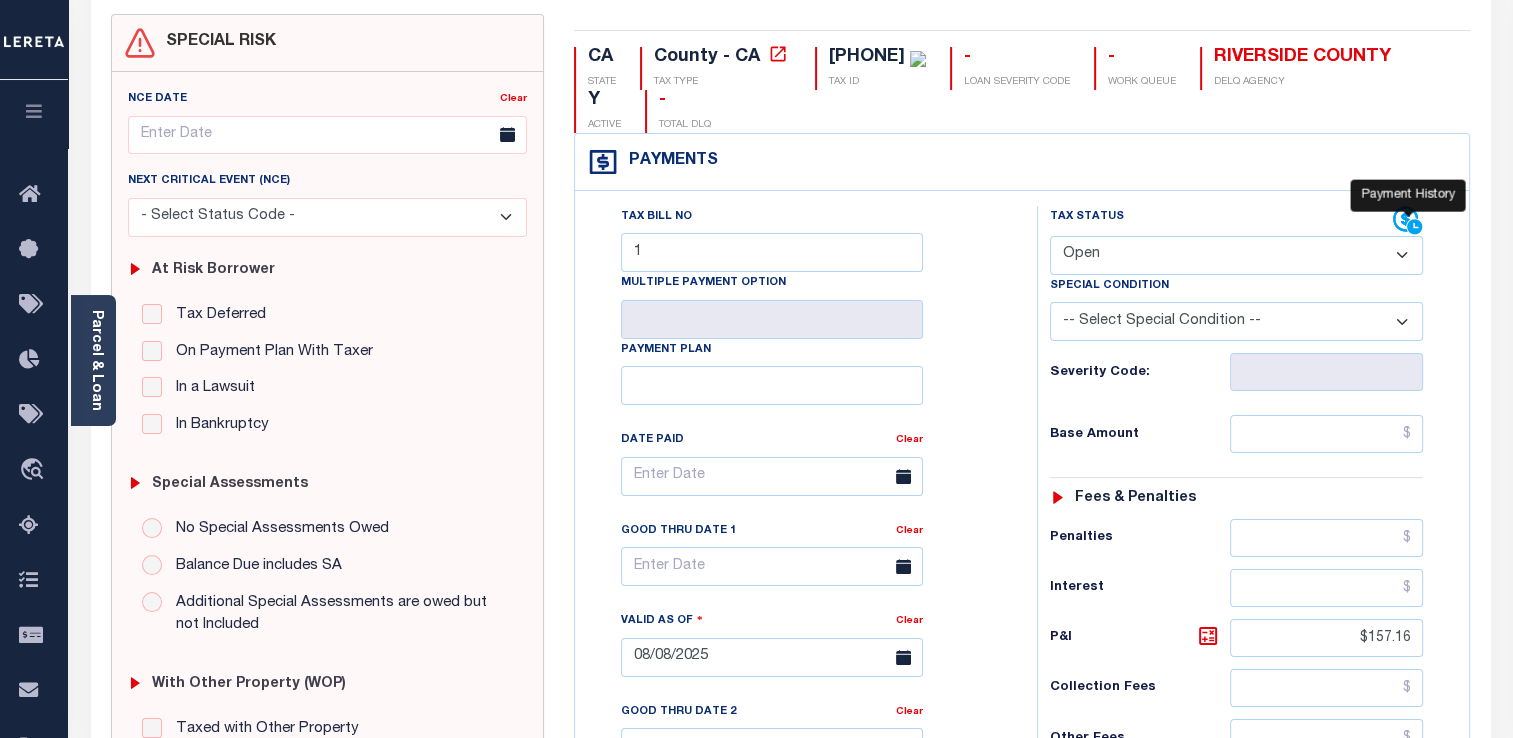 click 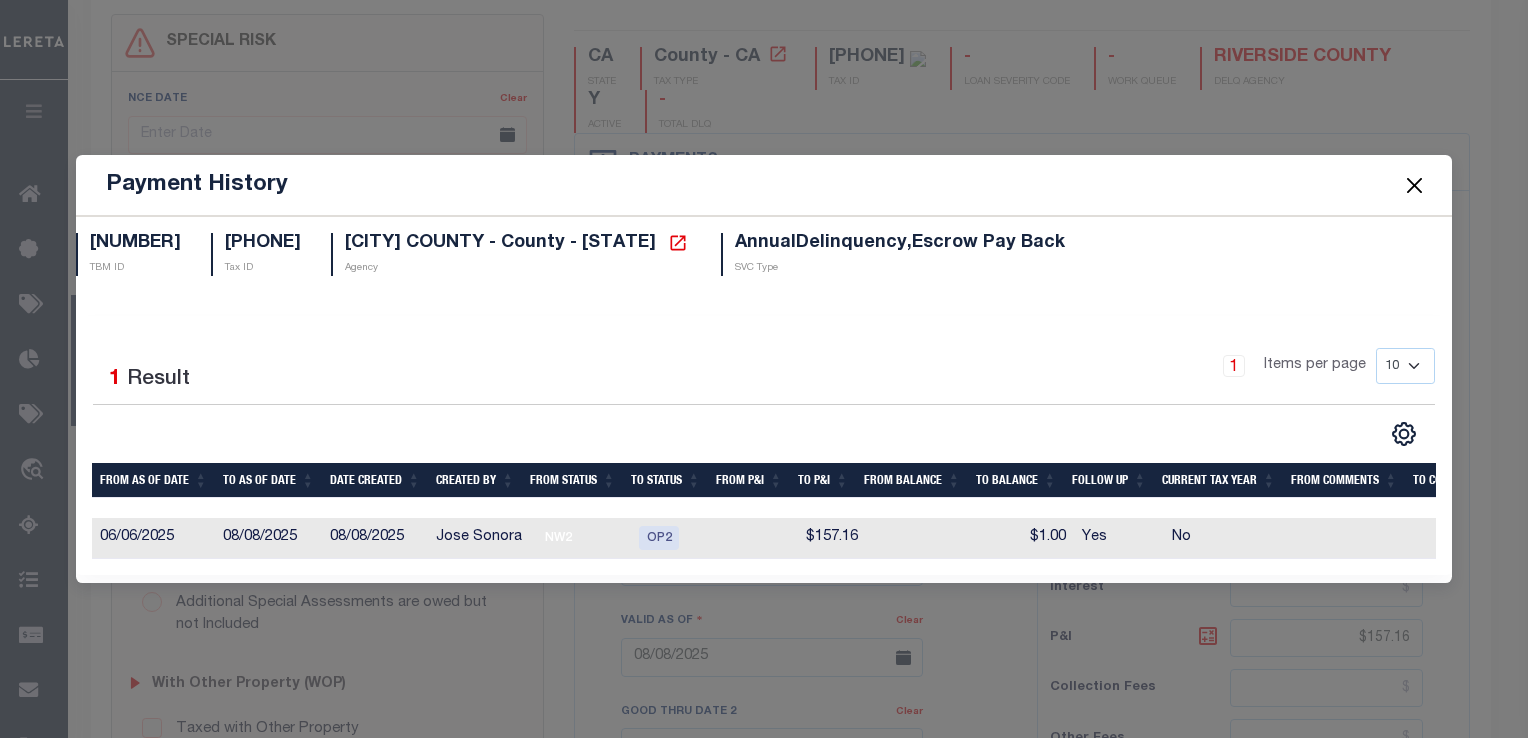 click at bounding box center [1414, 185] 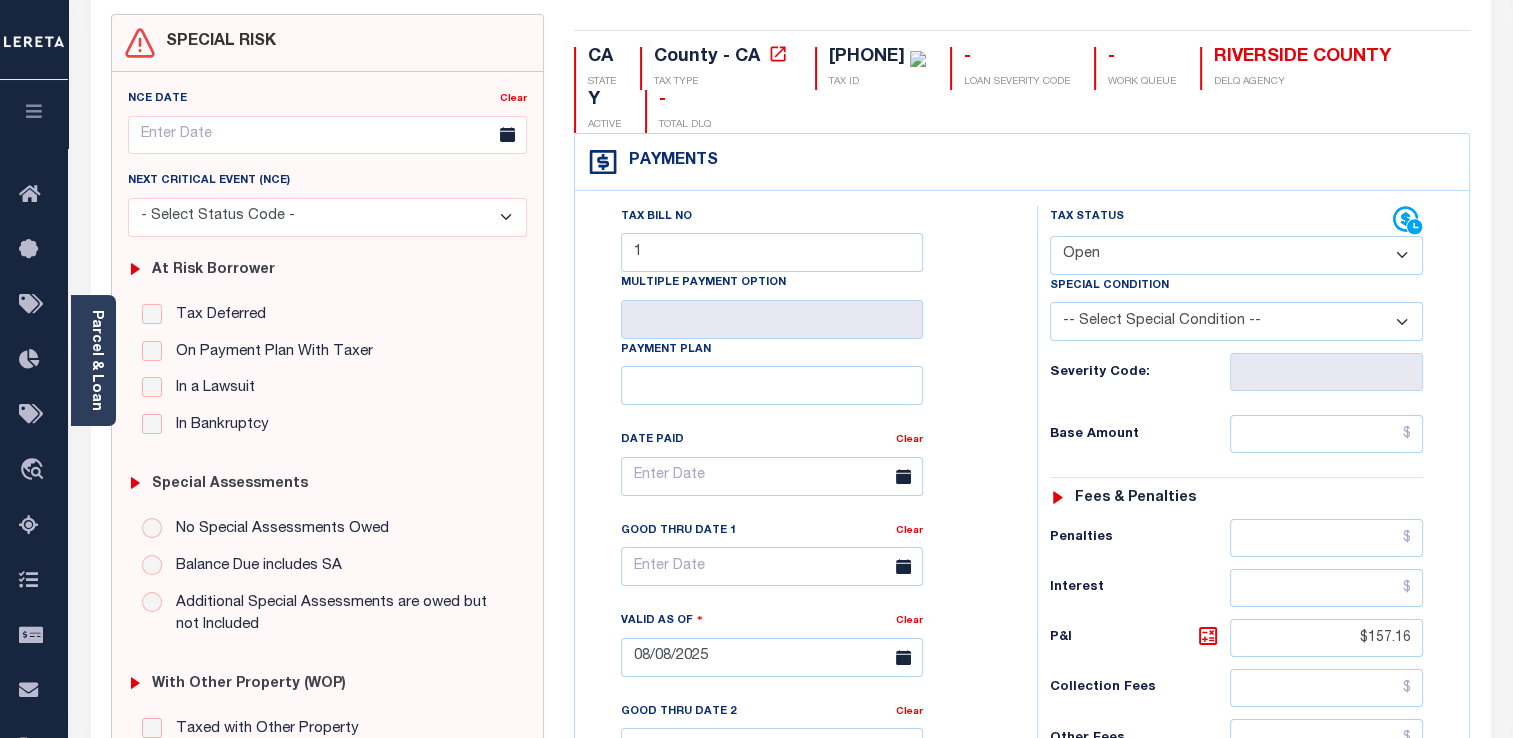 click on "- Select Status Code -
Open
Due/Unpaid
Paid
Incomplete
No Tax Due
Internal Refund Processed
New" at bounding box center (1236, 255) 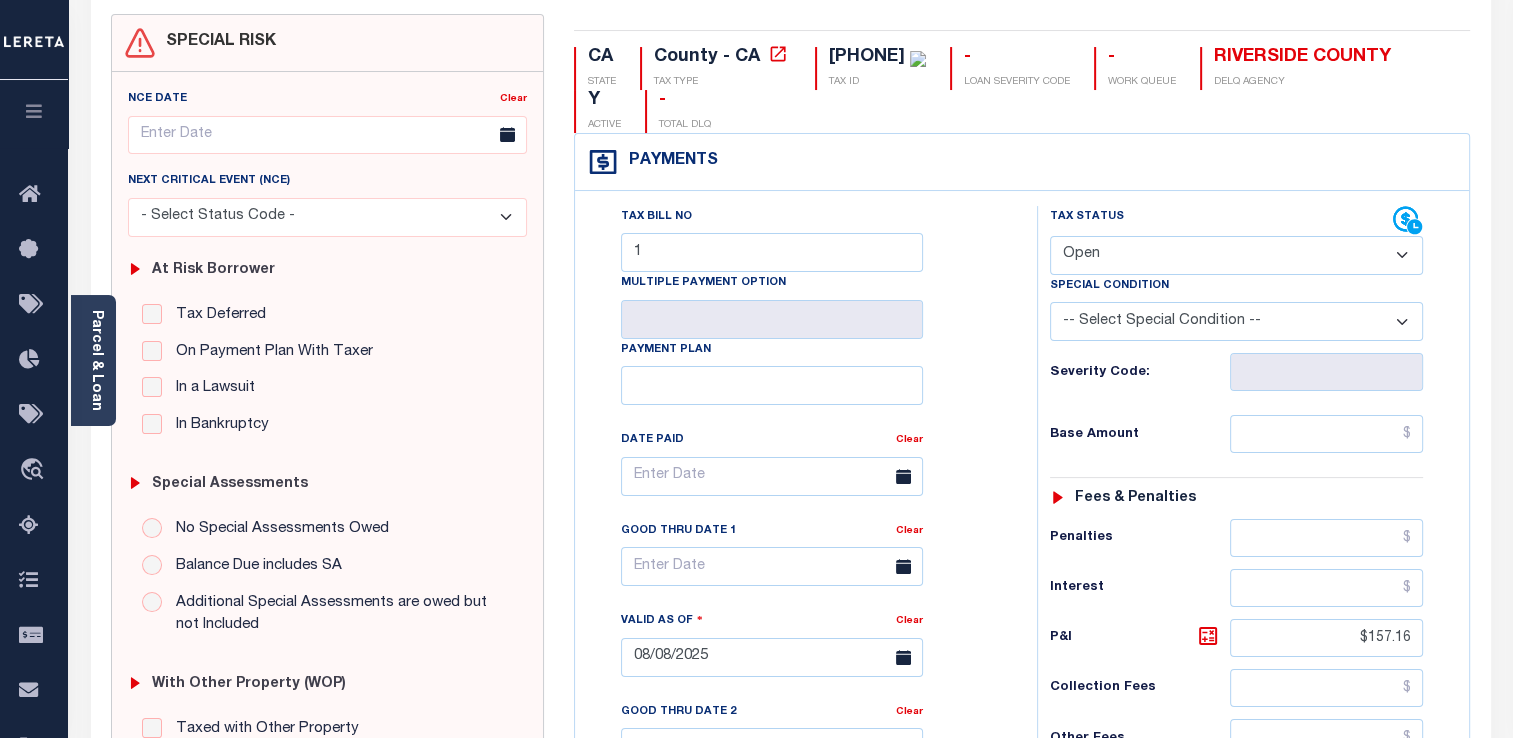 select on "DUE" 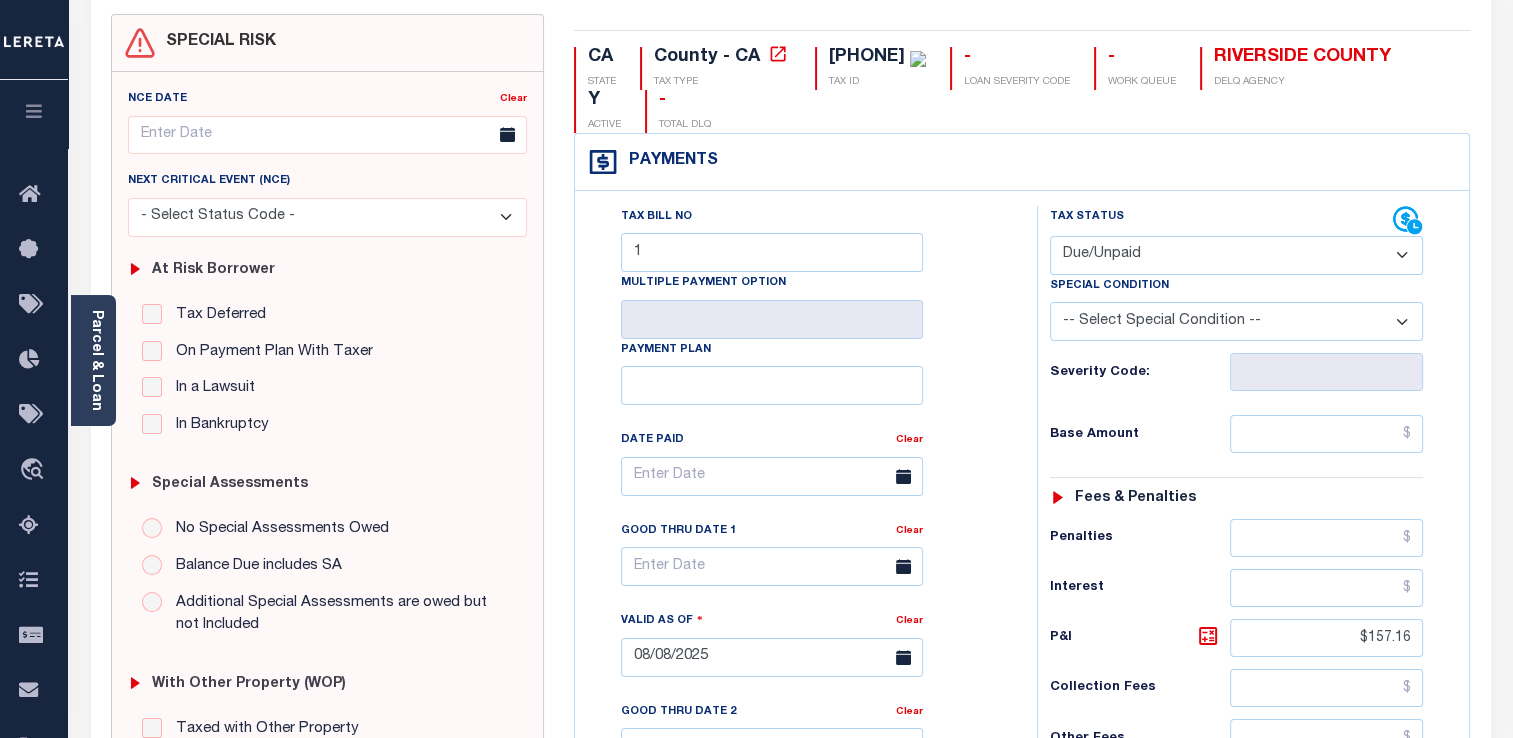 click on "- Select Status Code -
Open
Due/Unpaid
Paid
Incomplete
No Tax Due
Internal Refund Processed
New" at bounding box center (1236, 255) 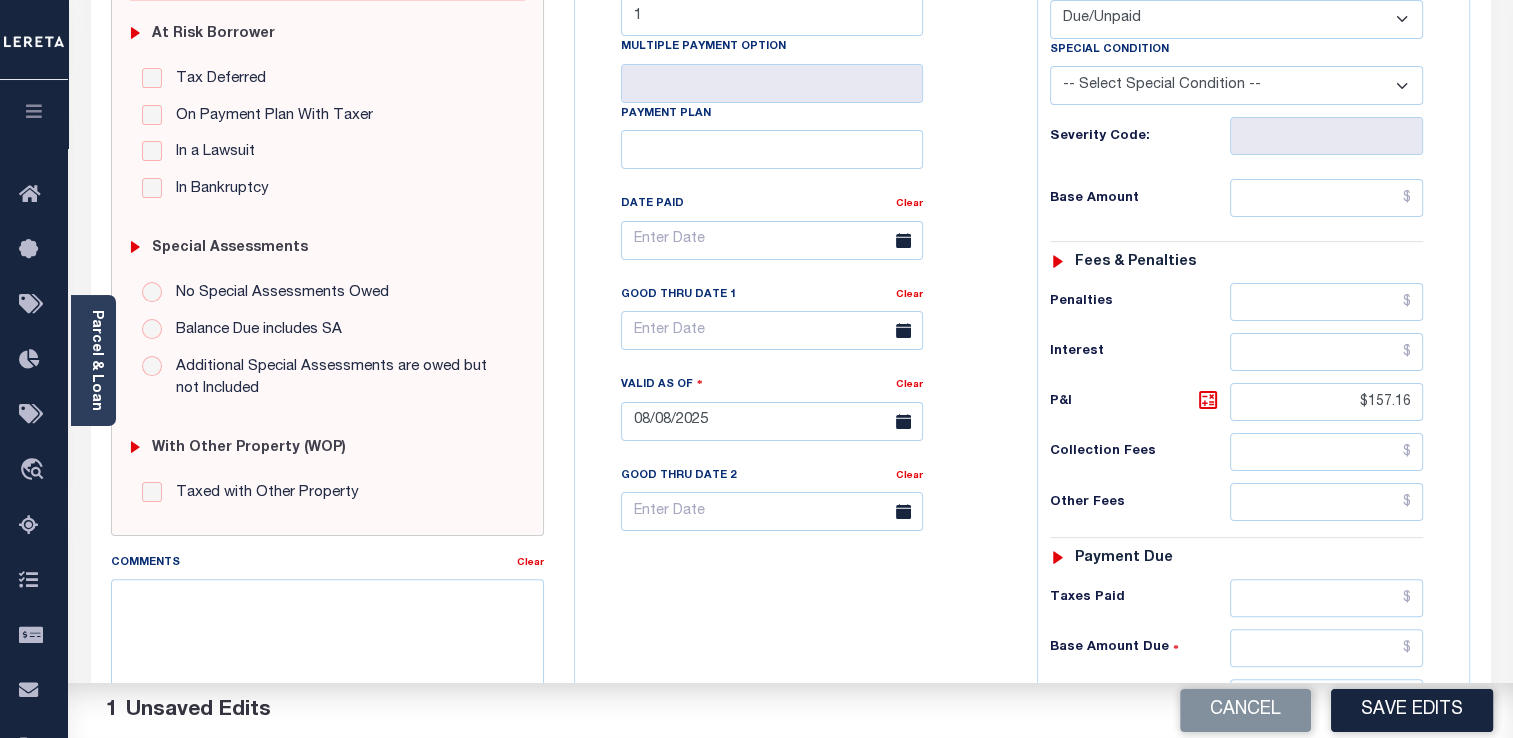 scroll, scrollTop: 406, scrollLeft: 0, axis: vertical 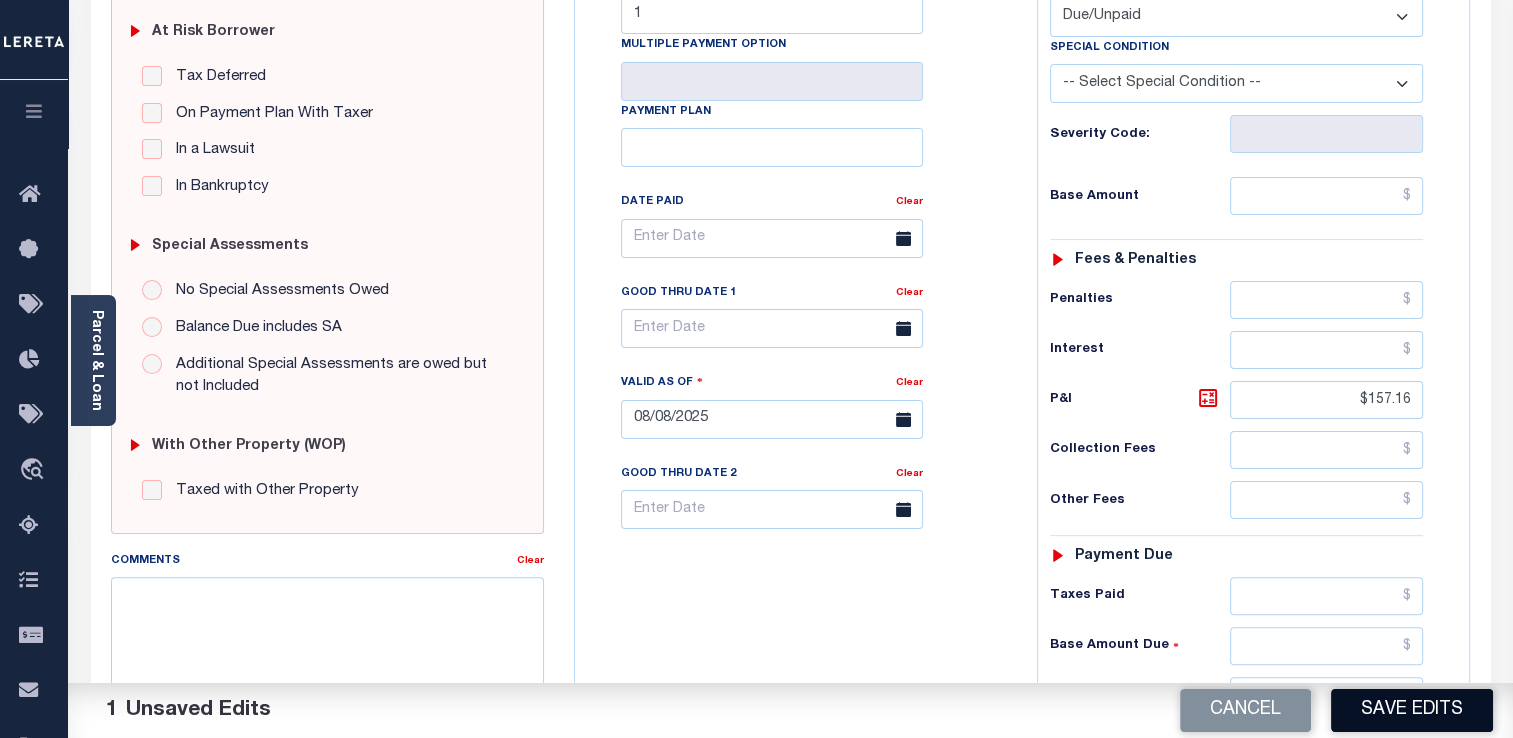 click on "Save Edits" at bounding box center [1412, 710] 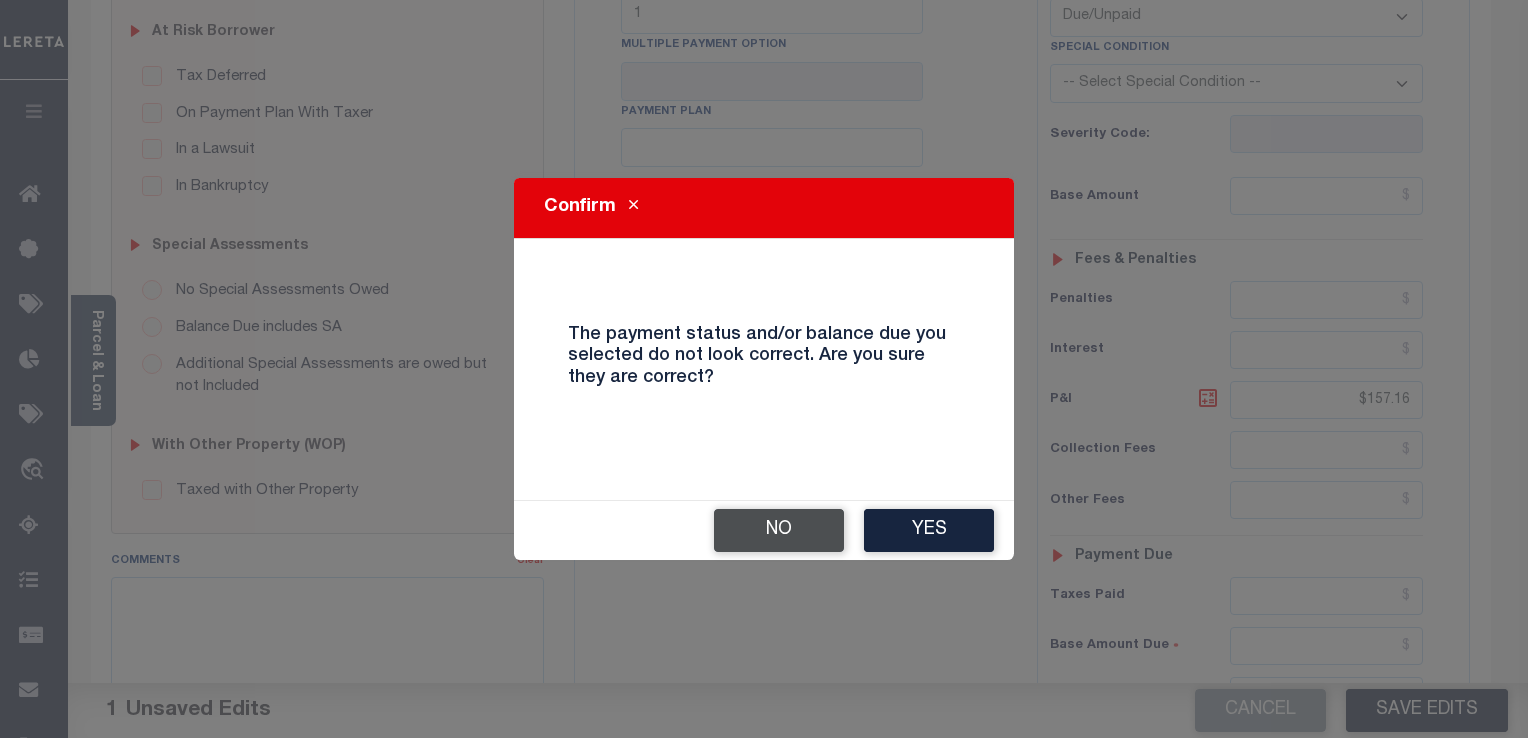 click on "No" at bounding box center [779, 530] 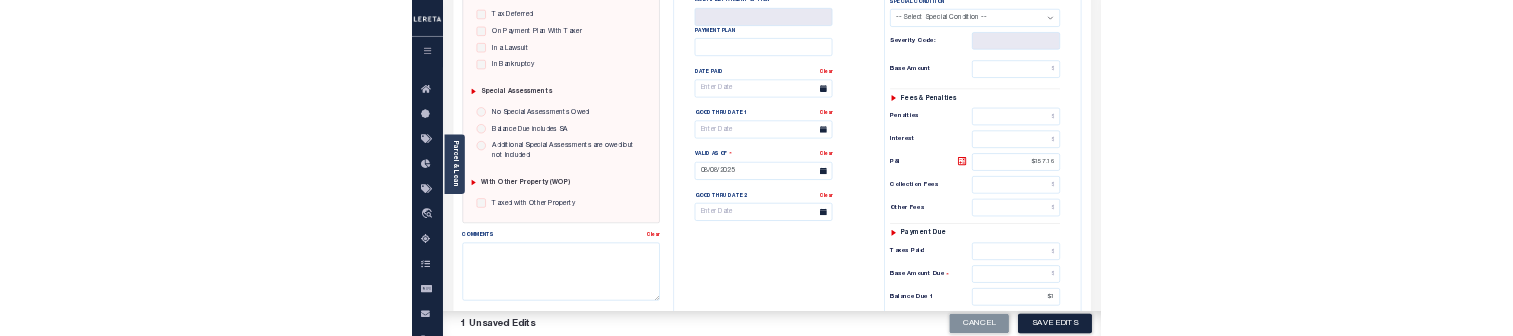 scroll, scrollTop: 443, scrollLeft: 0, axis: vertical 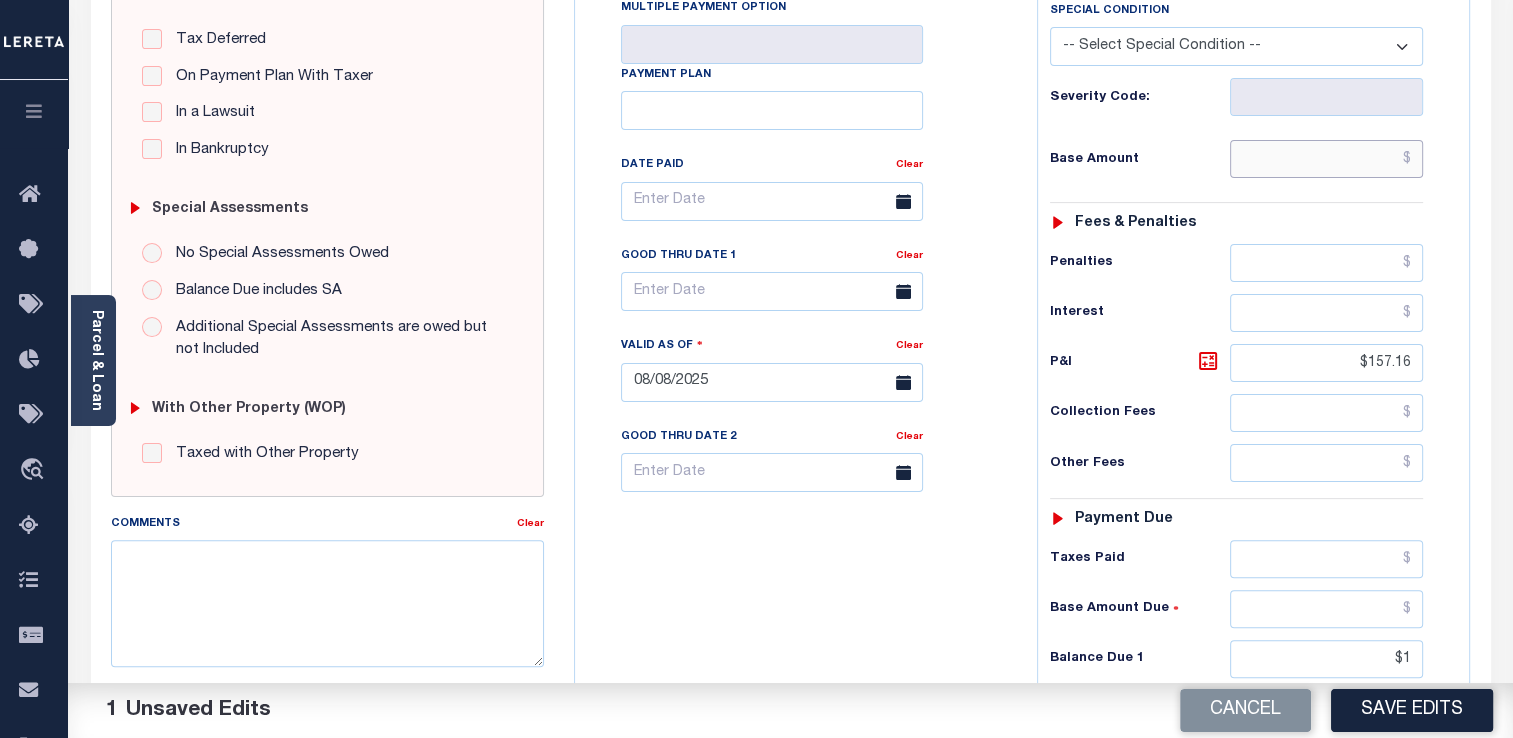 click at bounding box center (1326, 159) 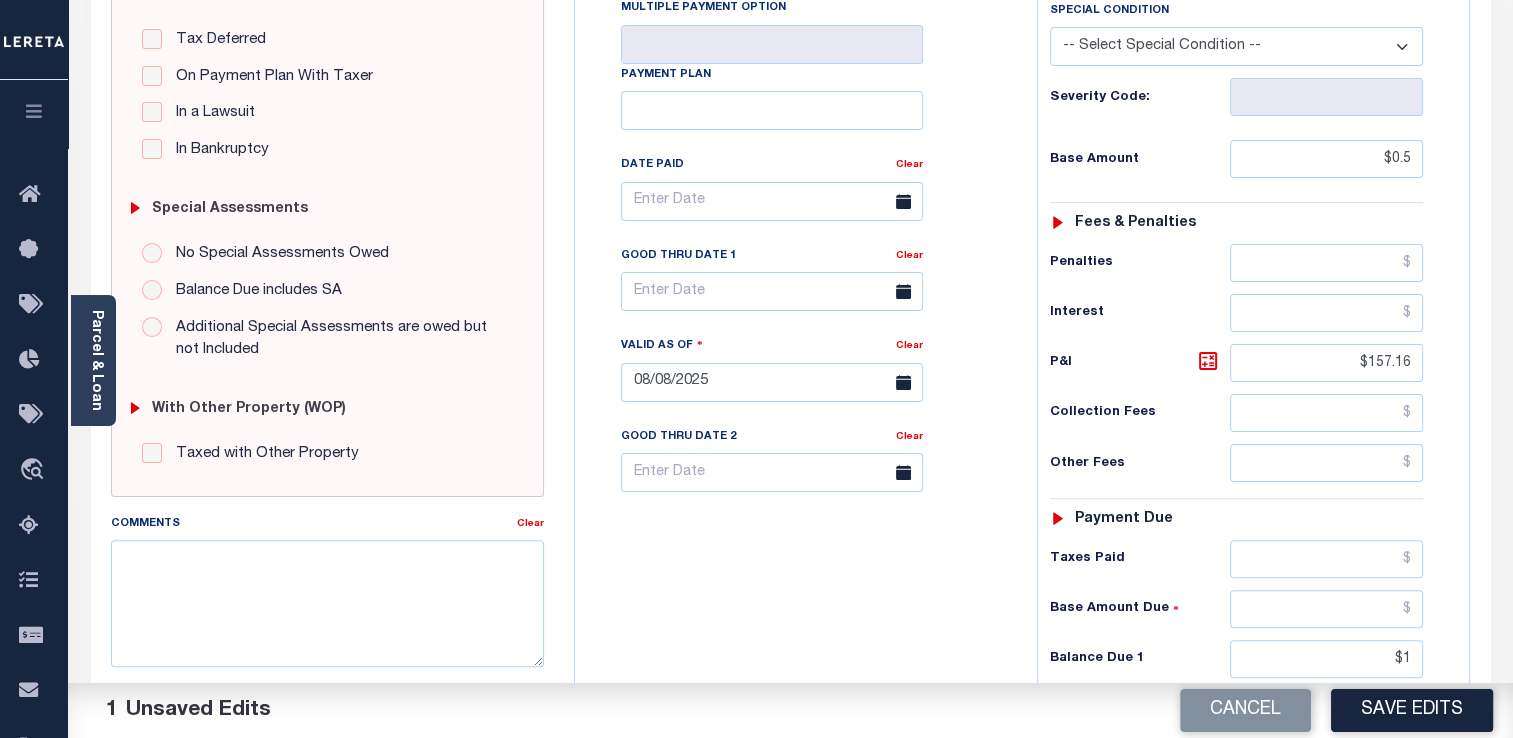 type on "$0.50" 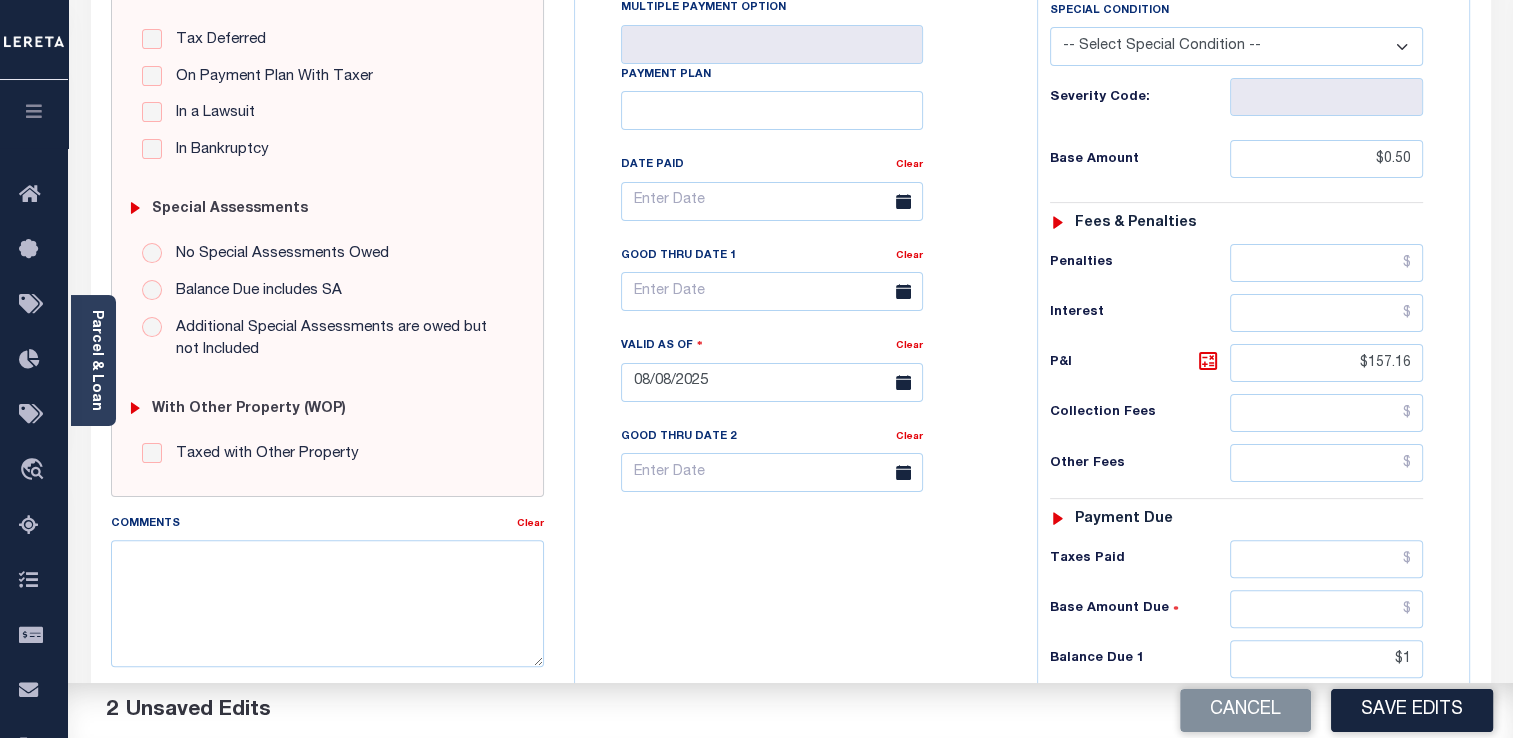 drag, startPoint x: 999, startPoint y: 295, endPoint x: 980, endPoint y: 626, distance: 331.54486 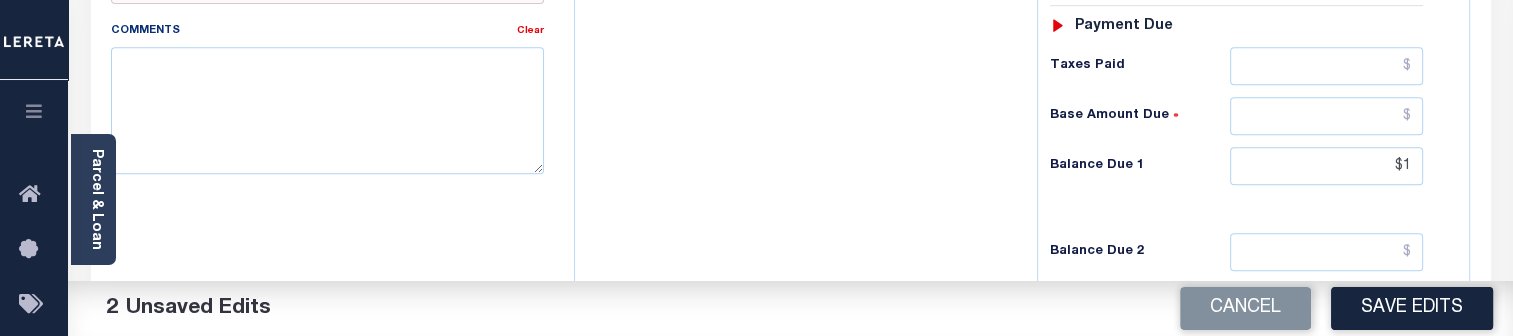 scroll, scrollTop: 944, scrollLeft: 0, axis: vertical 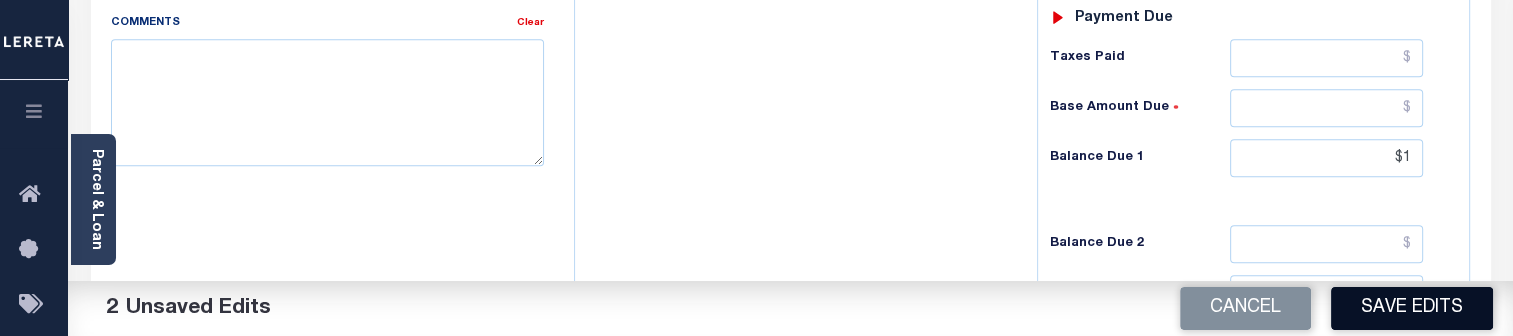 click on "Save Edits" at bounding box center [1412, 308] 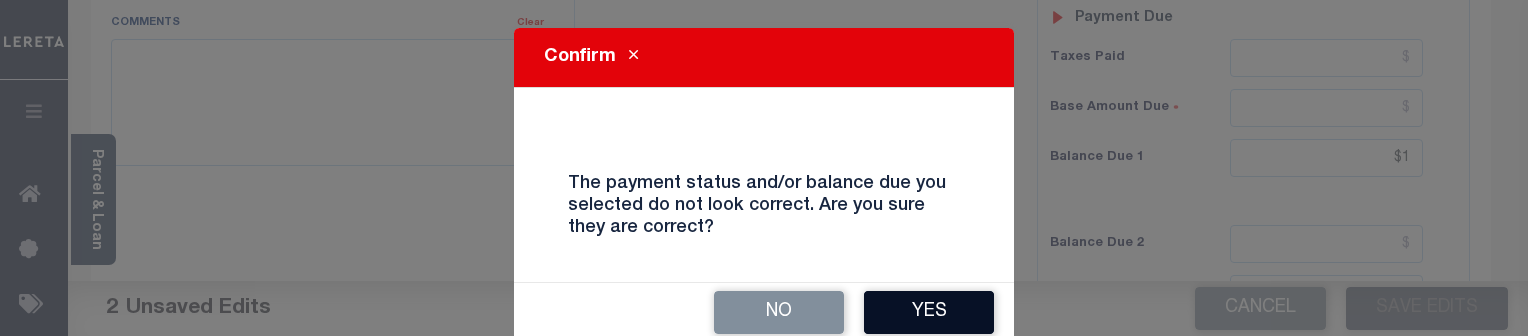 click on "Yes" at bounding box center [929, 312] 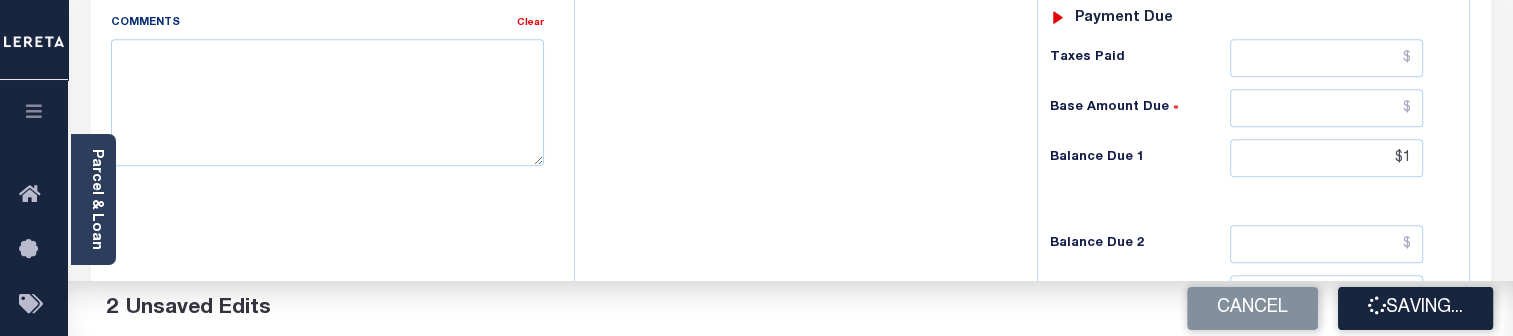 checkbox on "false" 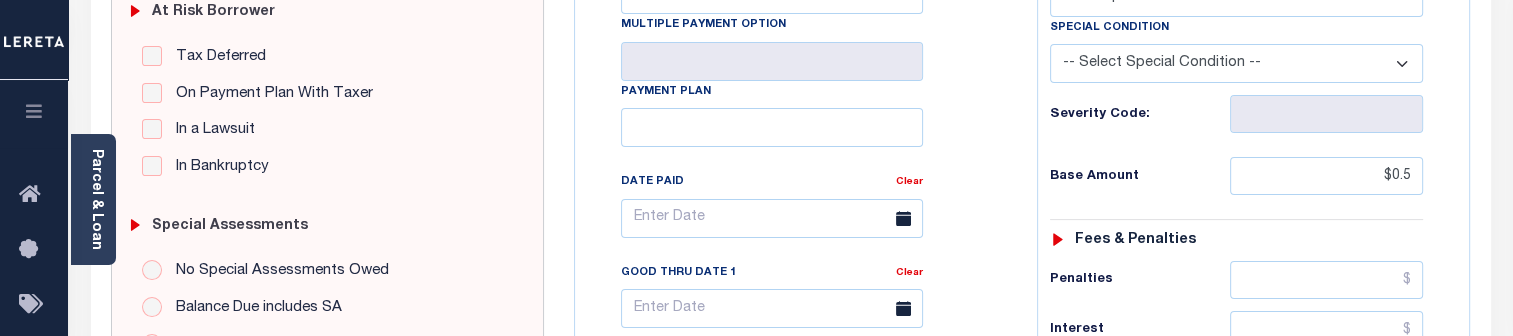 click on "Base Amount" at bounding box center [1140, 177] 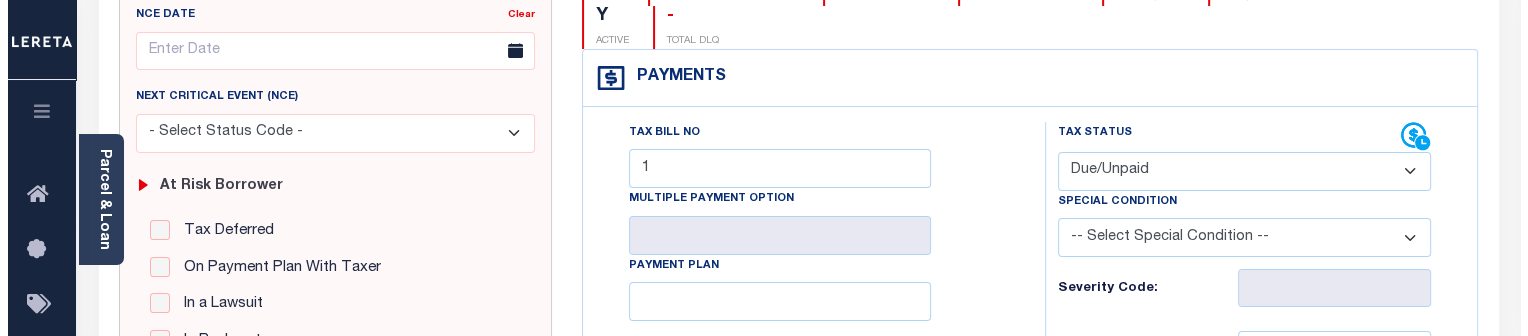 scroll, scrollTop: 230, scrollLeft: 0, axis: vertical 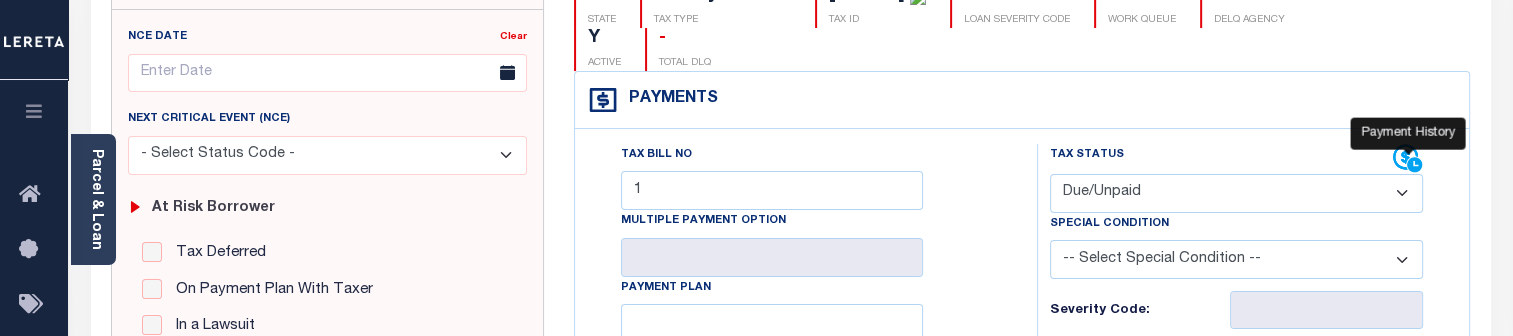 click 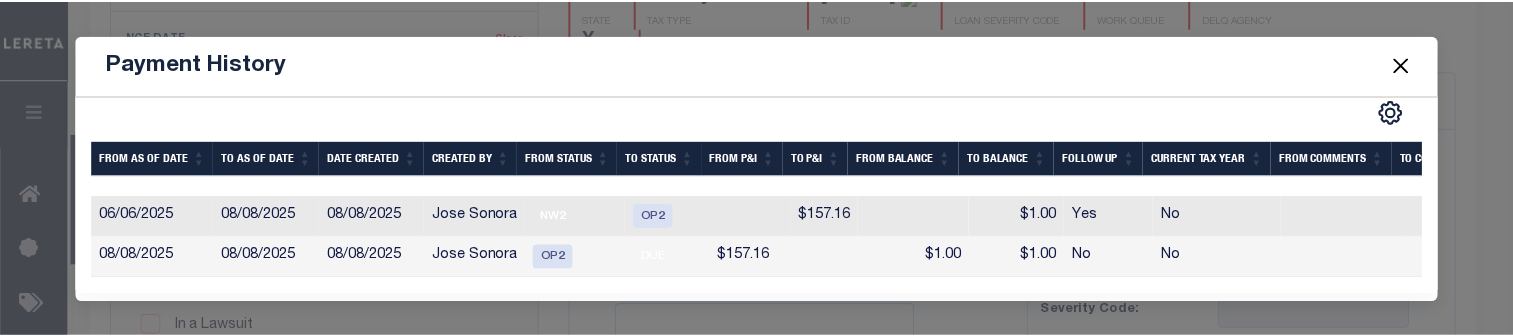 scroll, scrollTop: 214, scrollLeft: 0, axis: vertical 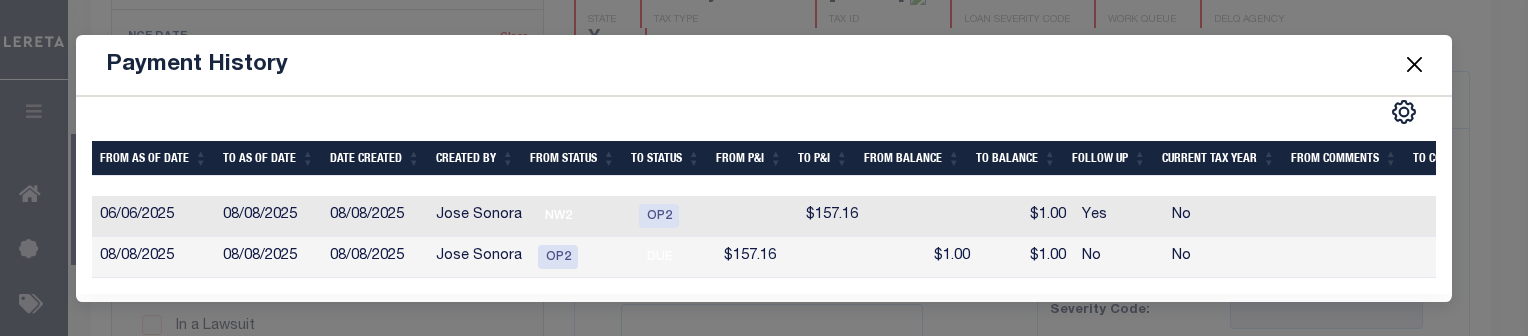 click at bounding box center [1414, 65] 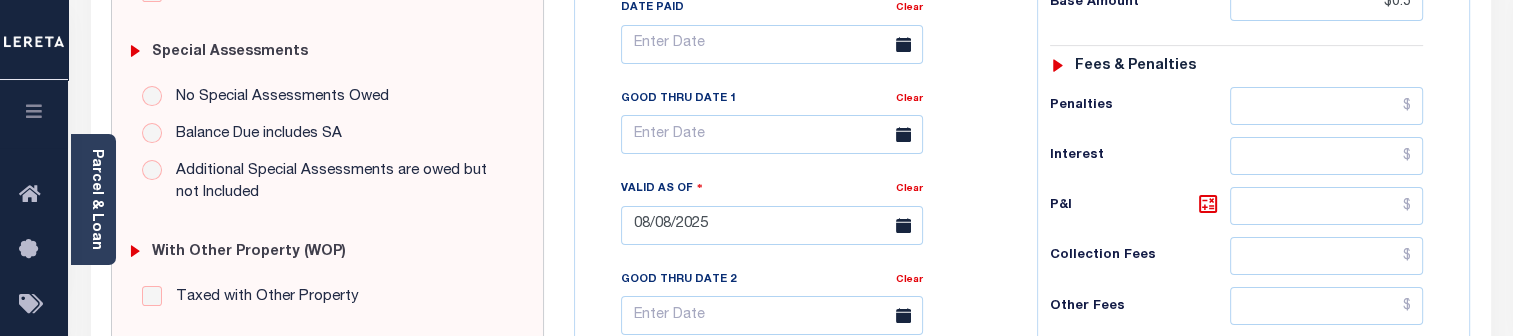 scroll, scrollTop: 620, scrollLeft: 0, axis: vertical 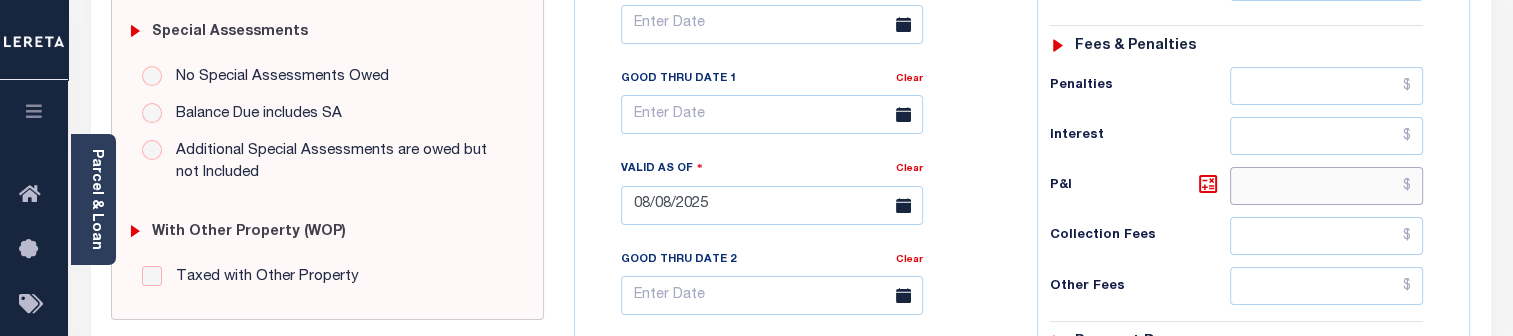 click at bounding box center (1326, 186) 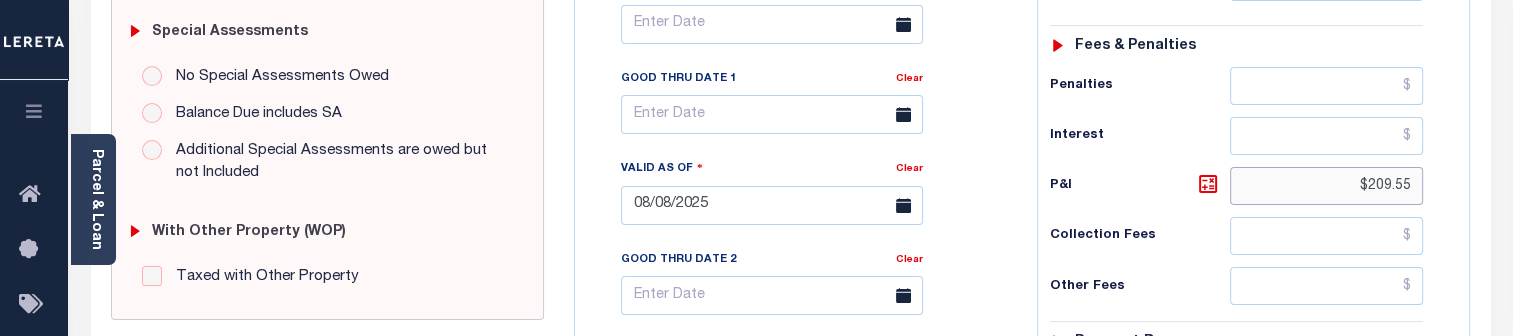 type on "$209.55" 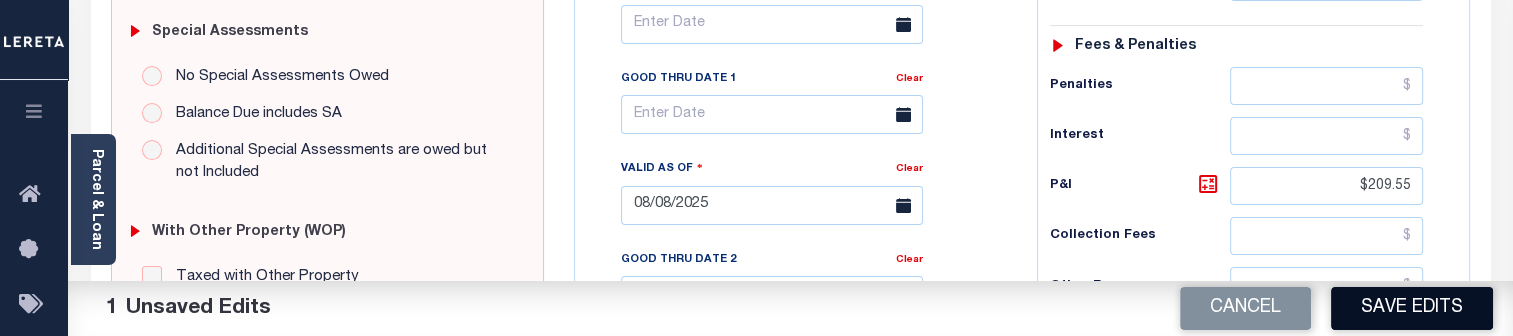 click on "Save Edits" at bounding box center (1412, 308) 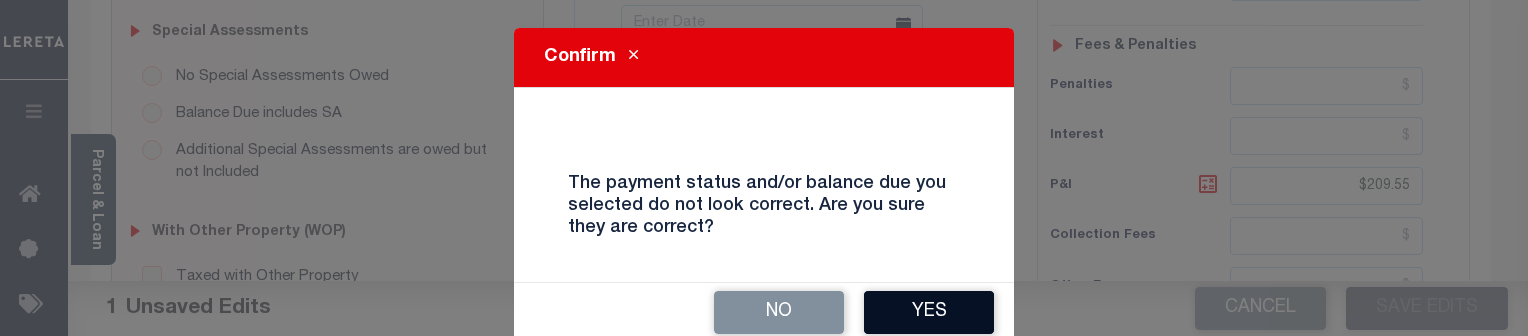 click on "Yes" at bounding box center (929, 312) 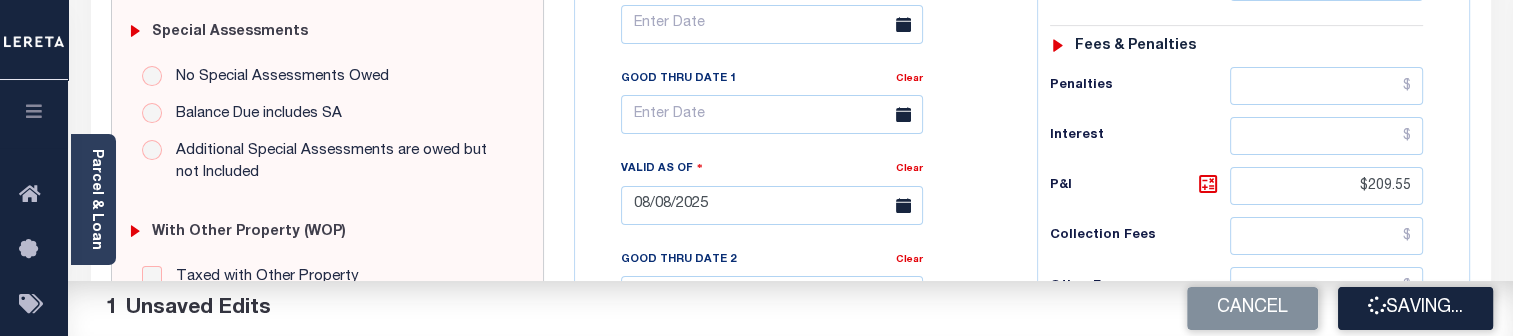 checkbox on "false" 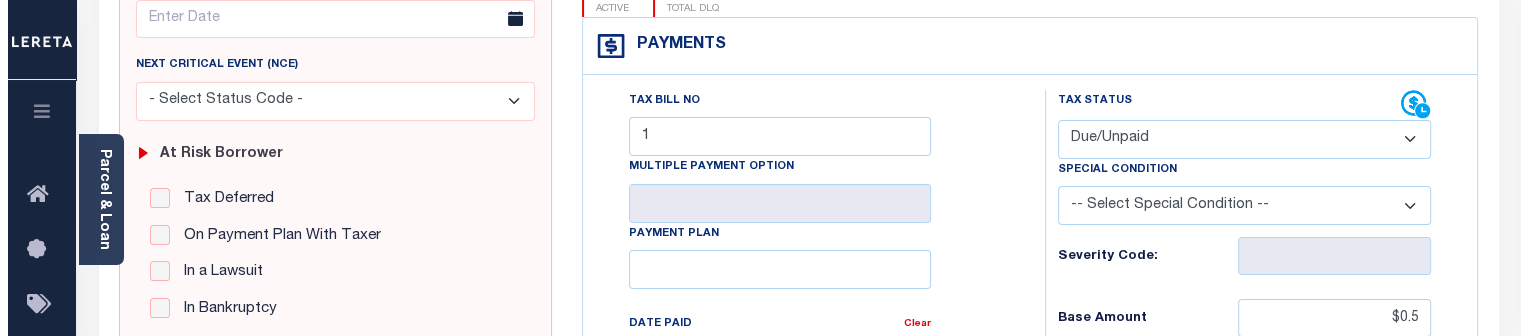 scroll, scrollTop: 284, scrollLeft: 0, axis: vertical 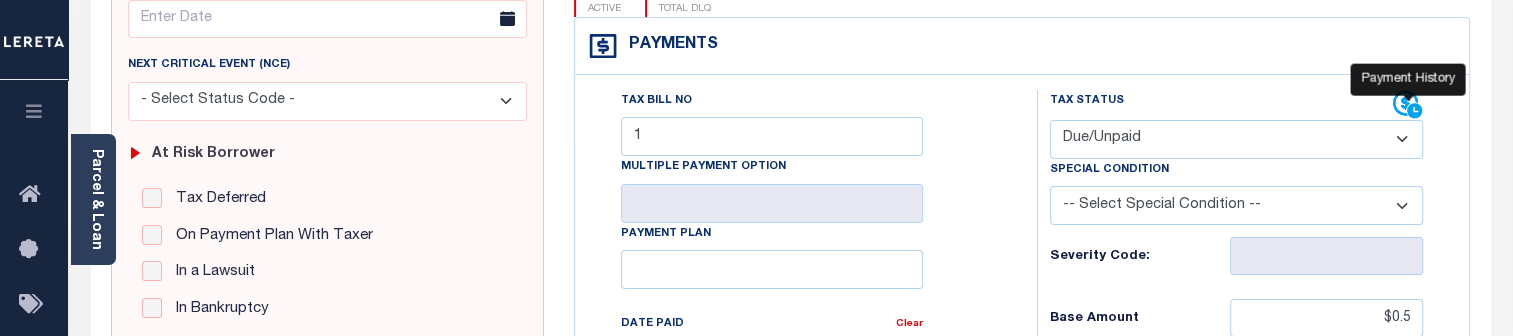 click 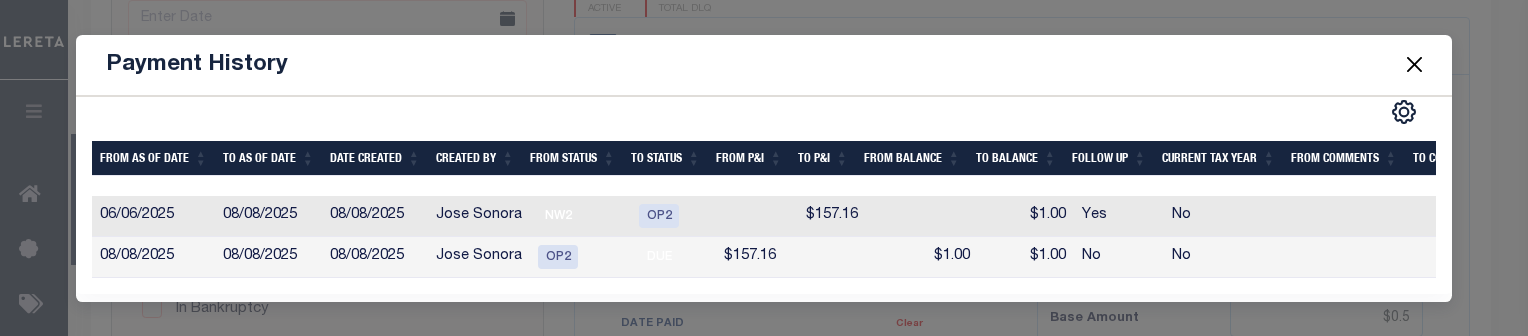 scroll, scrollTop: 214, scrollLeft: 0, axis: vertical 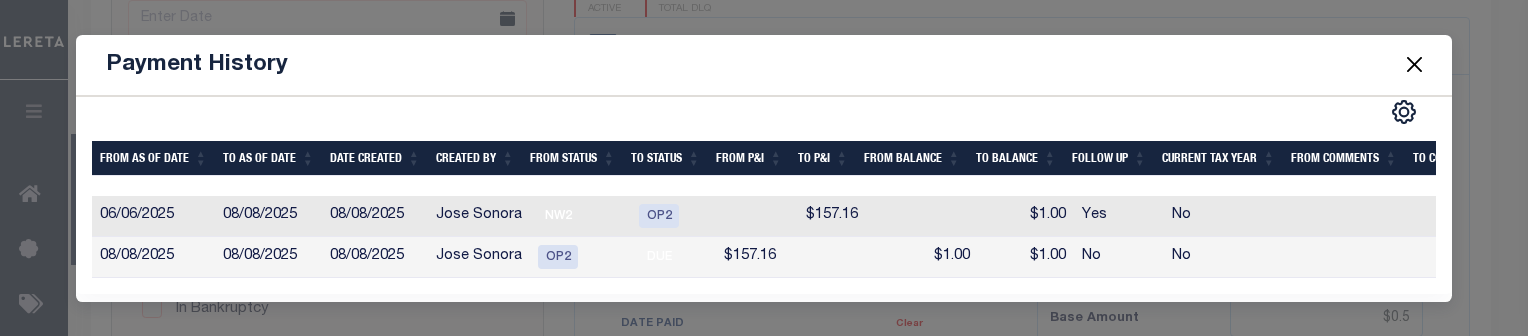click at bounding box center [1414, 65] 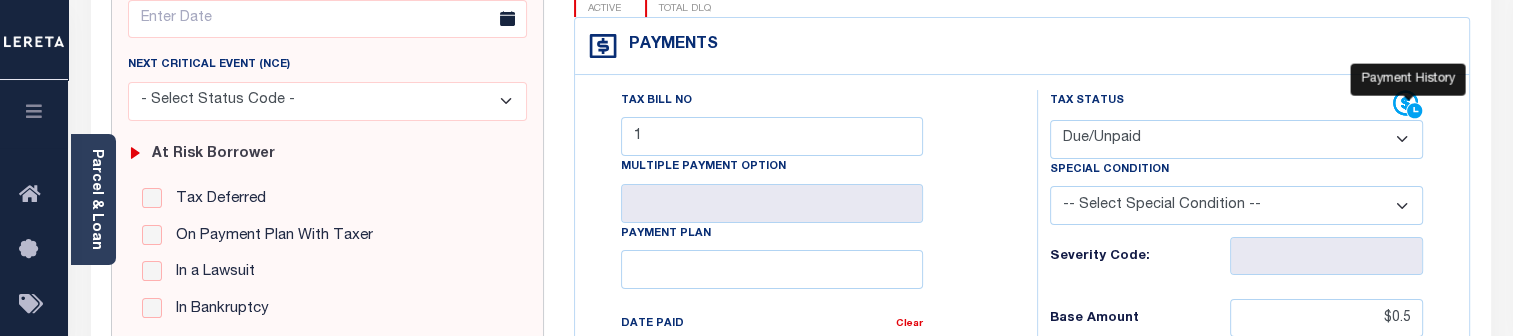 click 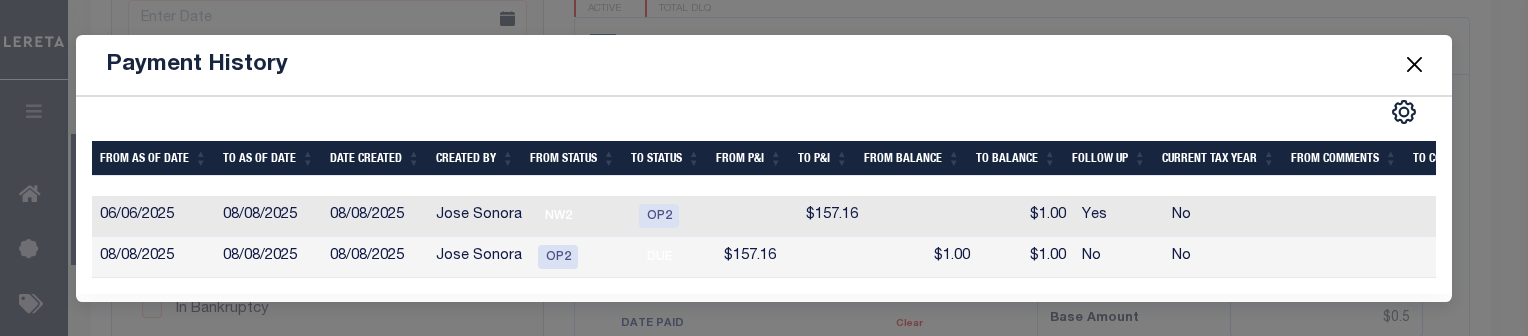scroll, scrollTop: 210, scrollLeft: 0, axis: vertical 